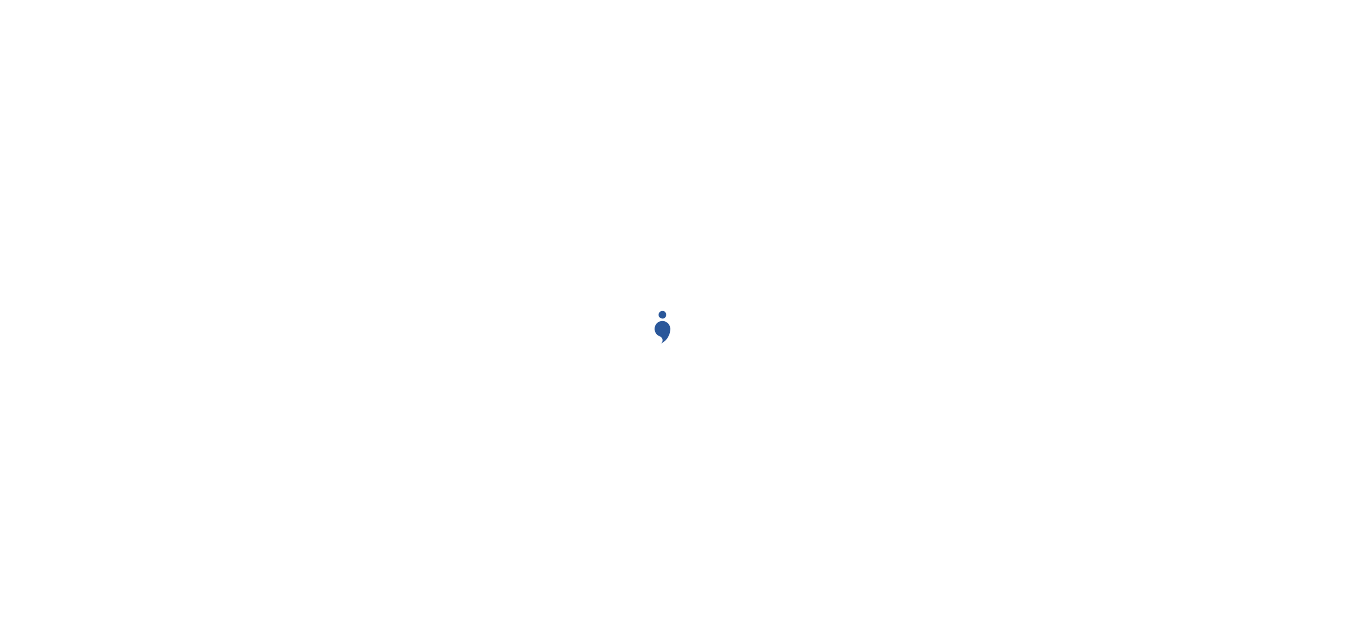 scroll, scrollTop: 0, scrollLeft: 0, axis: both 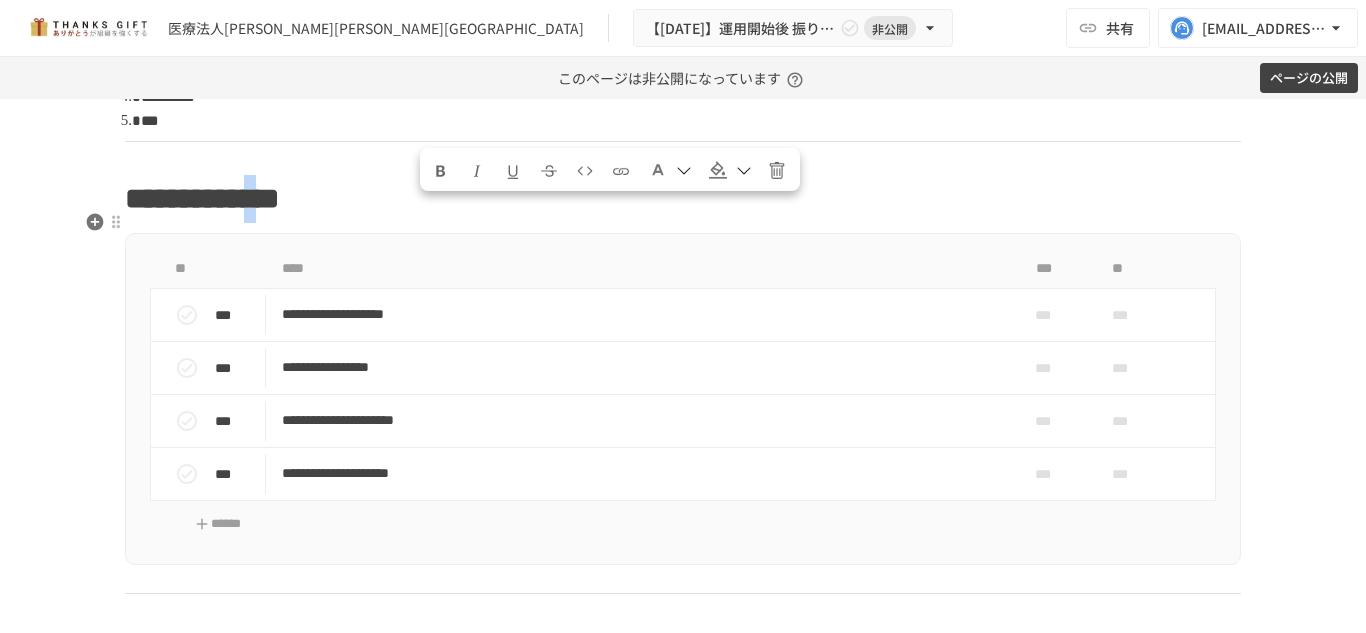 click on "**********" at bounding box center [202, 198] 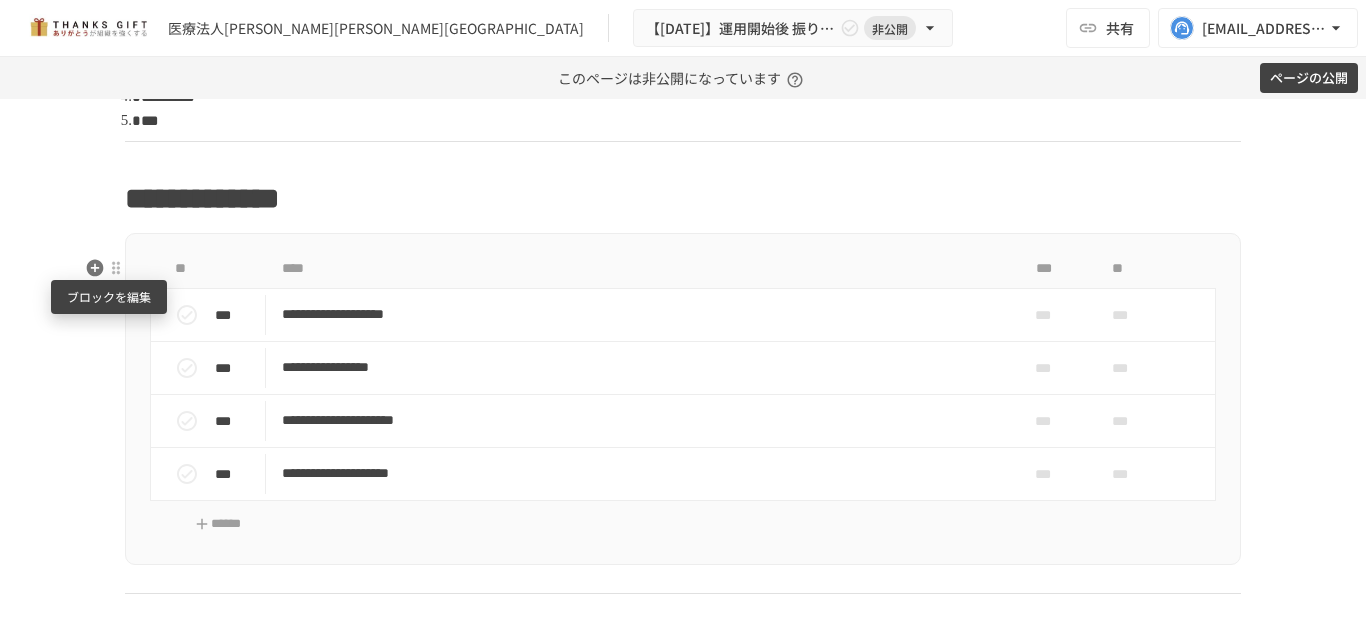 click at bounding box center (116, 268) 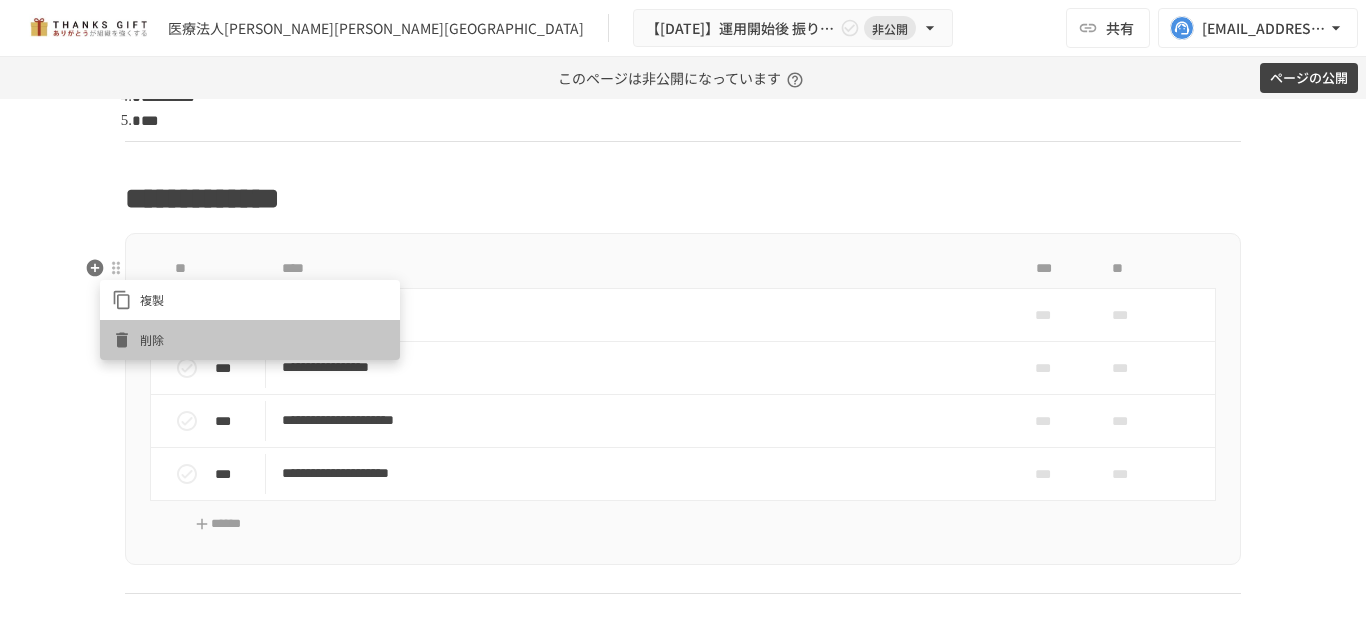click 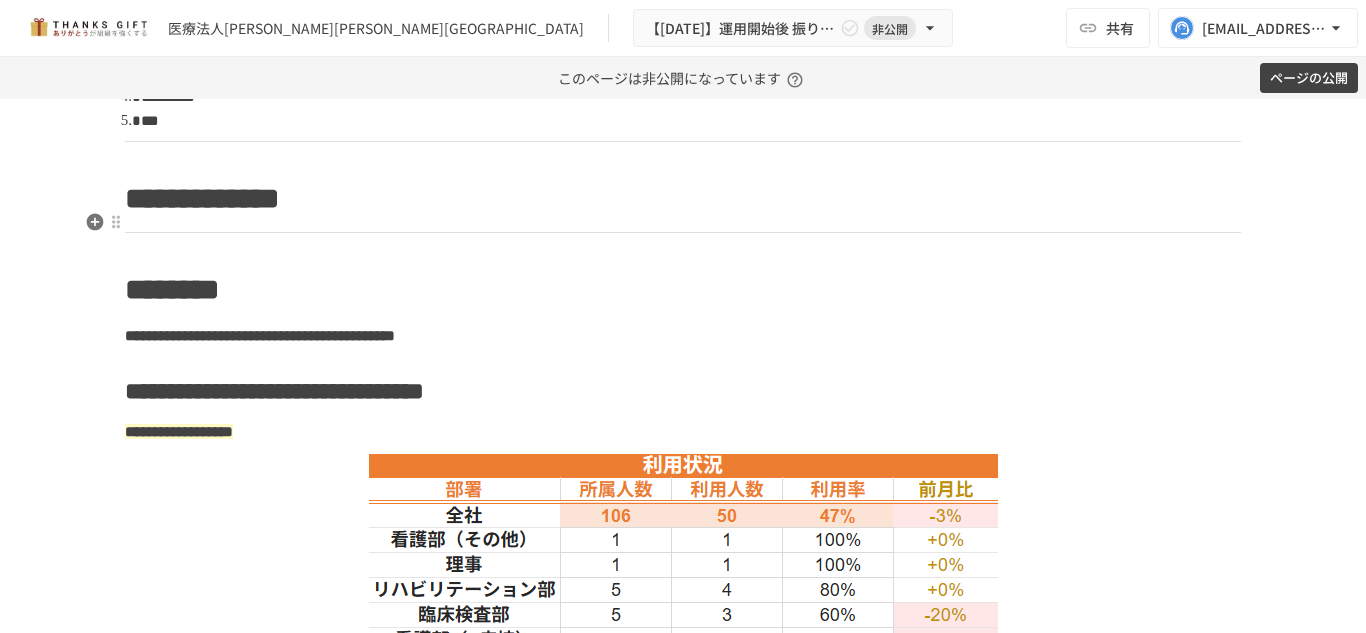 click on "**********" at bounding box center (683, 199) 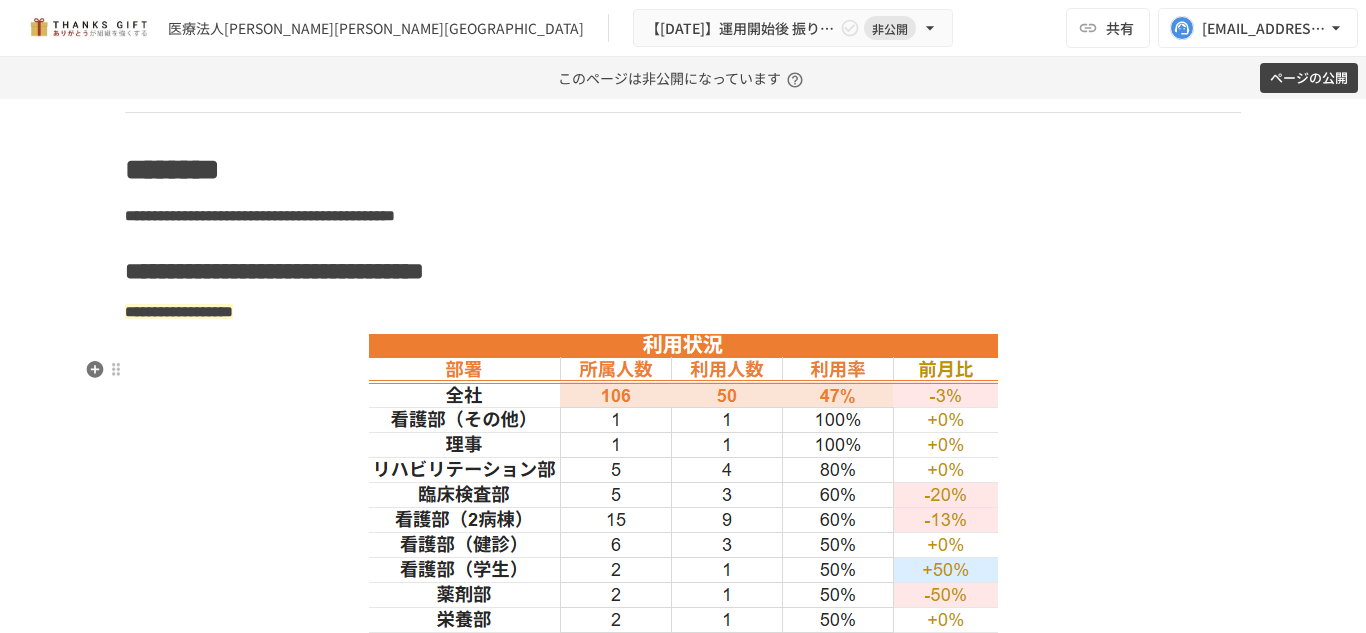 scroll, scrollTop: 1900, scrollLeft: 0, axis: vertical 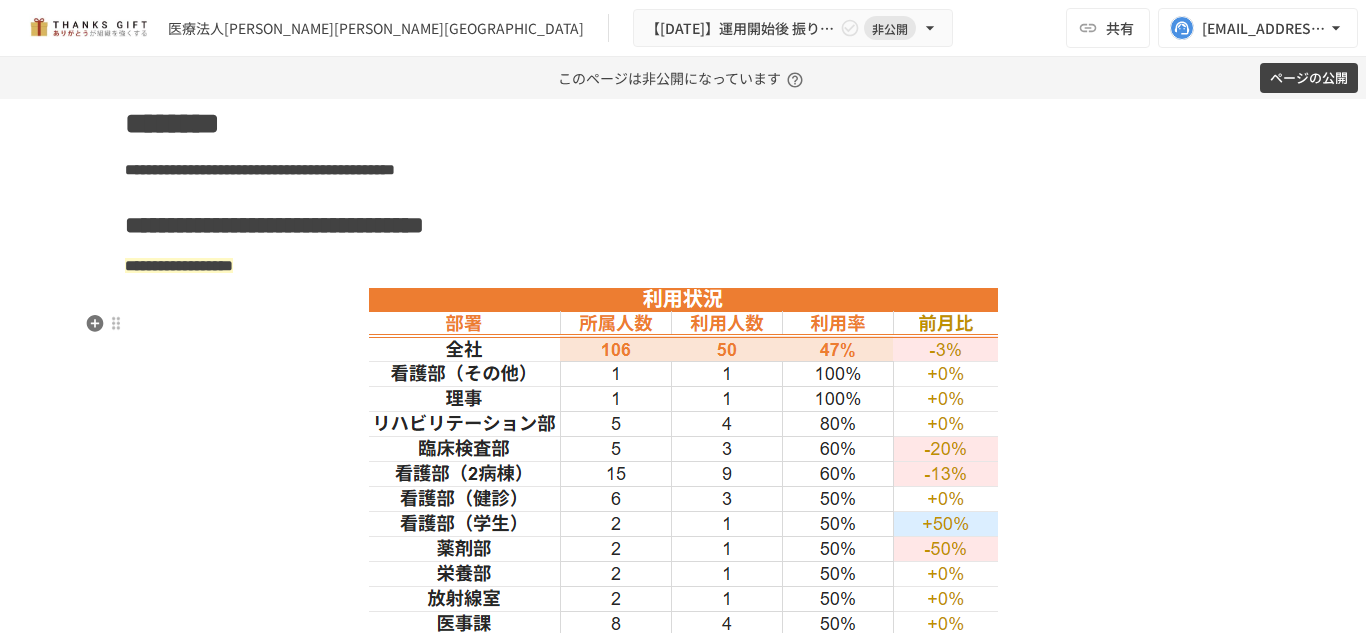 click at bounding box center [683, 573] 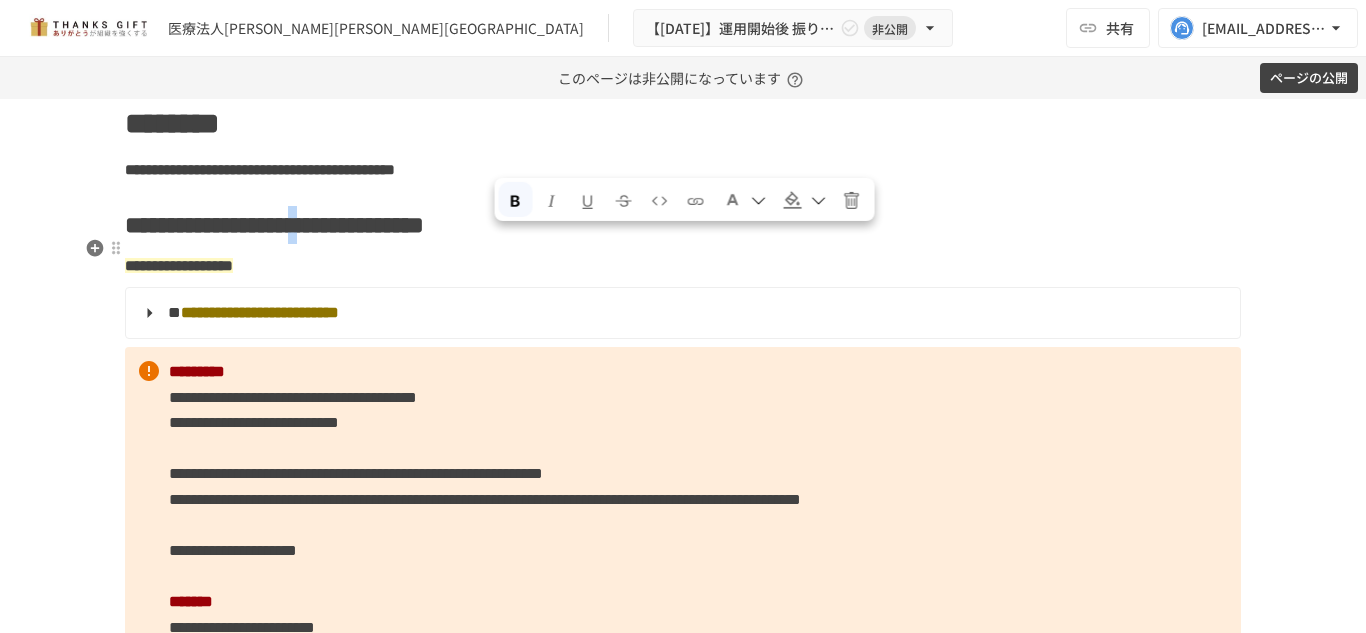 drag, startPoint x: 487, startPoint y: 258, endPoint x: 506, endPoint y: 252, distance: 19.924858 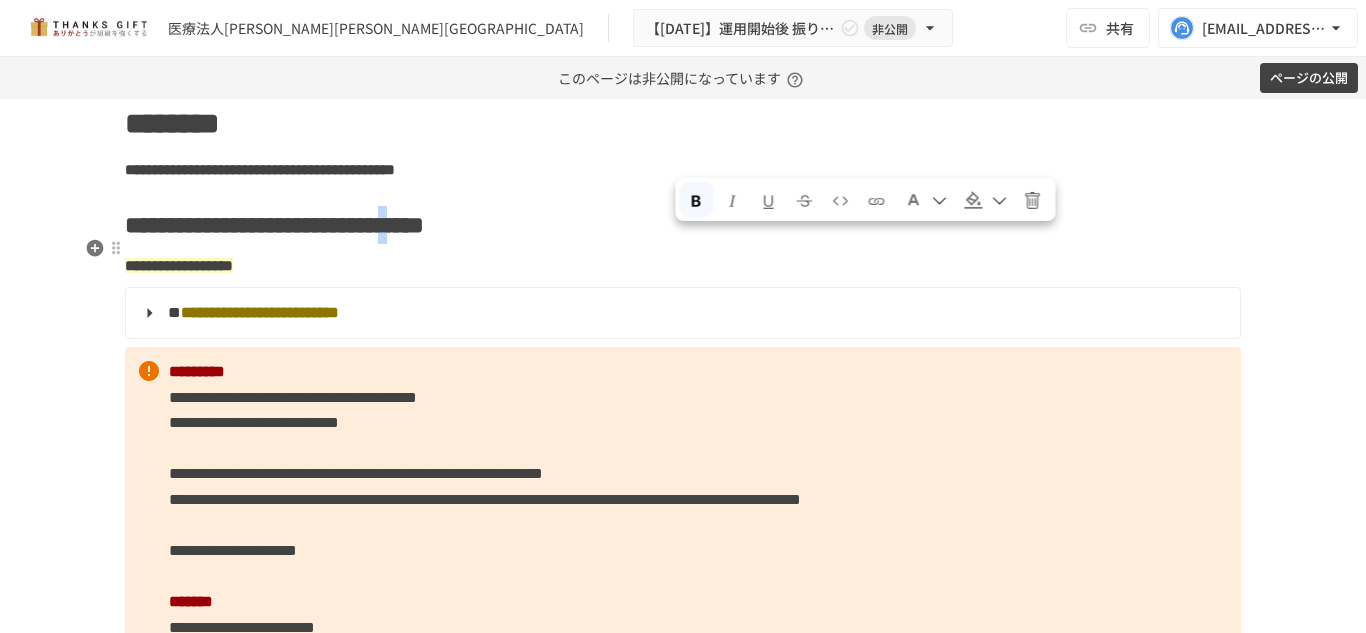drag, startPoint x: 690, startPoint y: 244, endPoint x: 677, endPoint y: 248, distance: 13.601471 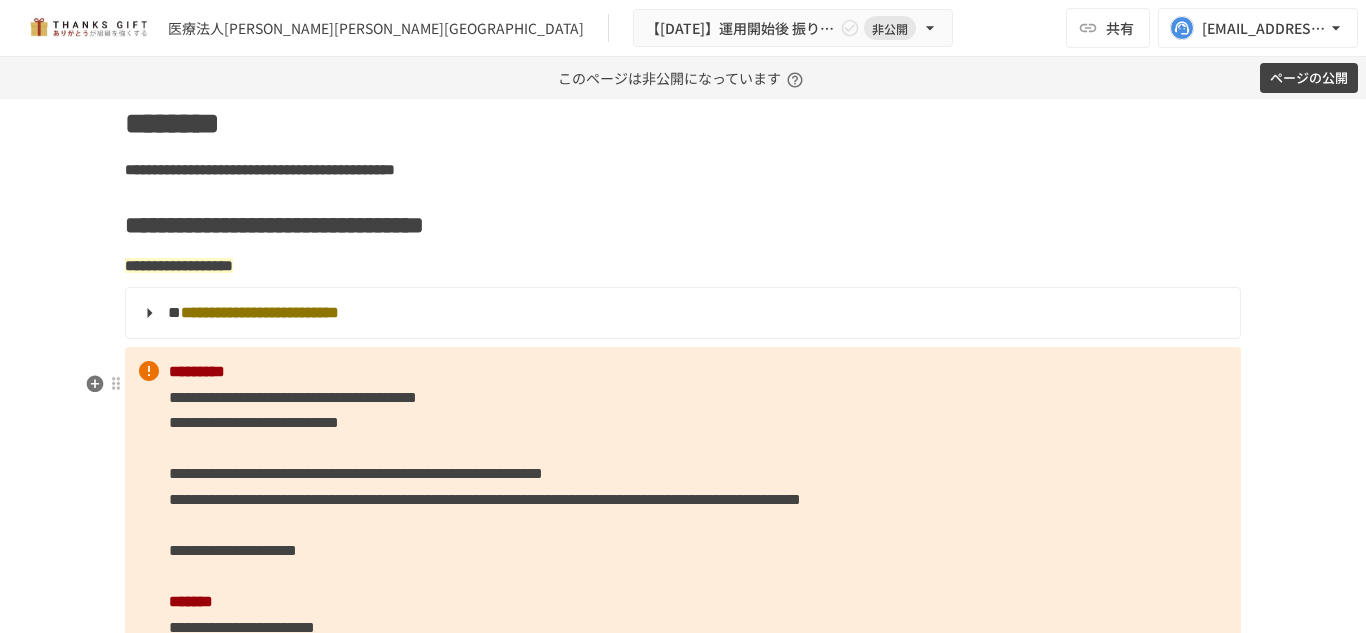 click on "**********" at bounding box center [293, 397] 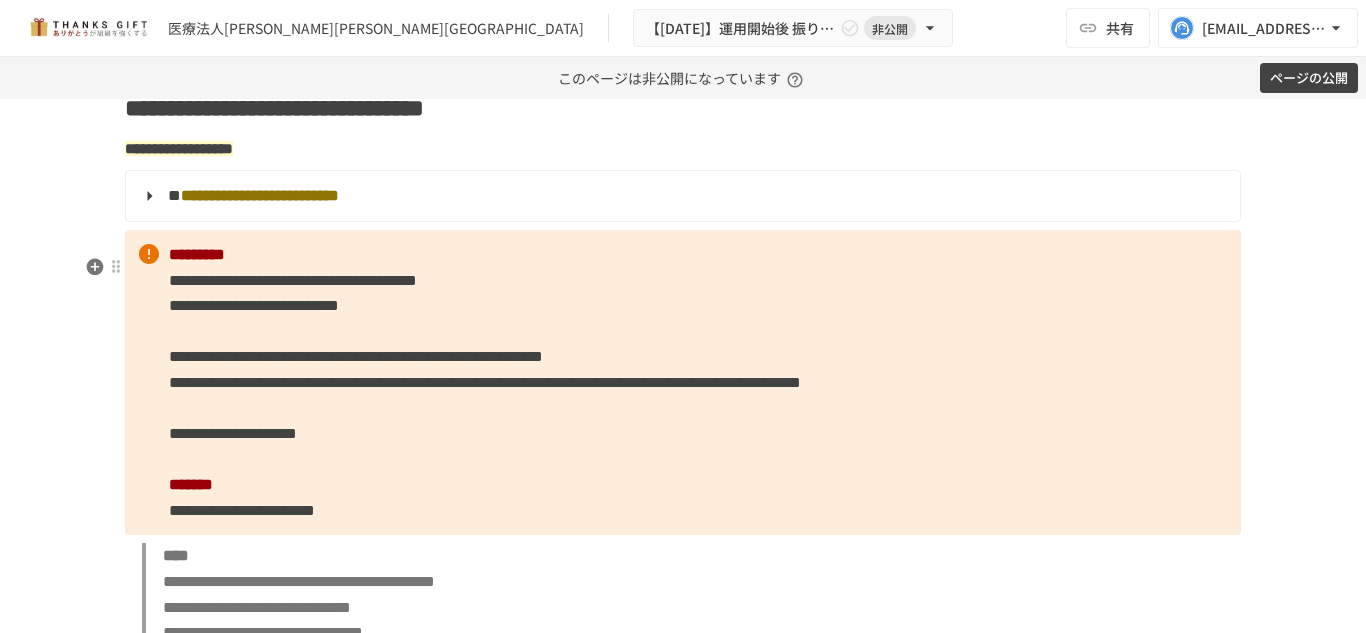 scroll, scrollTop: 2200, scrollLeft: 0, axis: vertical 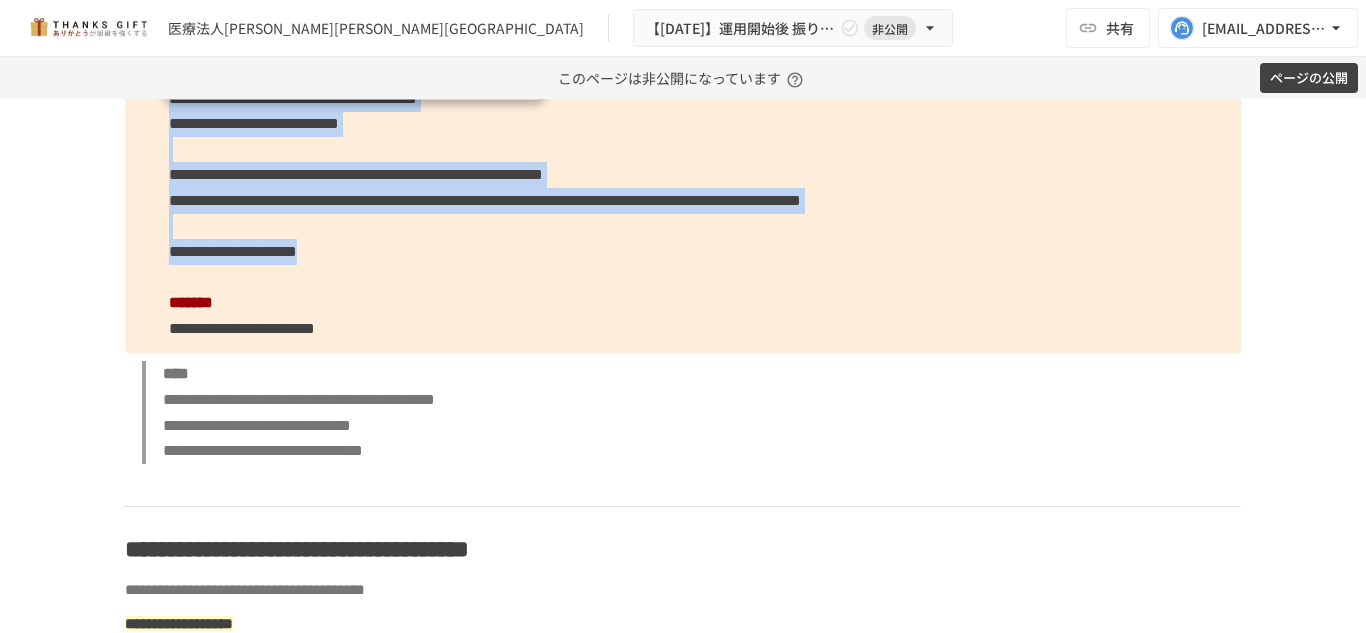drag, startPoint x: 166, startPoint y: 116, endPoint x: 433, endPoint y: 303, distance: 325.97238 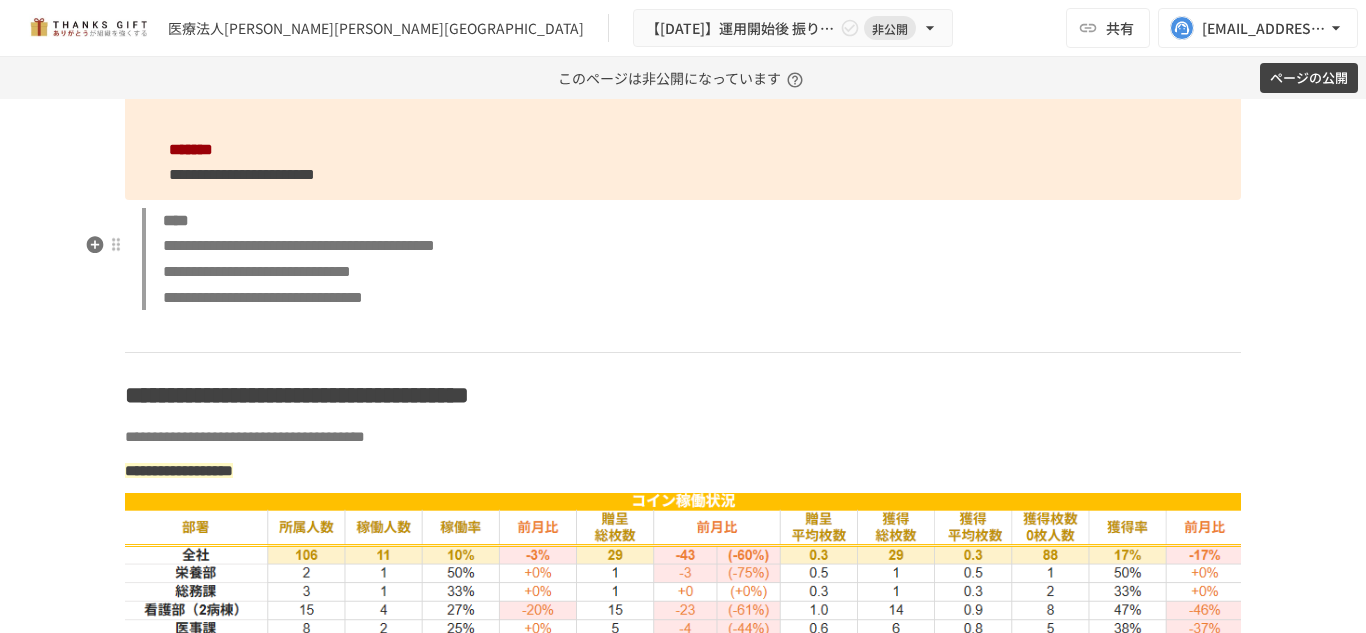 scroll, scrollTop: 2184, scrollLeft: 0, axis: vertical 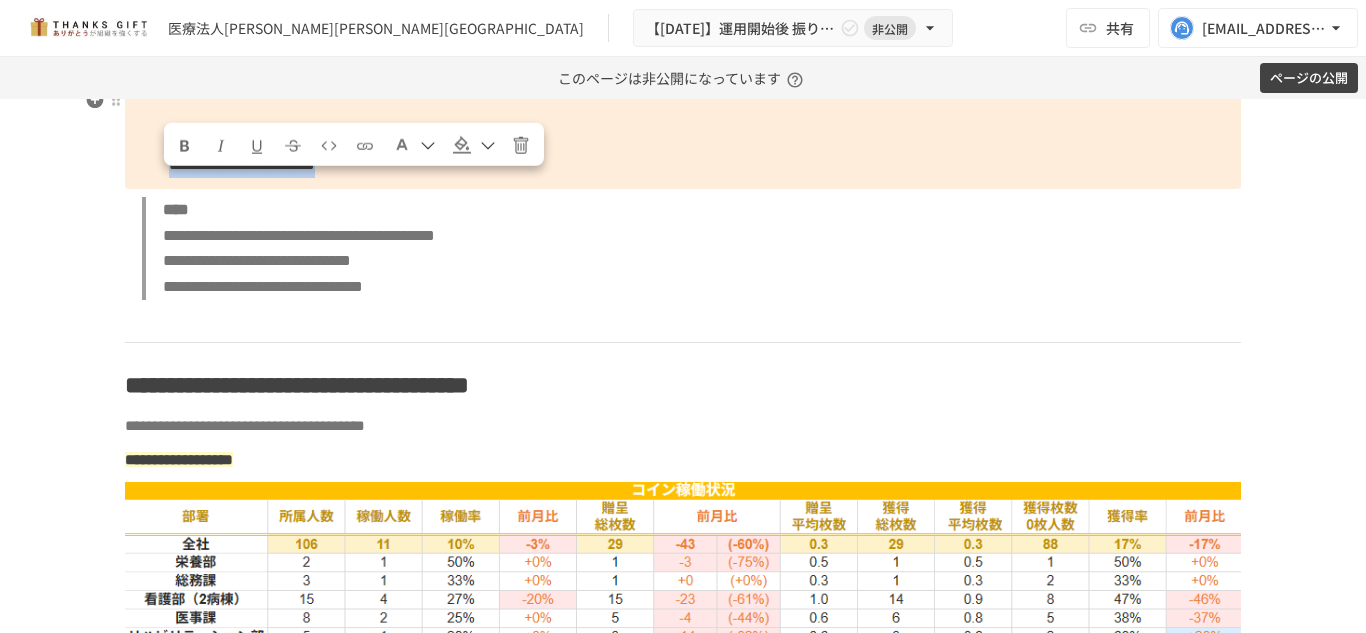 drag, startPoint x: 150, startPoint y: 177, endPoint x: 604, endPoint y: 190, distance: 454.1861 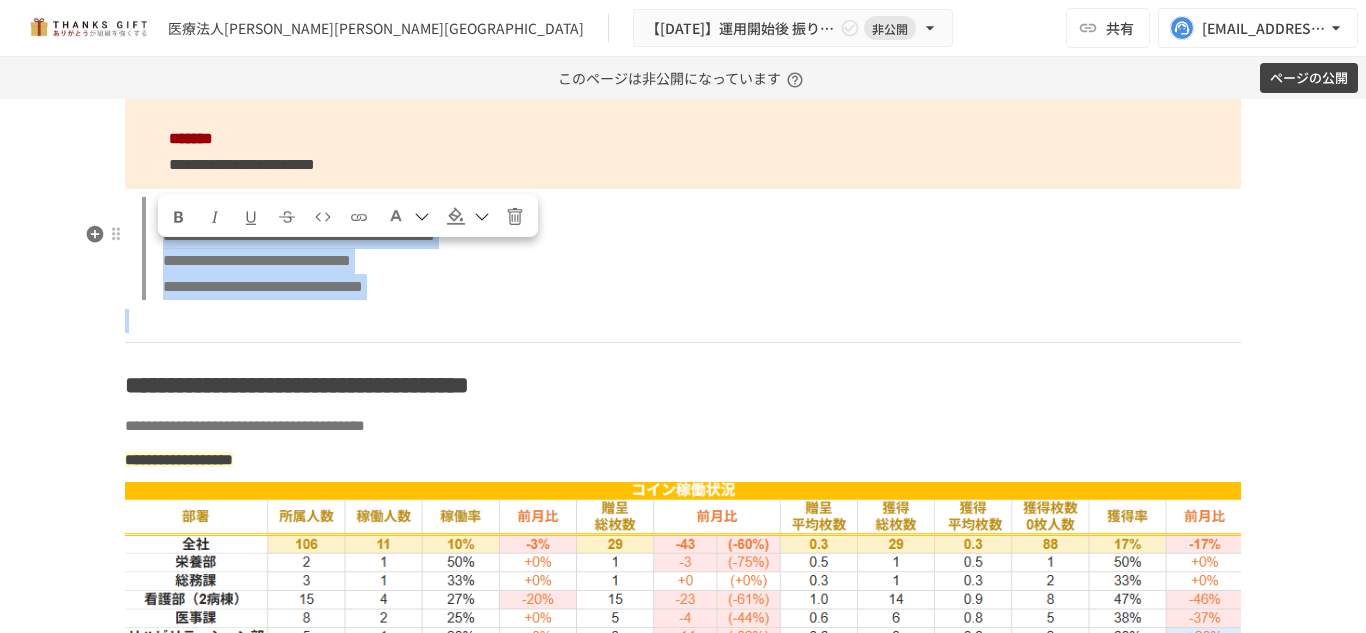 drag, startPoint x: 679, startPoint y: 328, endPoint x: 144, endPoint y: 250, distance: 540.65607 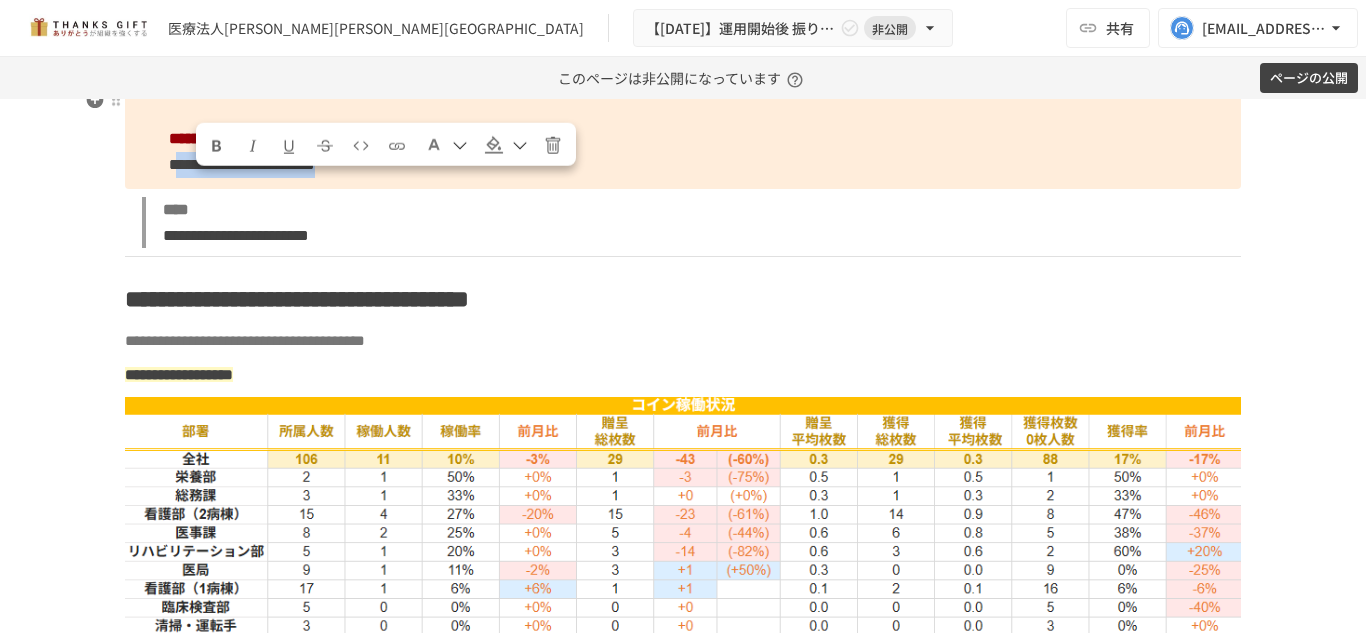 drag, startPoint x: 559, startPoint y: 186, endPoint x: 178, endPoint y: 182, distance: 381.021 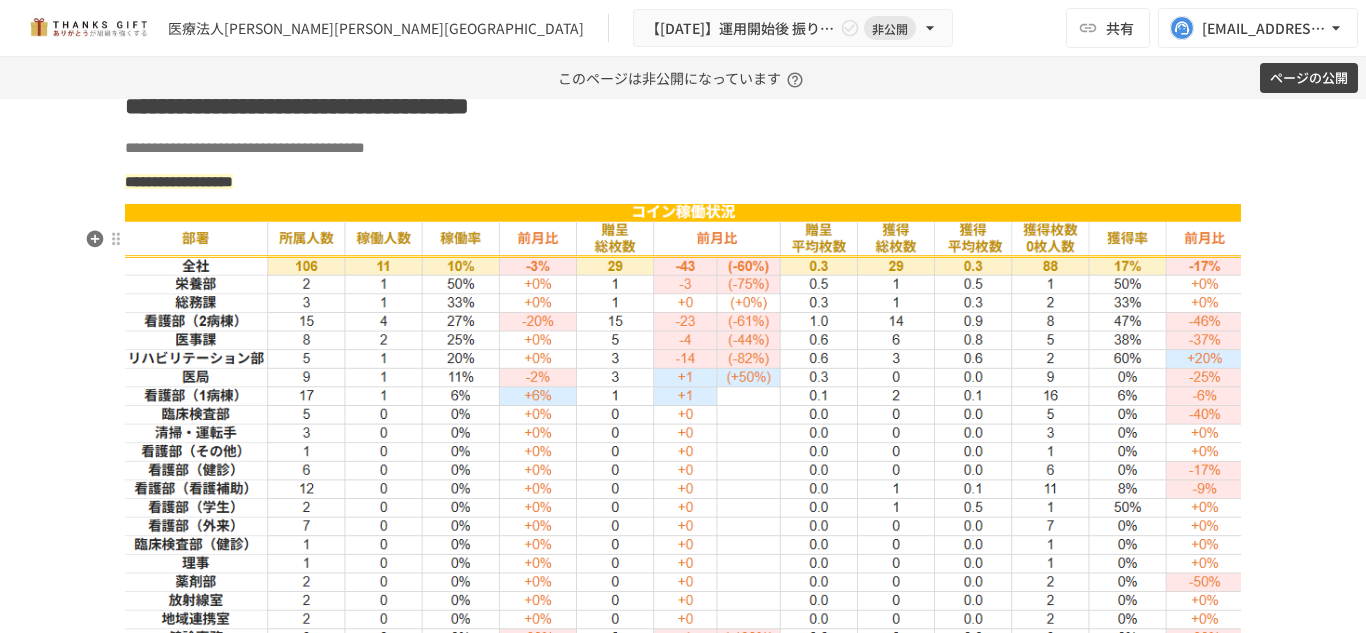 scroll, scrollTop: 2384, scrollLeft: 0, axis: vertical 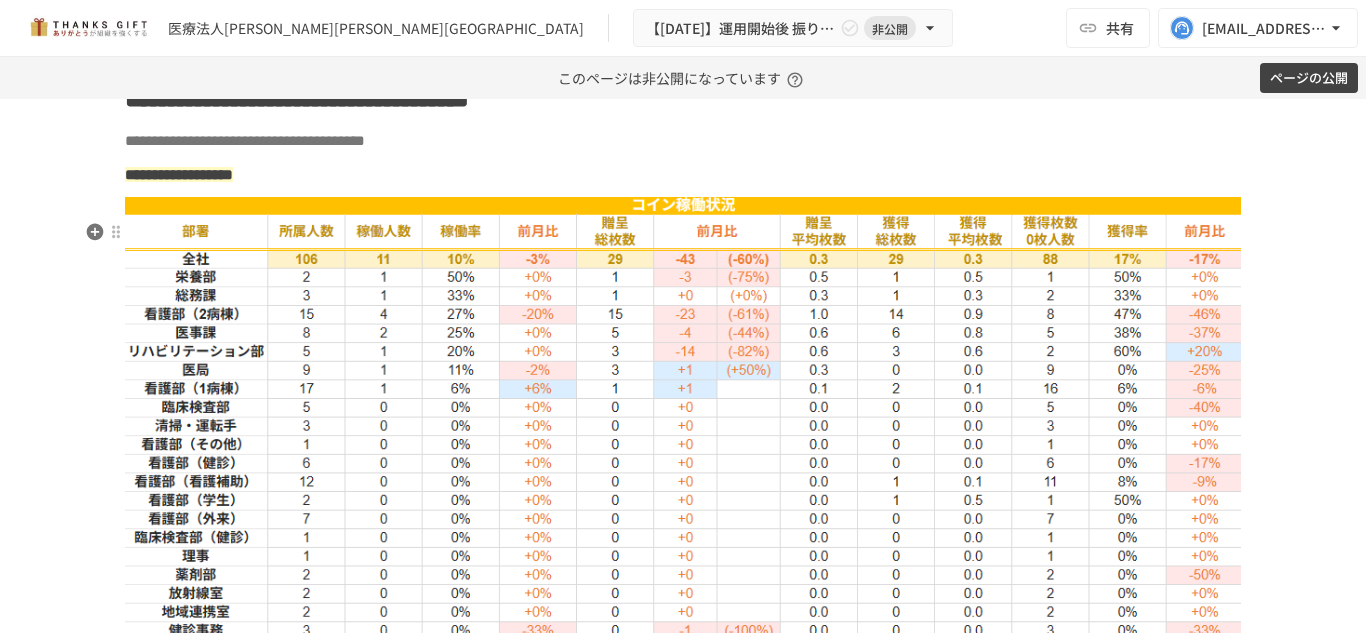 click at bounding box center (683, 418) 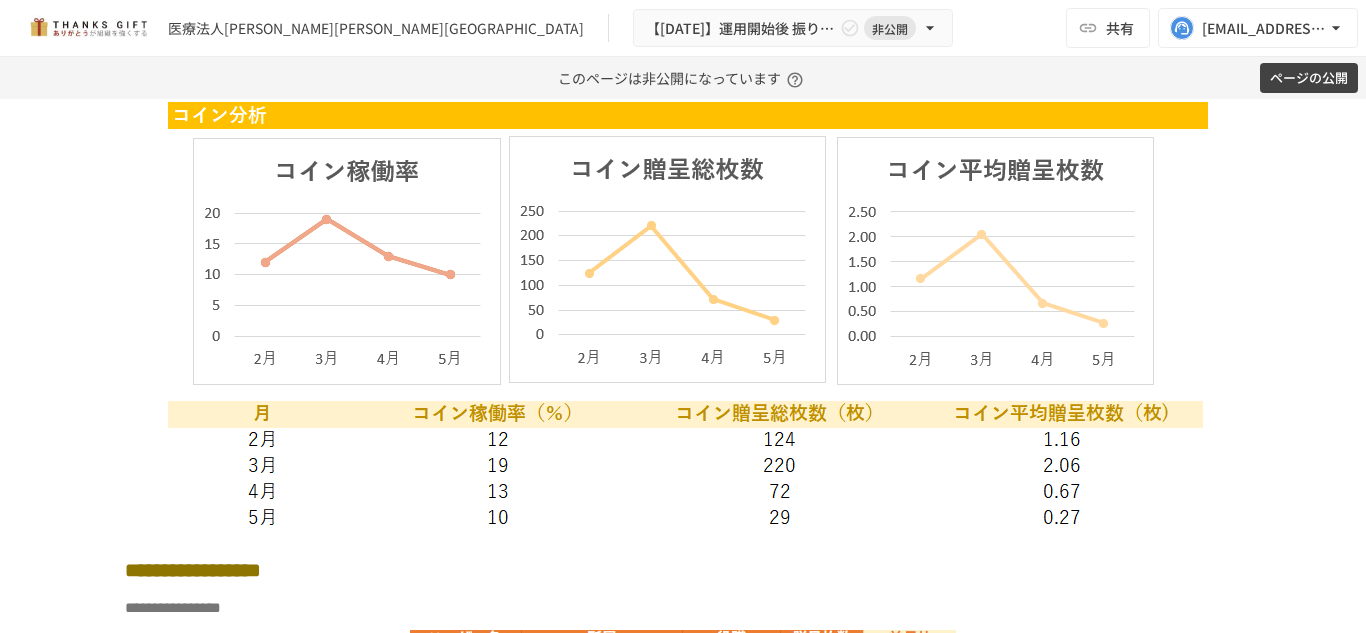 scroll, scrollTop: 2584, scrollLeft: 0, axis: vertical 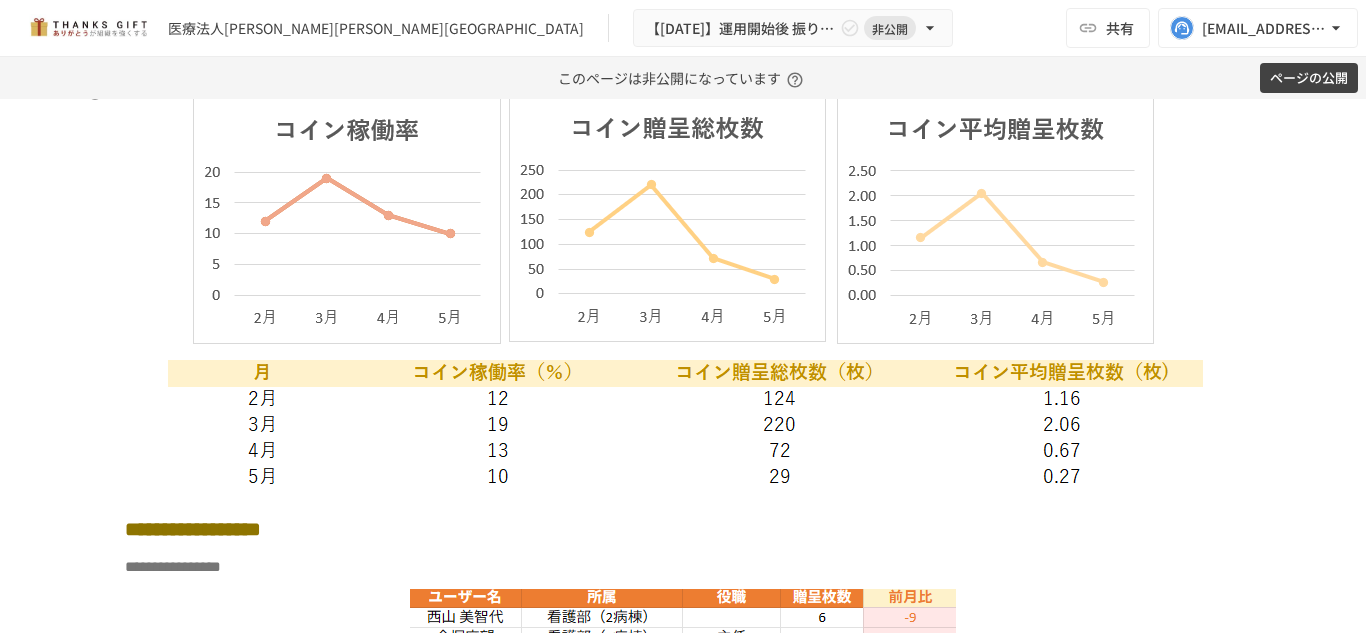 click at bounding box center (683, 275) 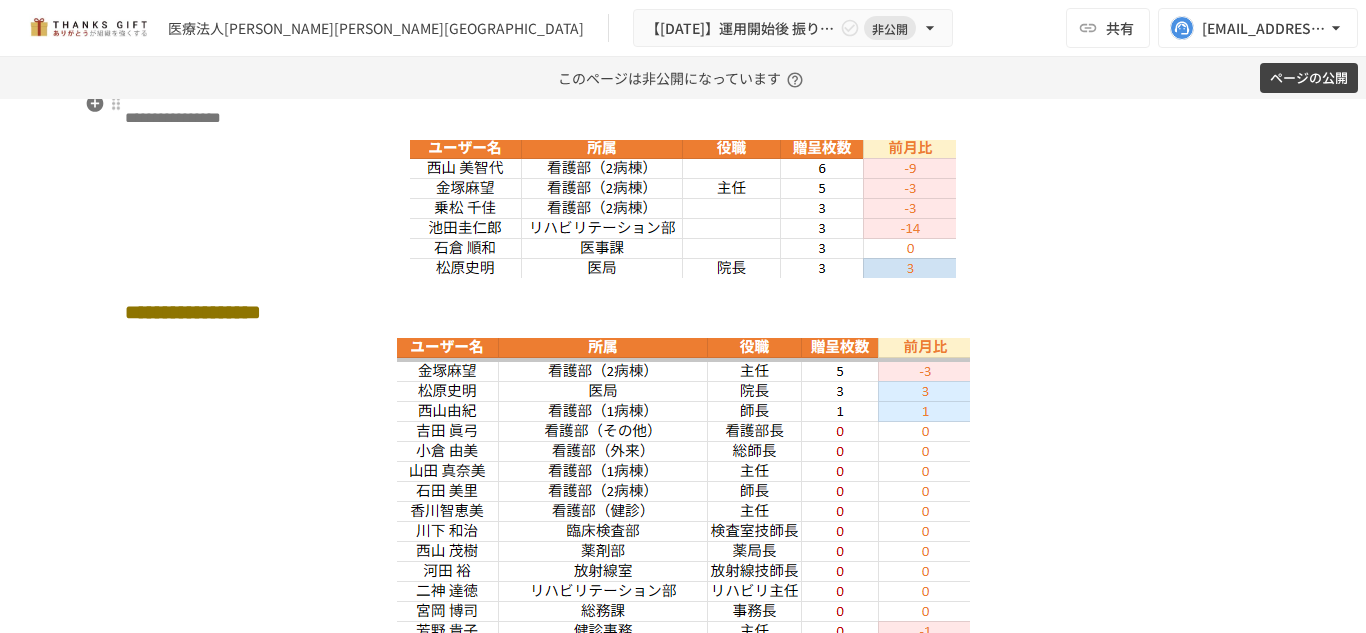 click on "**********" at bounding box center (683, 1971) 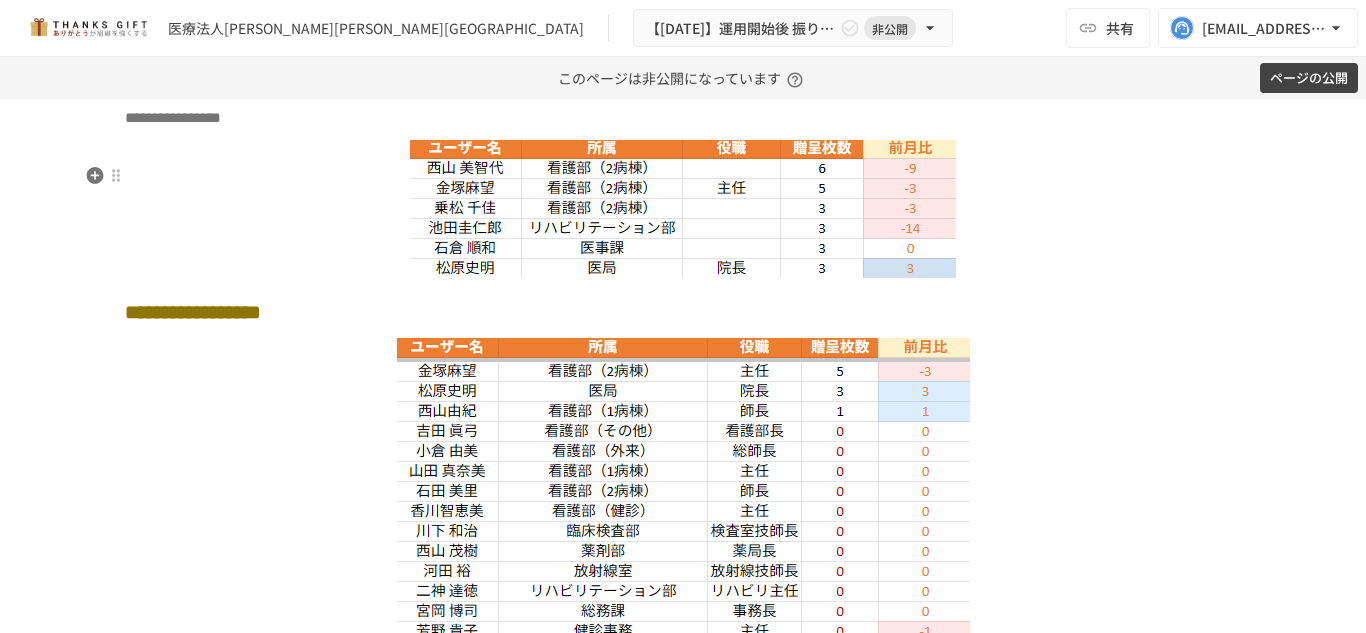 click at bounding box center (683, 209) 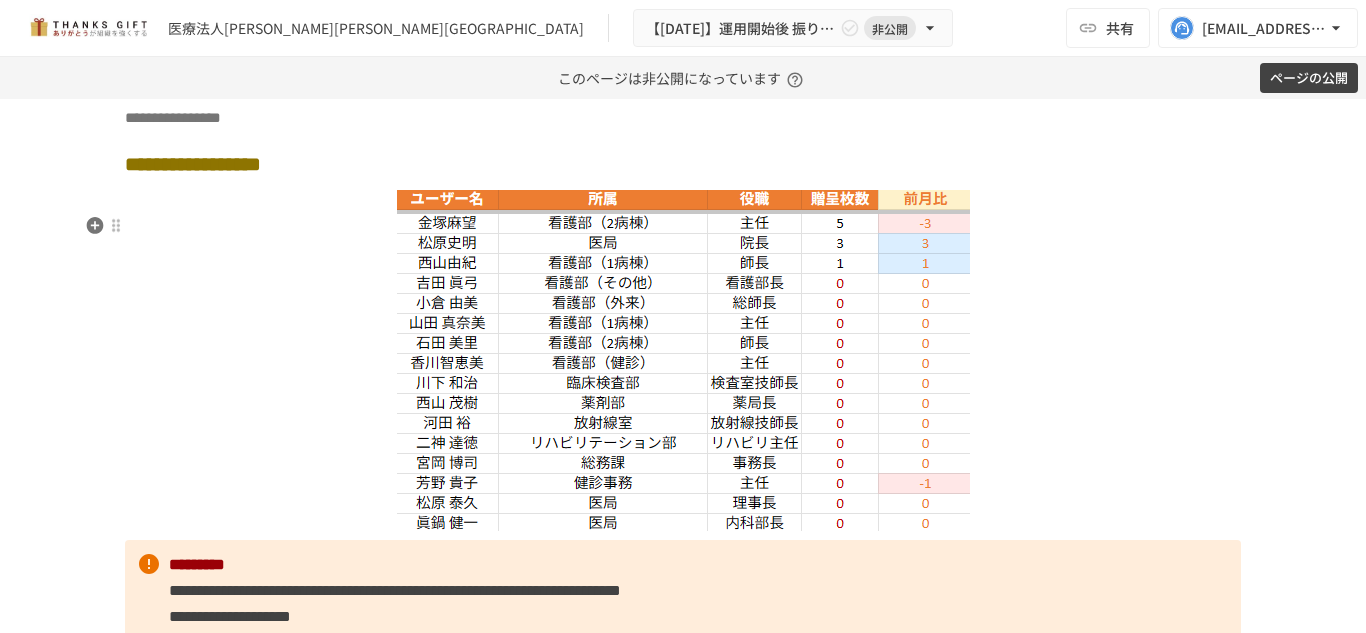 click at bounding box center (683, 360) 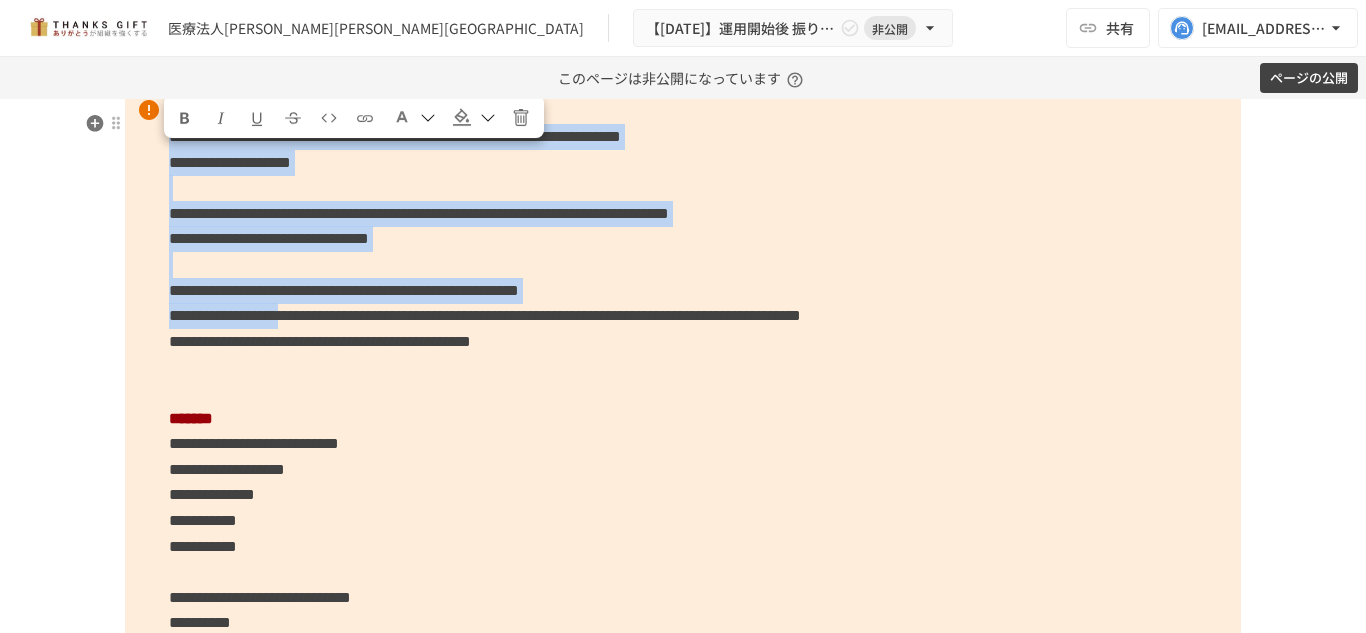 scroll, scrollTop: 2784, scrollLeft: 0, axis: vertical 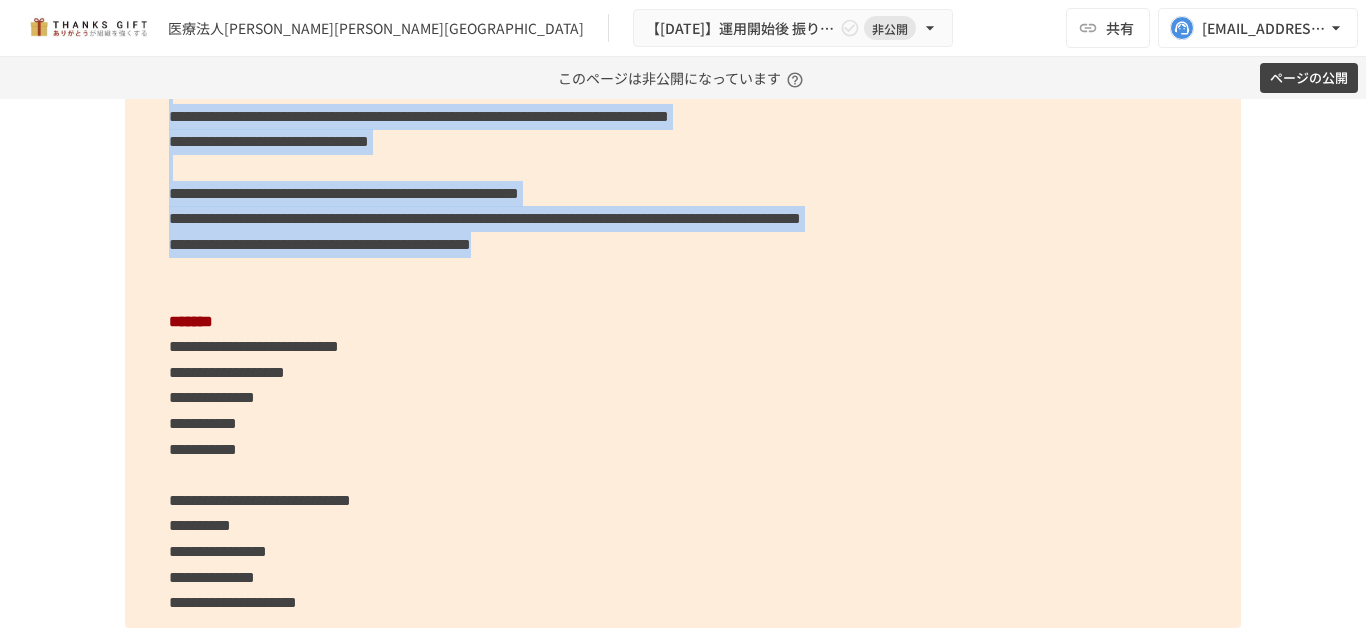 drag, startPoint x: 157, startPoint y: 256, endPoint x: 1016, endPoint y: 339, distance: 863.00055 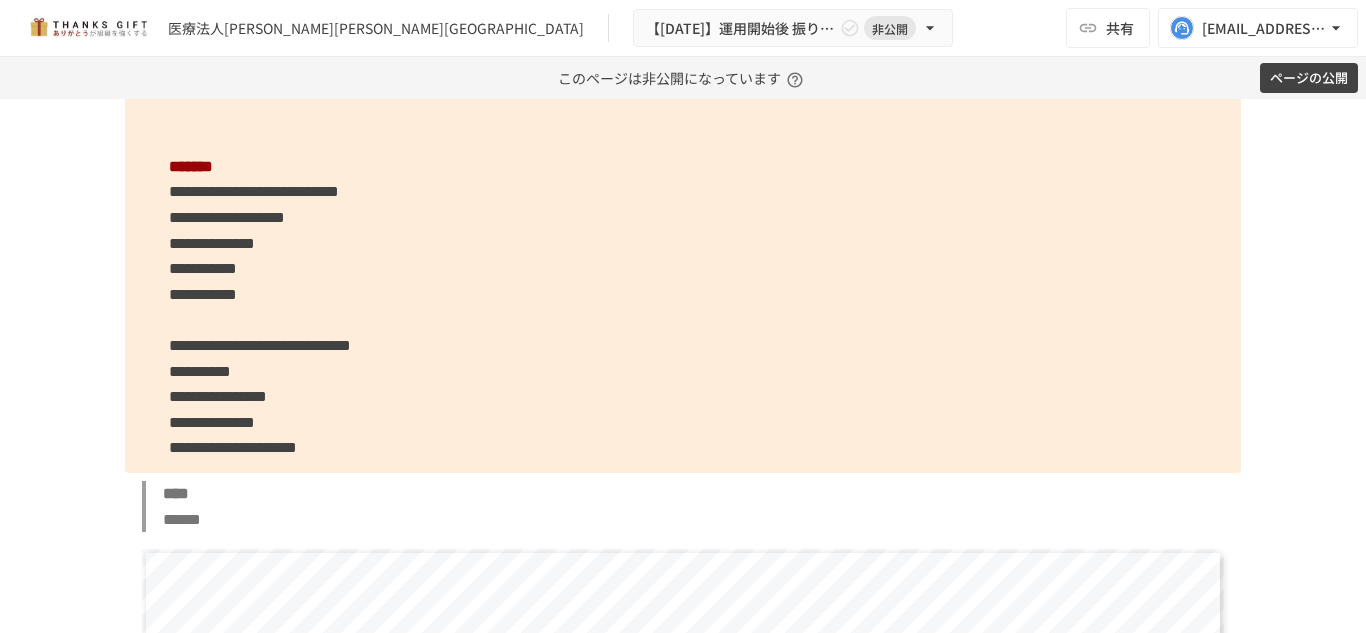 scroll, scrollTop: 2736, scrollLeft: 0, axis: vertical 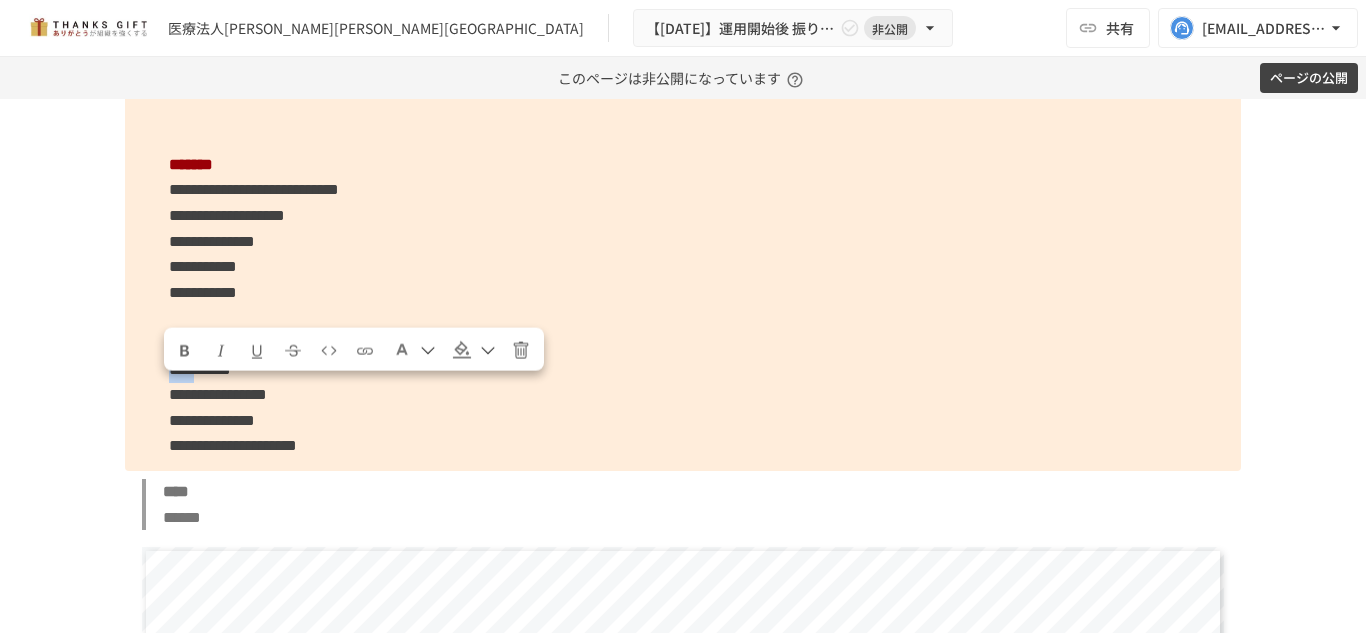 drag, startPoint x: 154, startPoint y: 396, endPoint x: 225, endPoint y: 390, distance: 71.25307 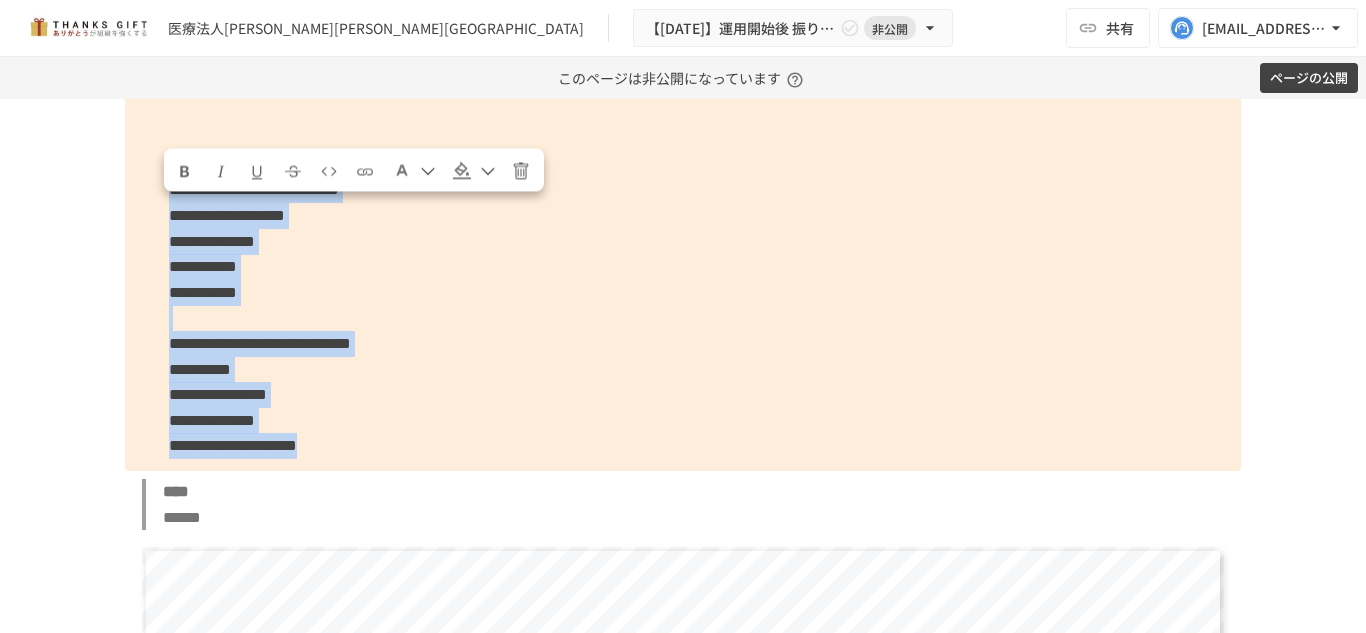 drag, startPoint x: 153, startPoint y: 217, endPoint x: 575, endPoint y: 490, distance: 502.6062 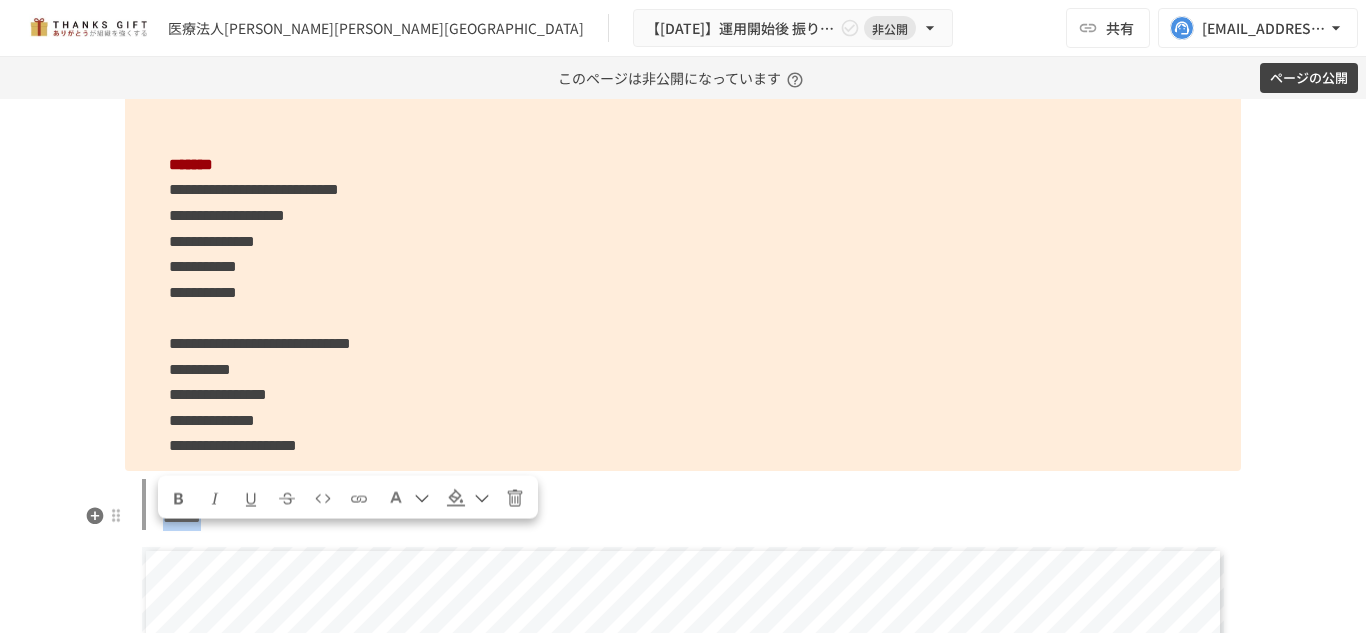 drag, startPoint x: 326, startPoint y: 556, endPoint x: 140, endPoint y: 537, distance: 186.96791 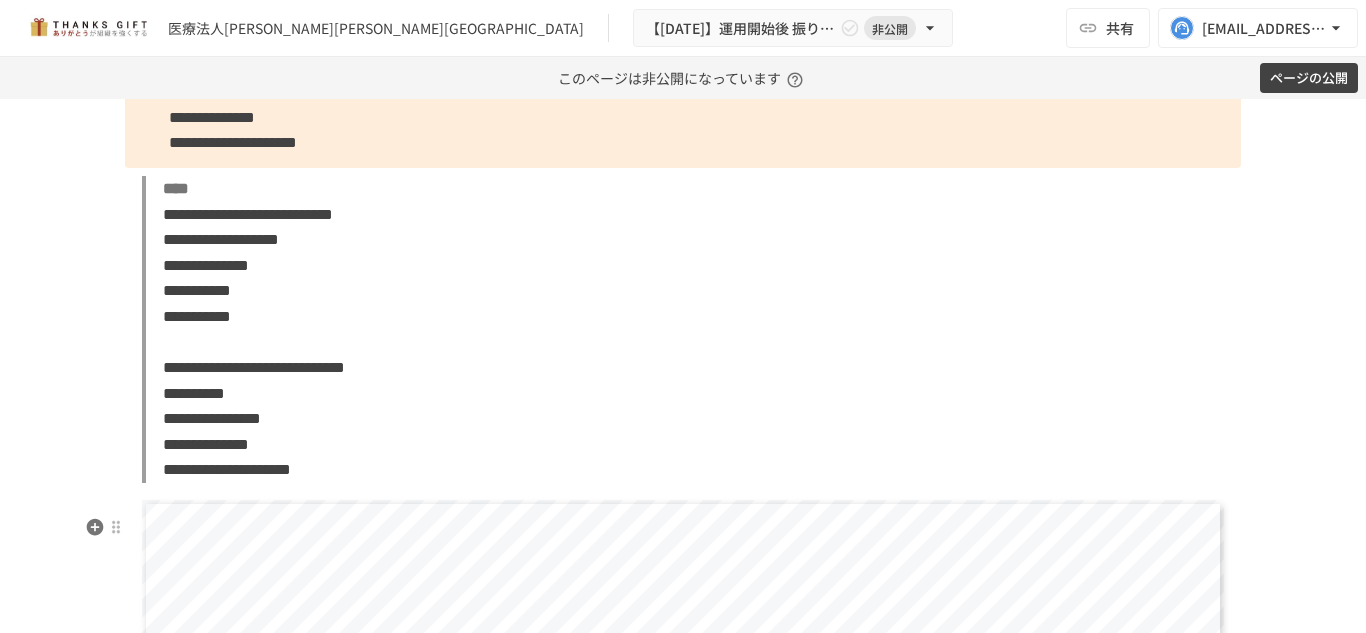 scroll, scrollTop: 3111, scrollLeft: 0, axis: vertical 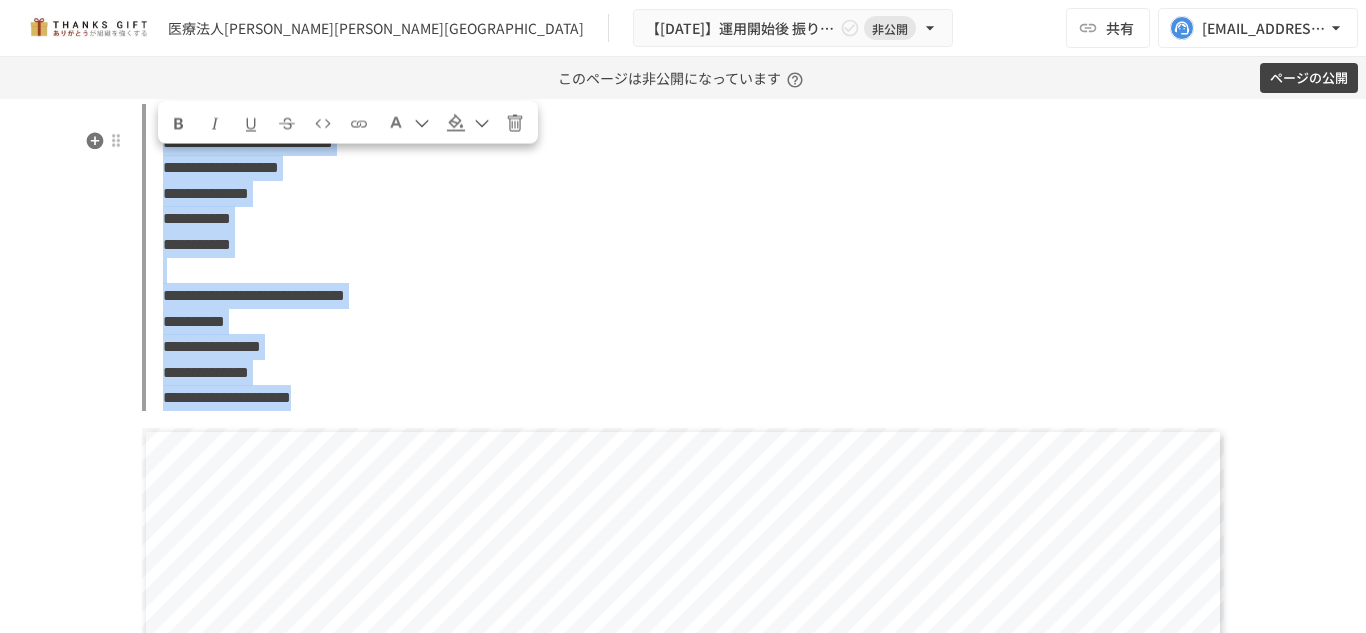 drag, startPoint x: 158, startPoint y: 165, endPoint x: 571, endPoint y: 426, distance: 488.5591 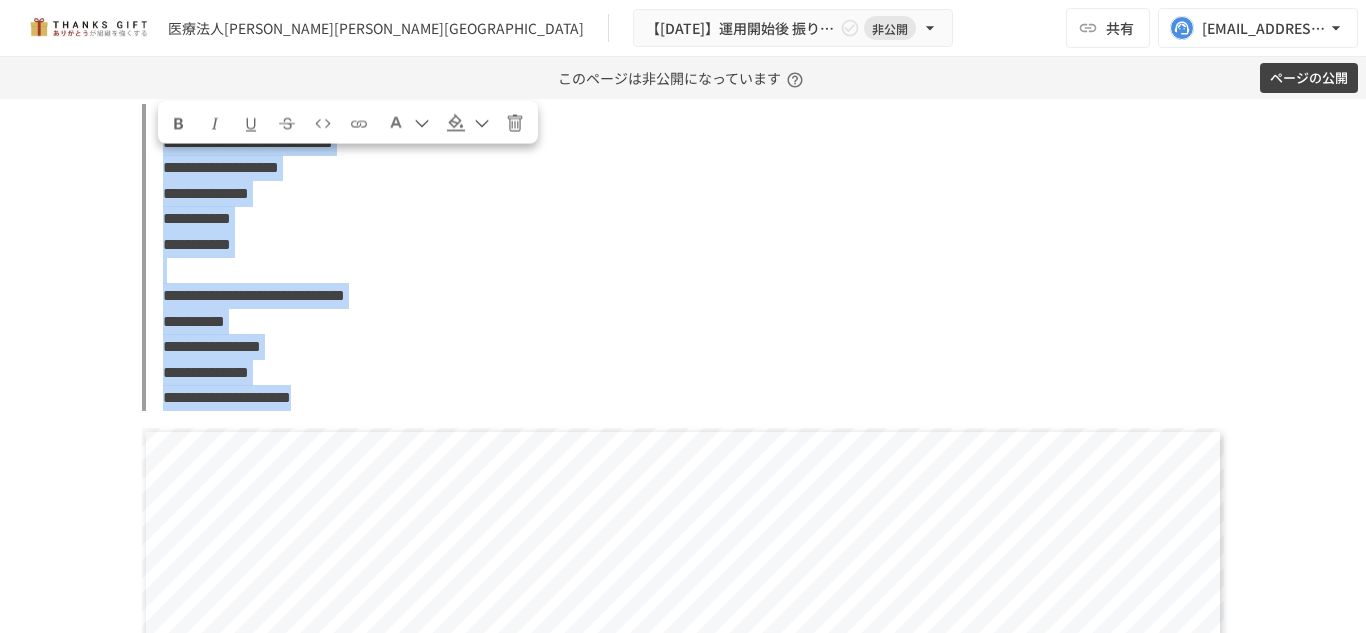 click at bounding box center [408, 122] 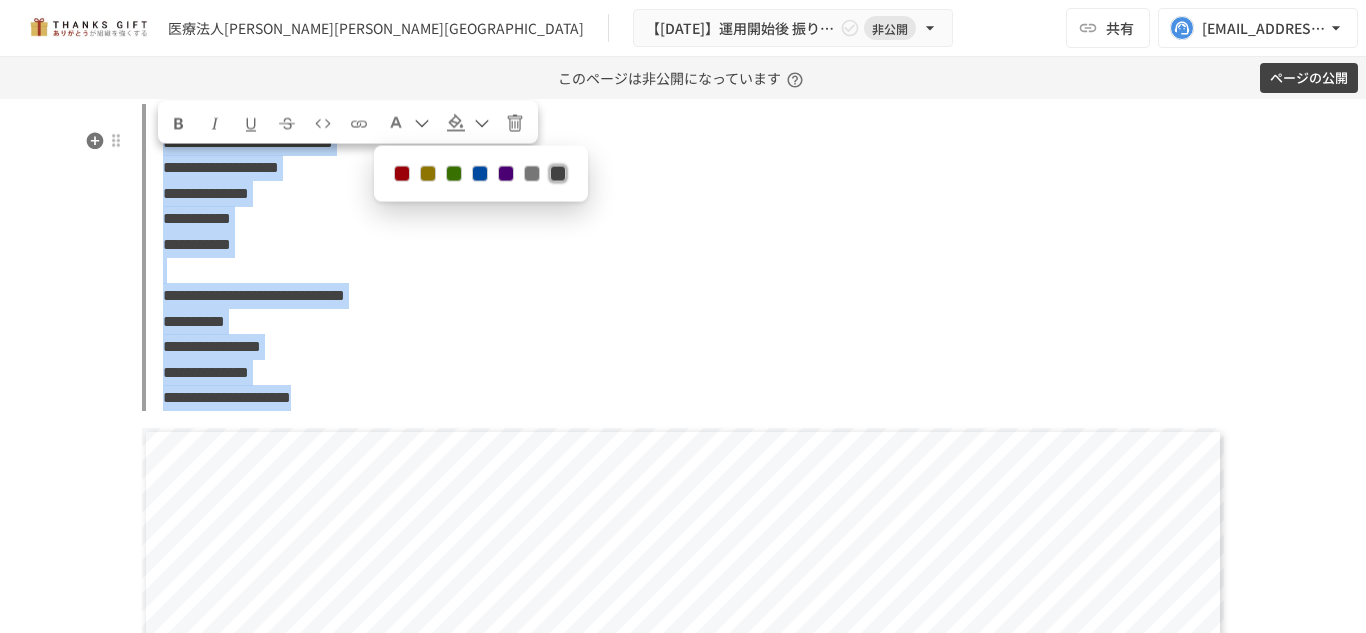 click at bounding box center (532, 174) 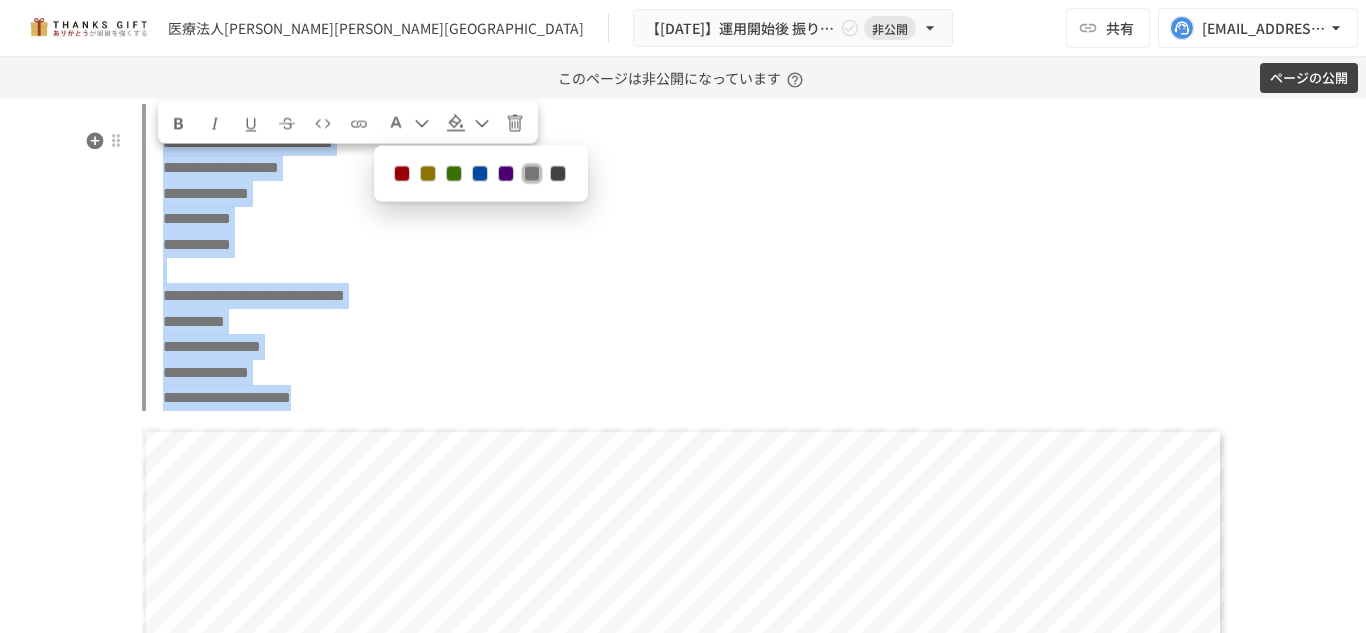 click on "**********" at bounding box center [691, 257] 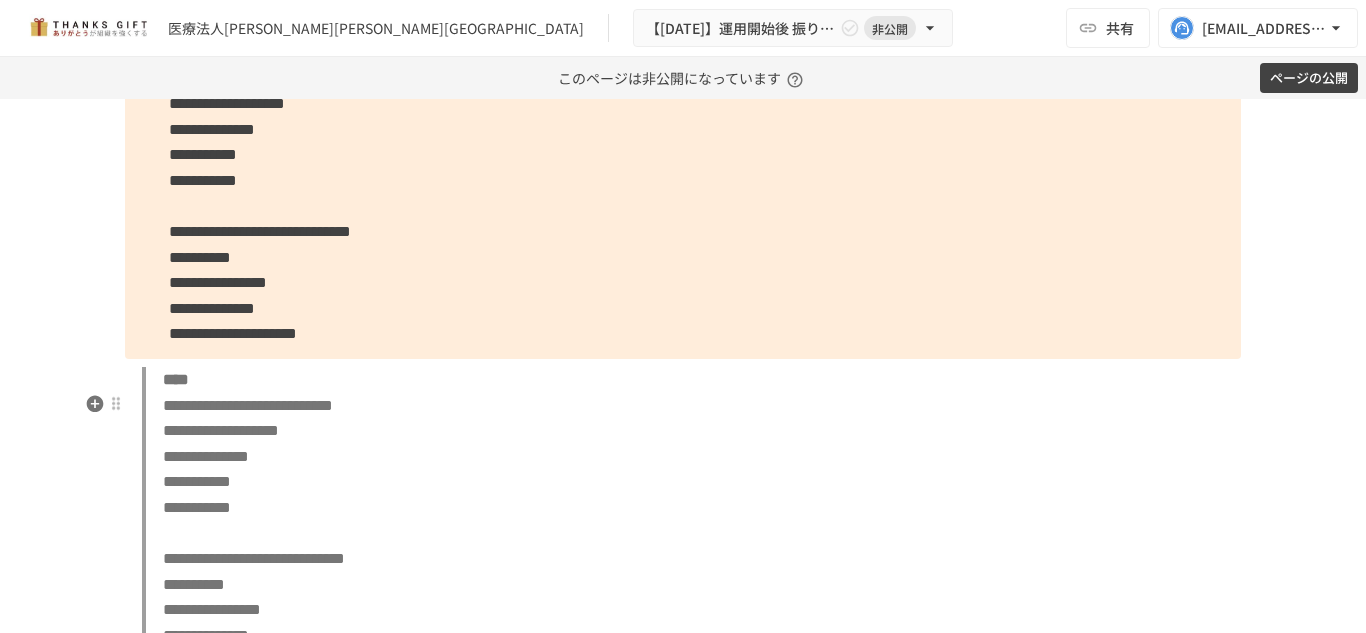scroll, scrollTop: 2811, scrollLeft: 0, axis: vertical 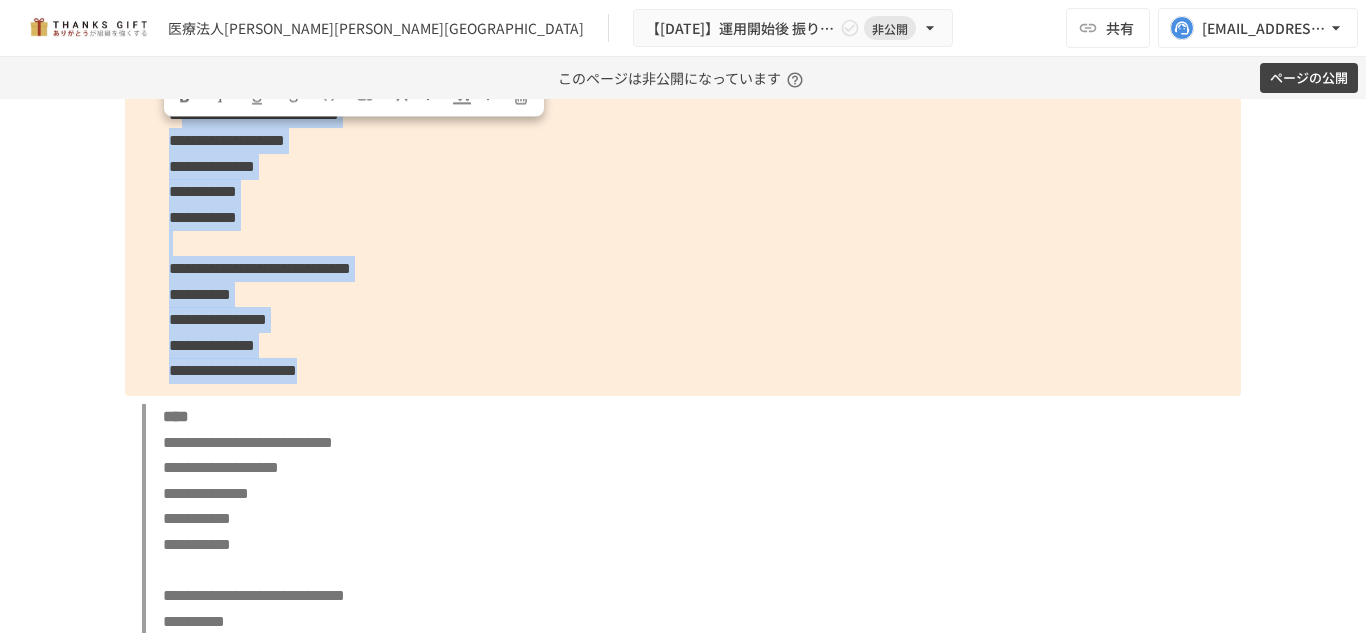 drag, startPoint x: 554, startPoint y: 394, endPoint x: 190, endPoint y: 140, distance: 443.86035 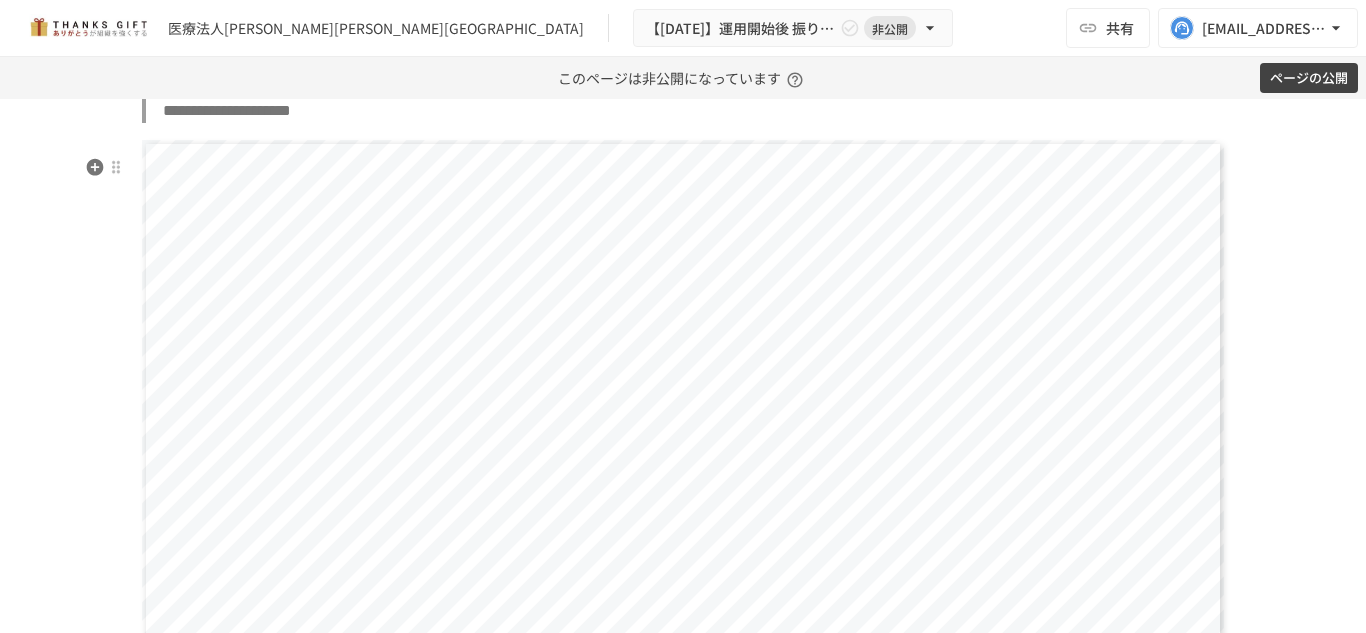 scroll, scrollTop: 3211, scrollLeft: 0, axis: vertical 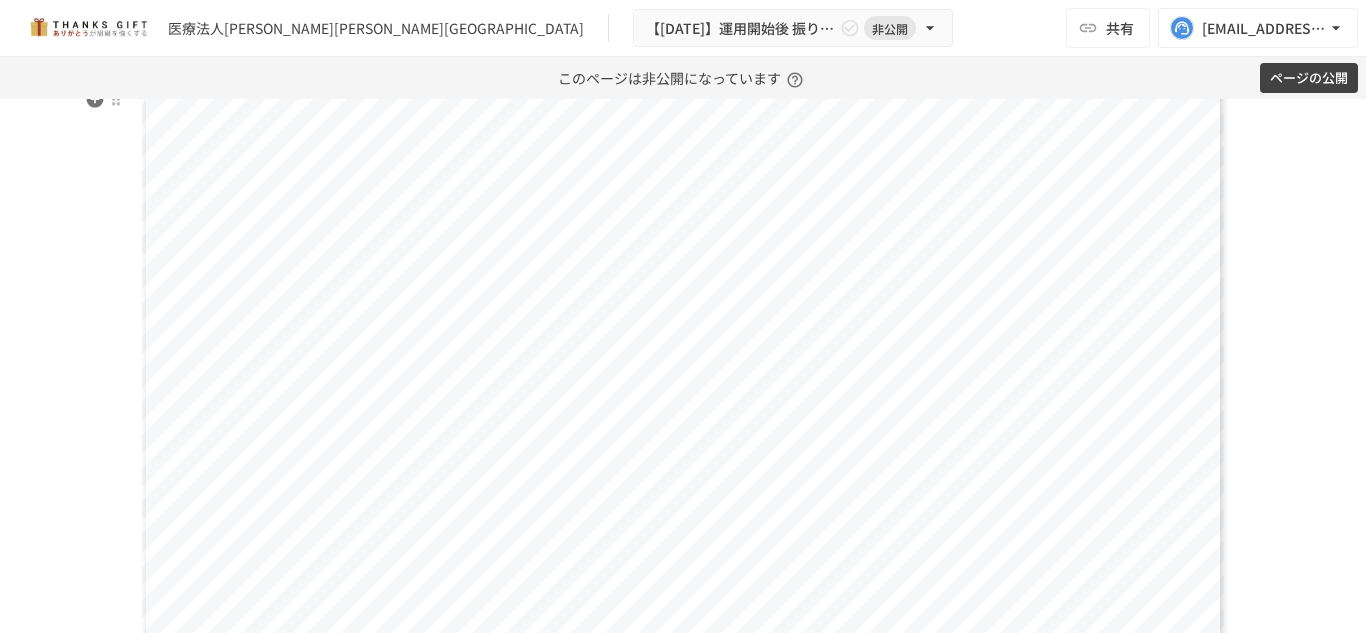 click on "**********" at bounding box center [402, 129] 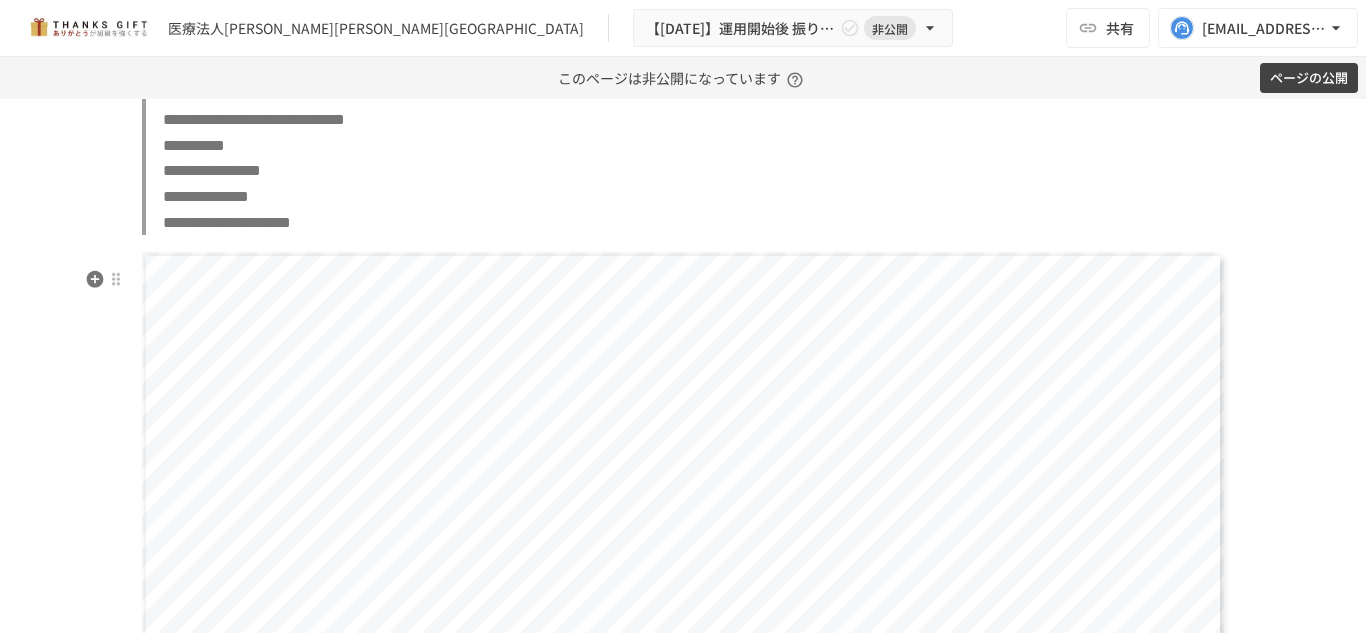 scroll, scrollTop: 3011, scrollLeft: 0, axis: vertical 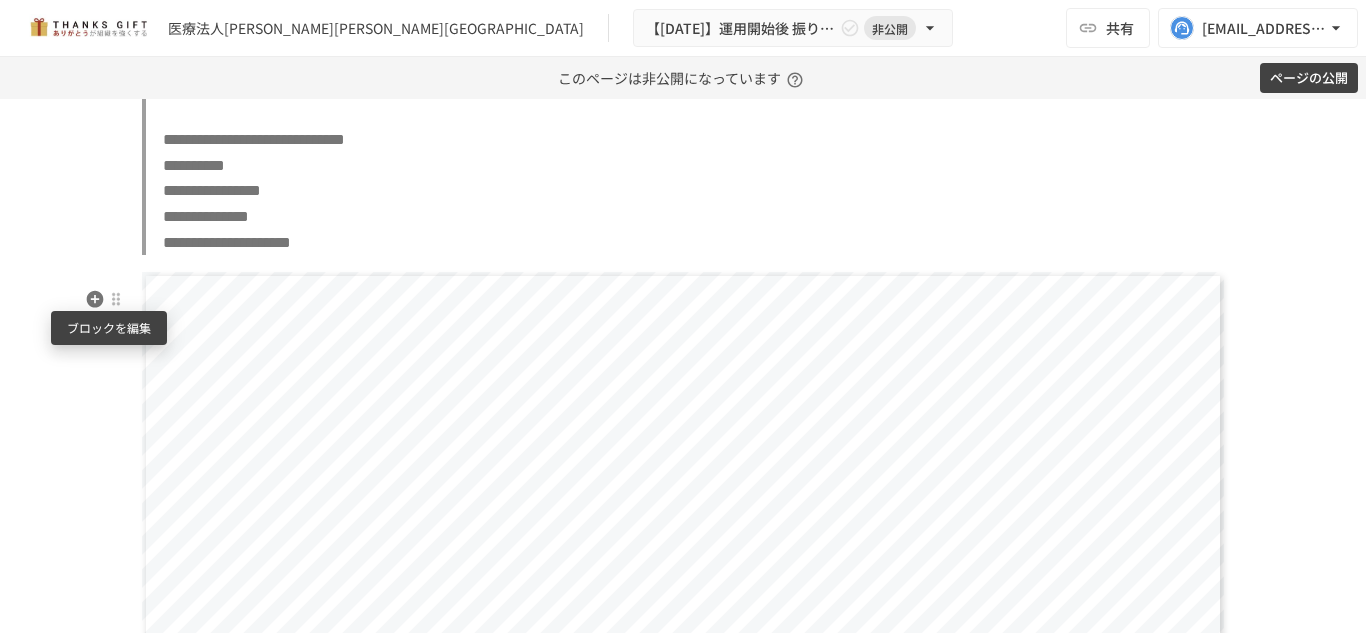 click at bounding box center [116, 299] 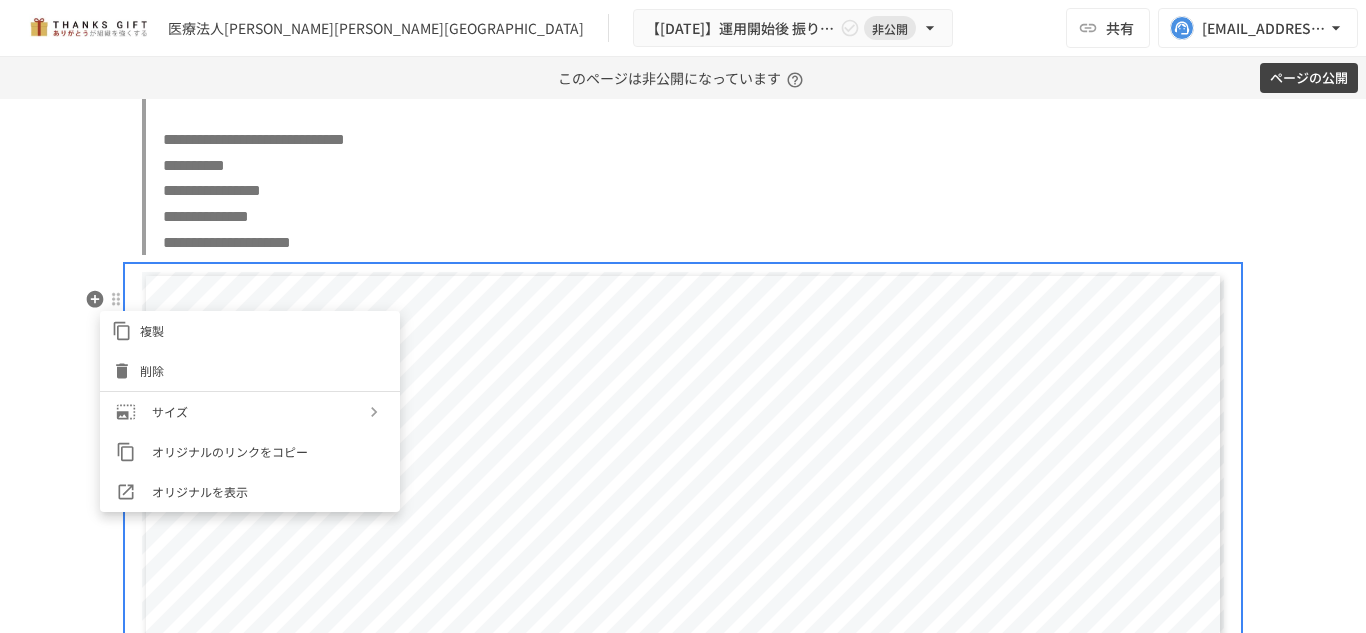 click on "削除" at bounding box center [264, 370] 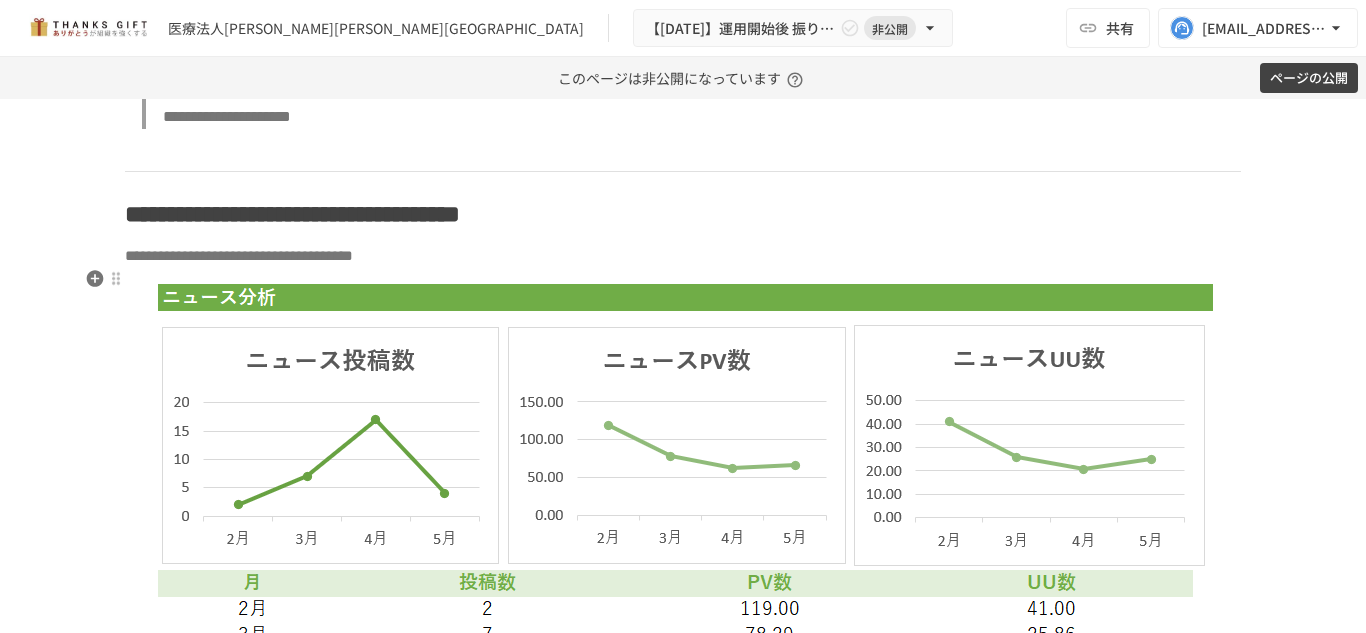 scroll, scrollTop: 3211, scrollLeft: 0, axis: vertical 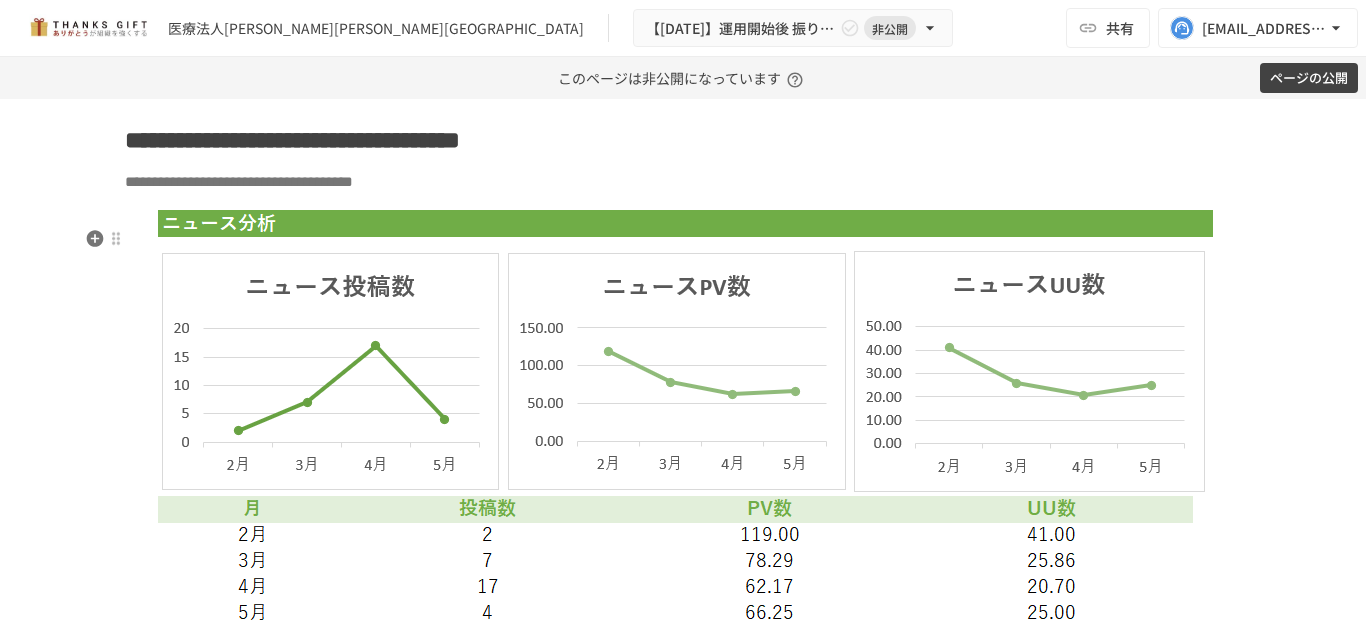 click at bounding box center [683, 418] 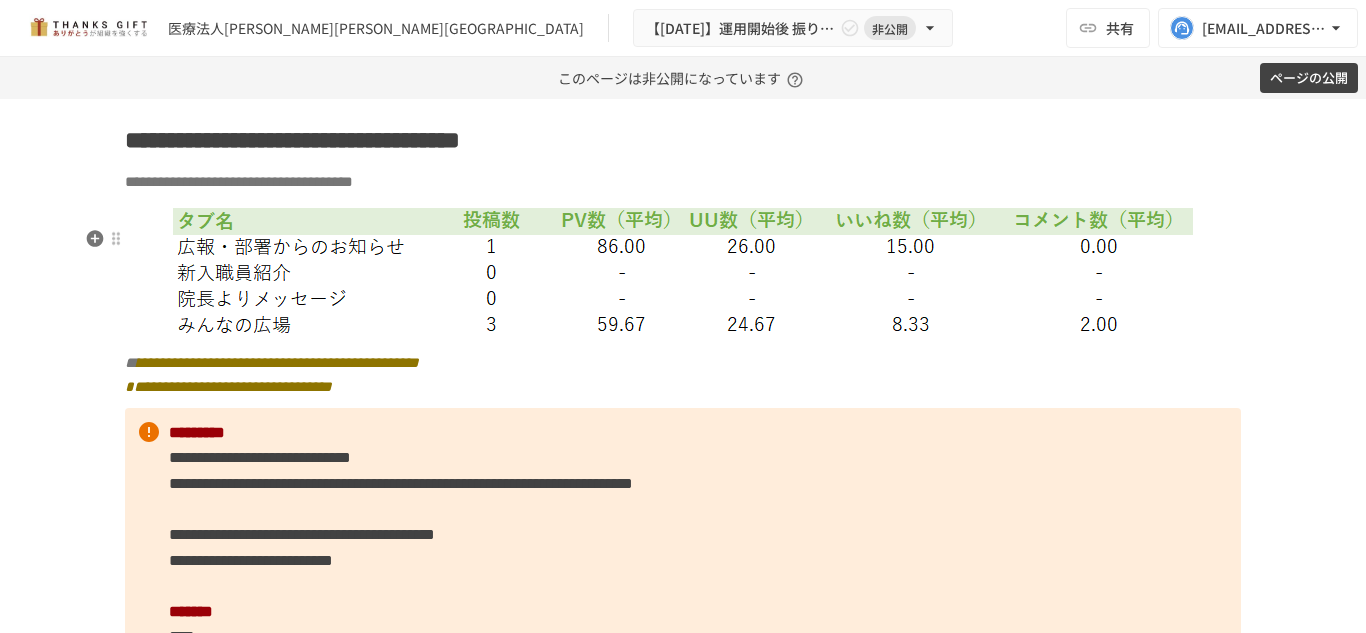 click at bounding box center (683, 272) 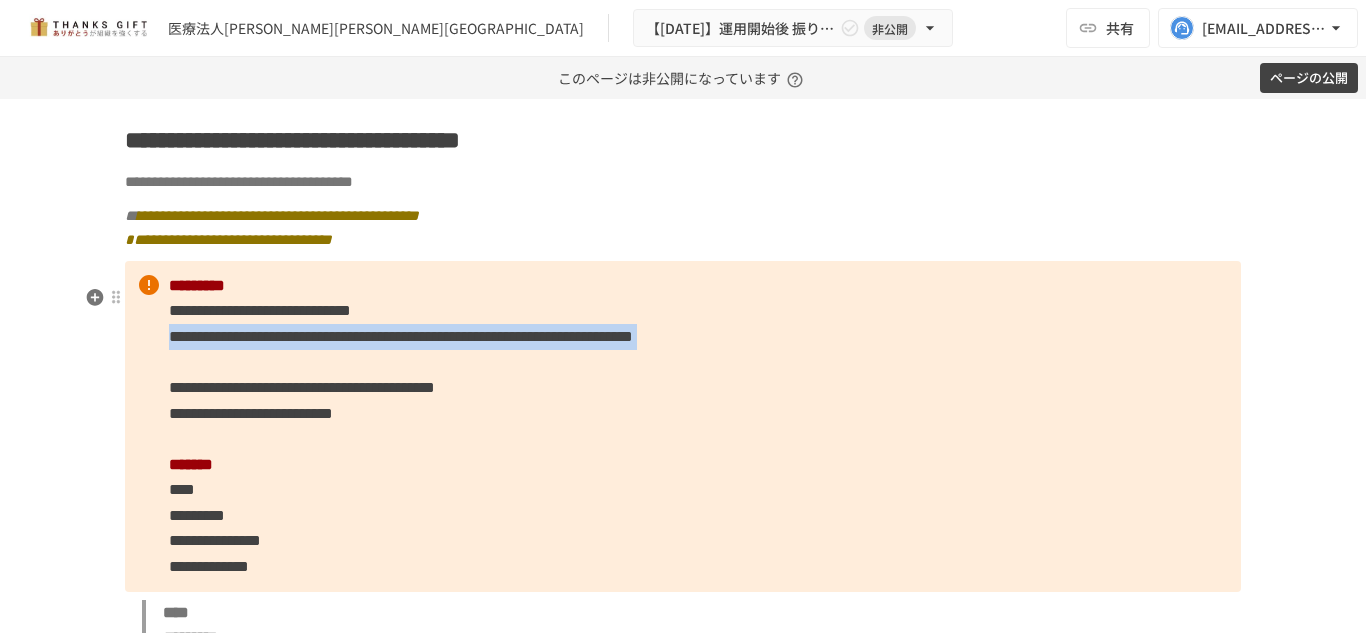 drag, startPoint x: 148, startPoint y: 348, endPoint x: 470, endPoint y: 413, distance: 328.49506 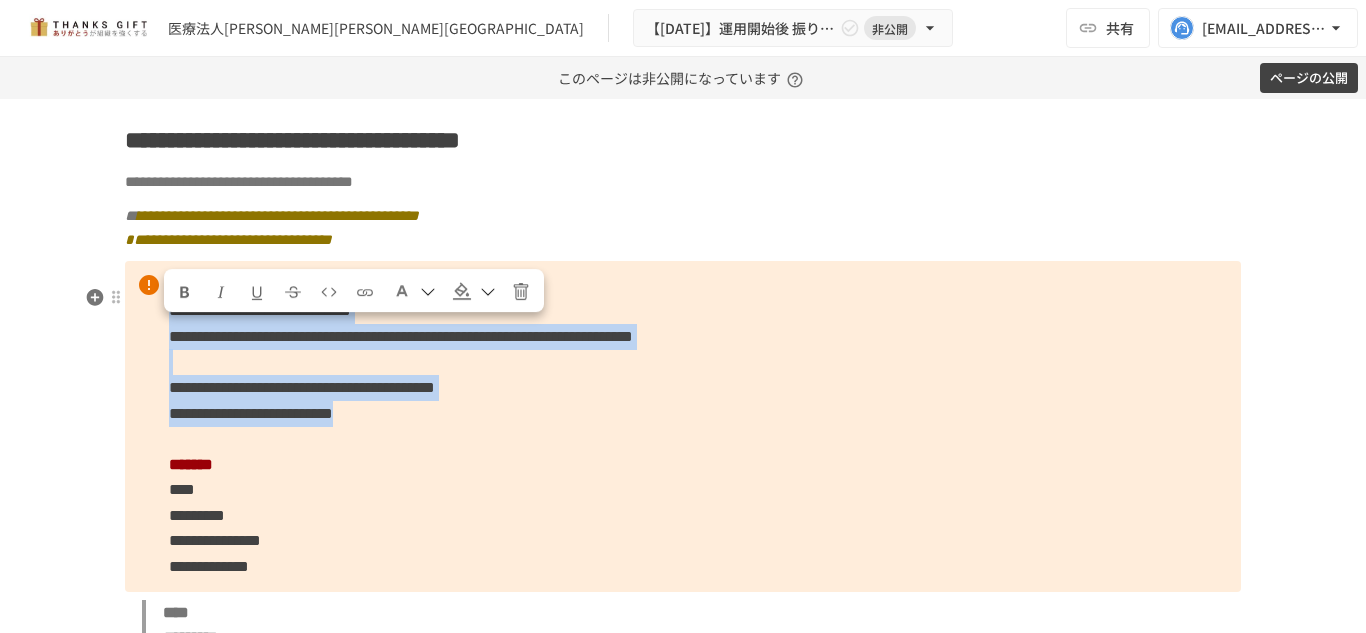 drag, startPoint x: 641, startPoint y: 472, endPoint x: 147, endPoint y: 329, distance: 514.28107 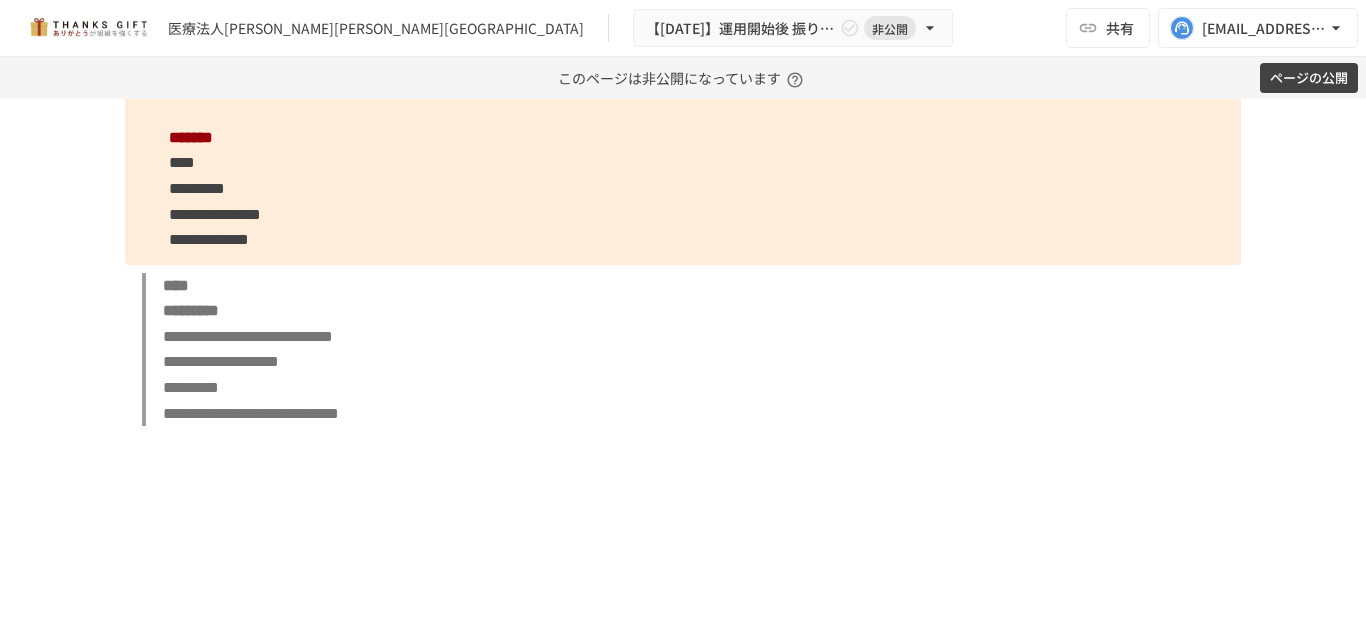 scroll, scrollTop: 3411, scrollLeft: 0, axis: vertical 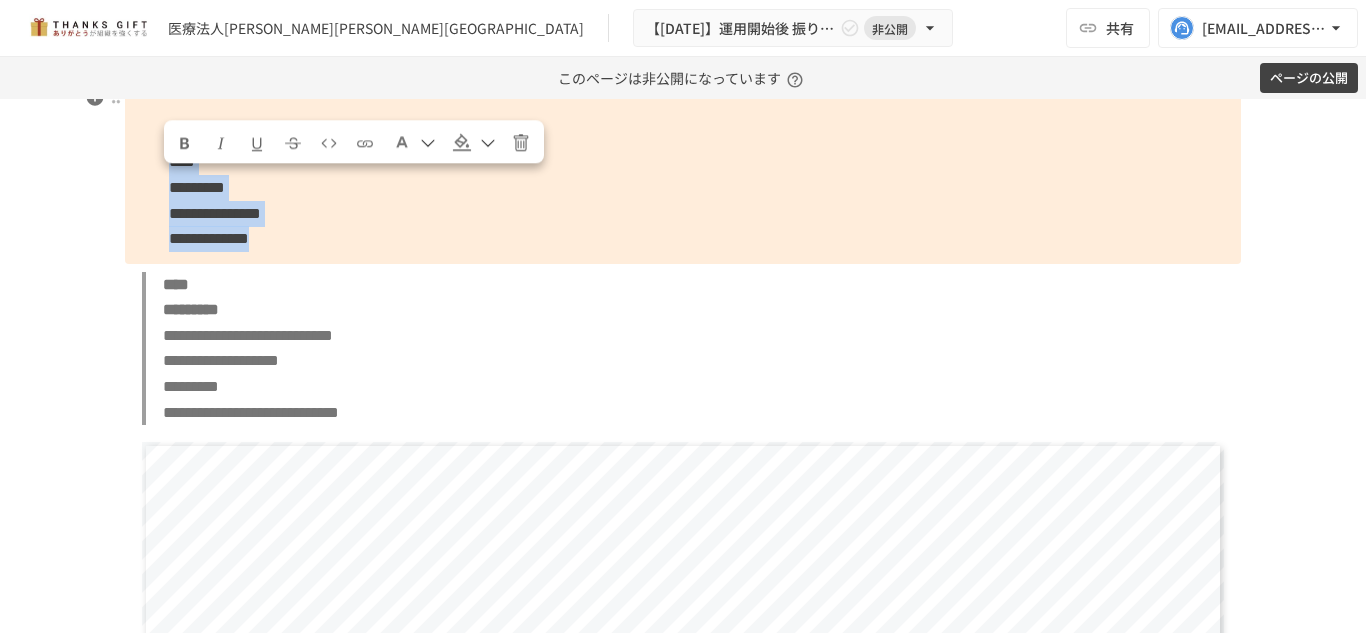 drag, startPoint x: 164, startPoint y: 185, endPoint x: 481, endPoint y: 278, distance: 330.3604 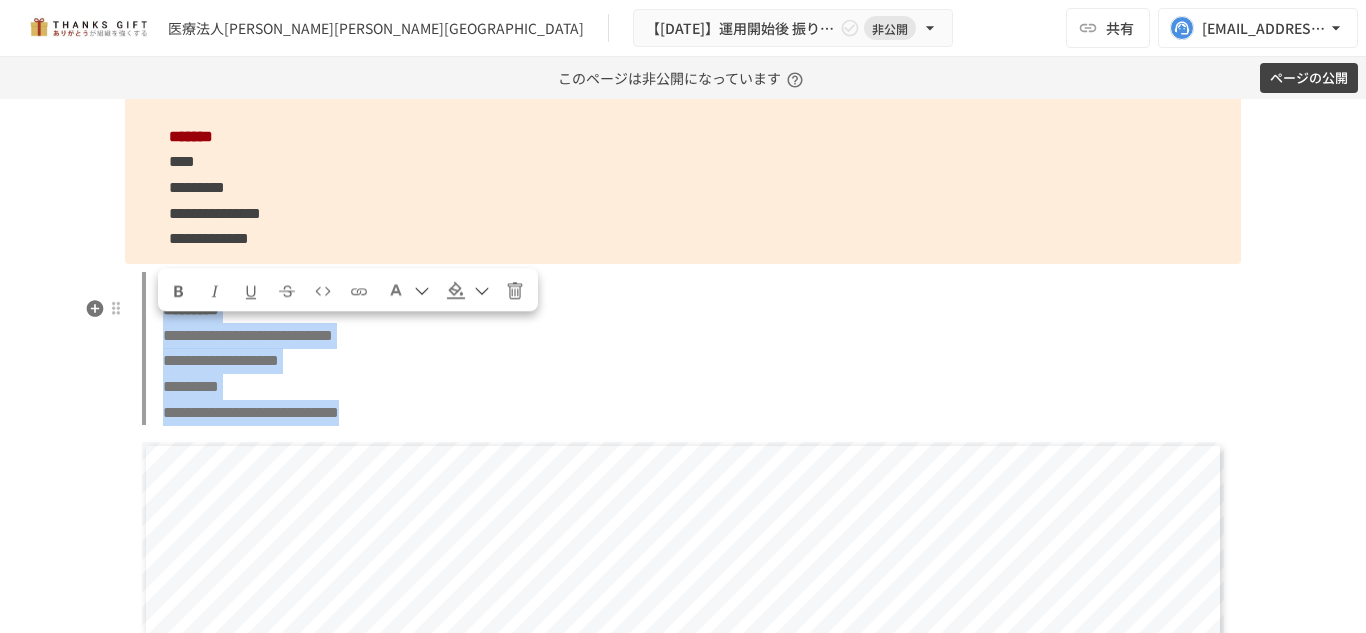 drag, startPoint x: 522, startPoint y: 431, endPoint x: 98, endPoint y: 324, distance: 437.29282 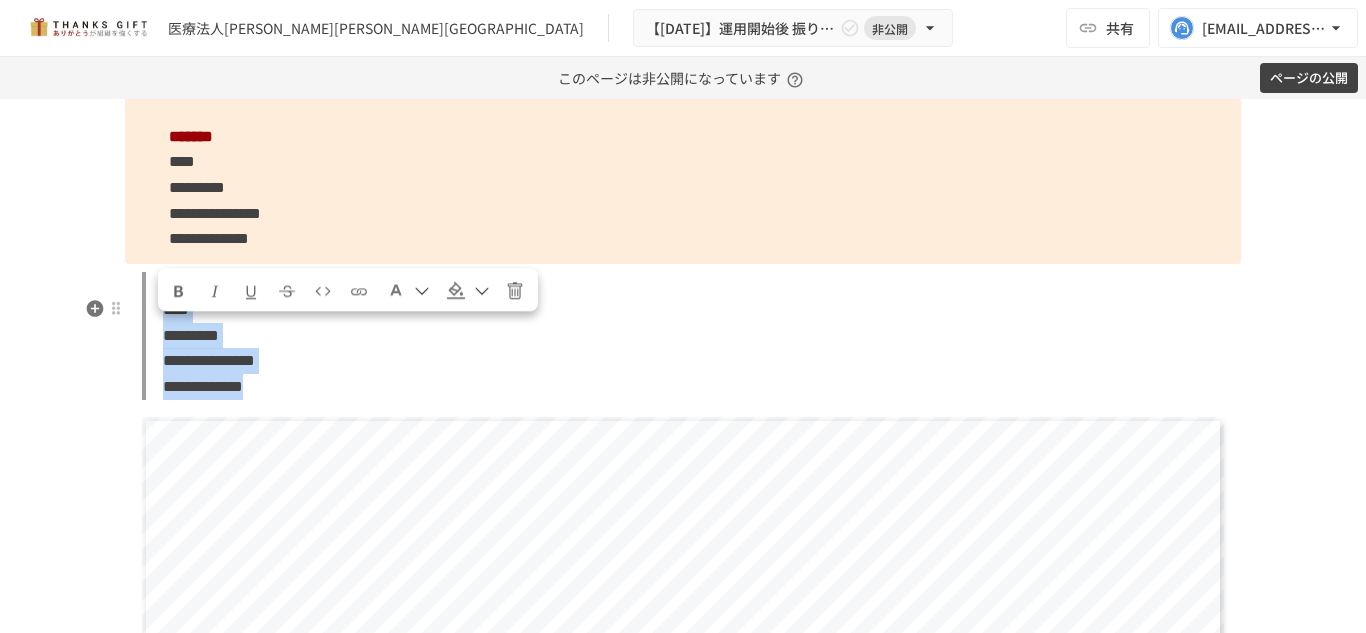 drag, startPoint x: 392, startPoint y: 405, endPoint x: 94, endPoint y: 326, distance: 308.2937 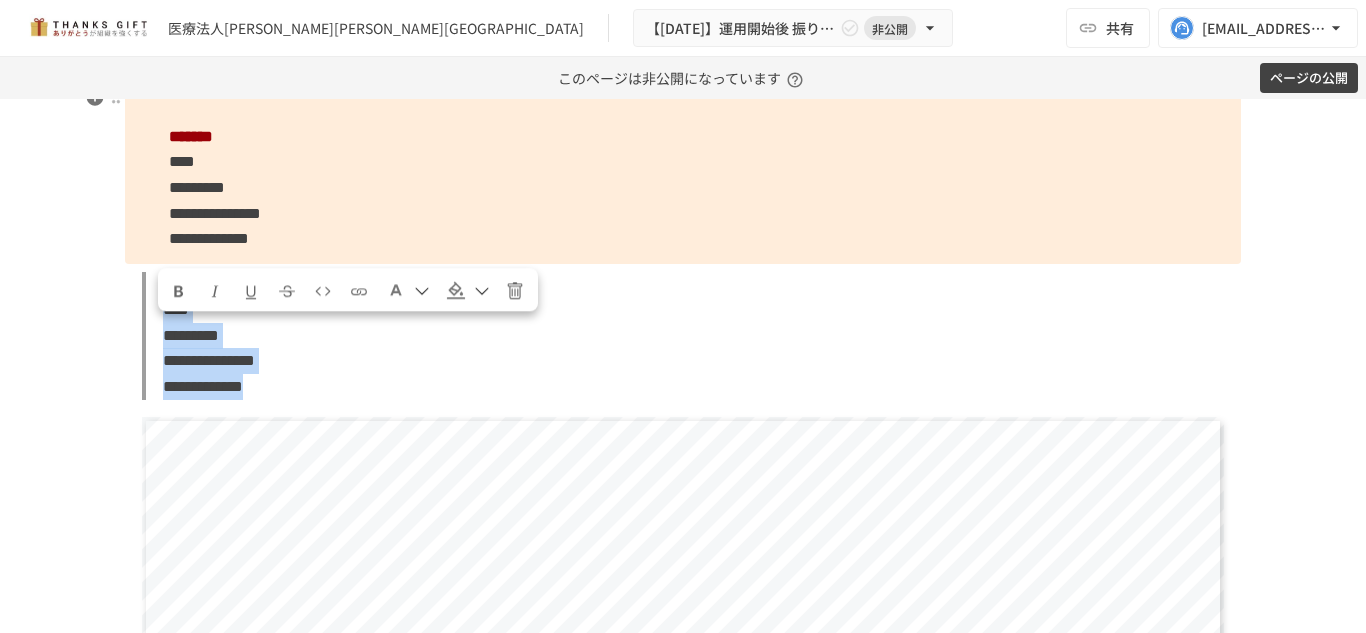 click at bounding box center (408, 289) 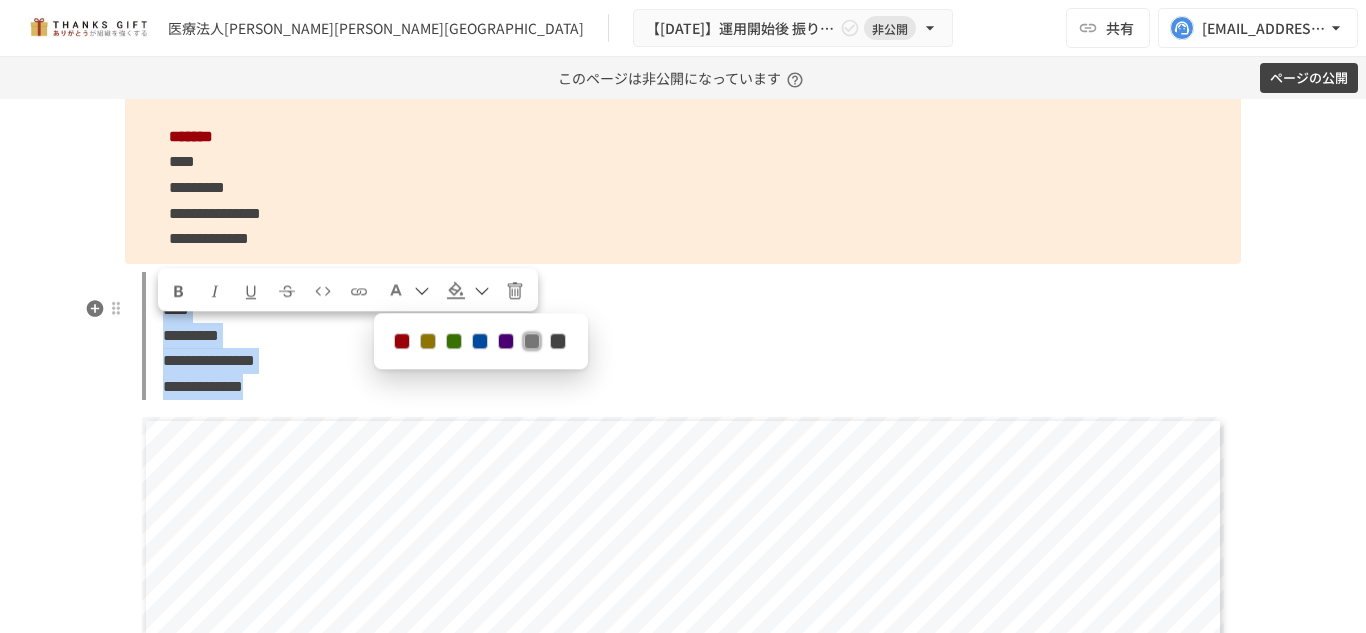 click at bounding box center [532, 341] 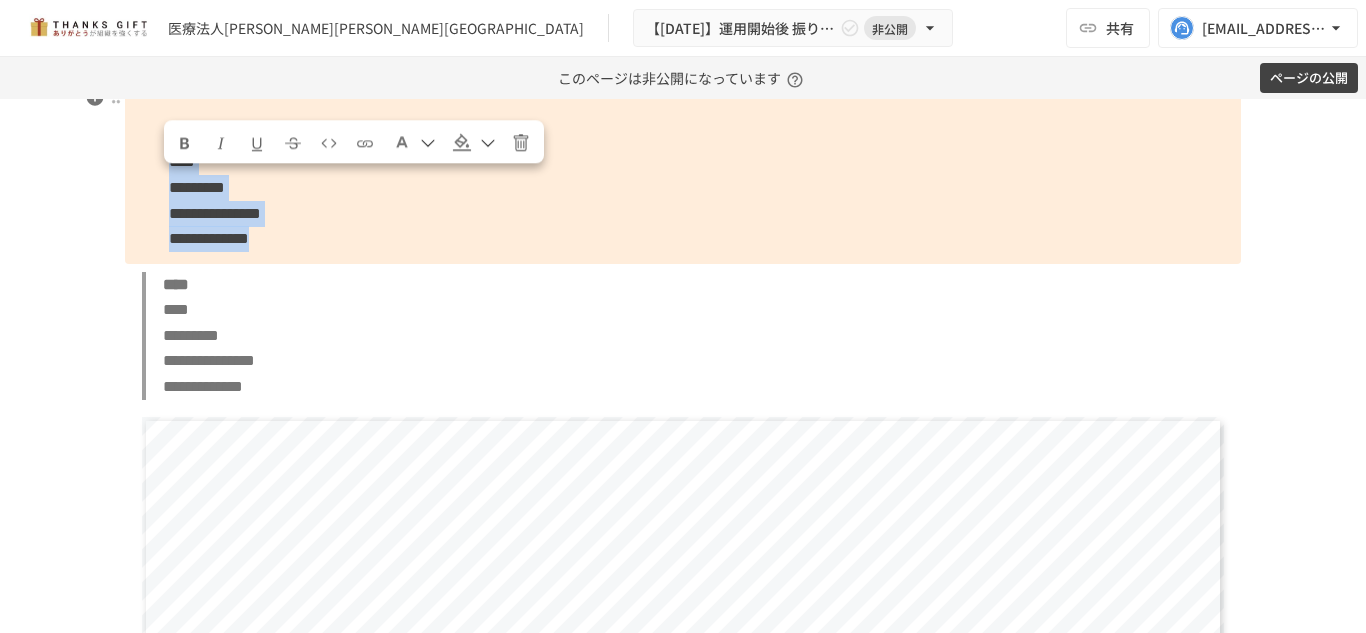 drag, startPoint x: 422, startPoint y: 264, endPoint x: 106, endPoint y: 191, distance: 324.32236 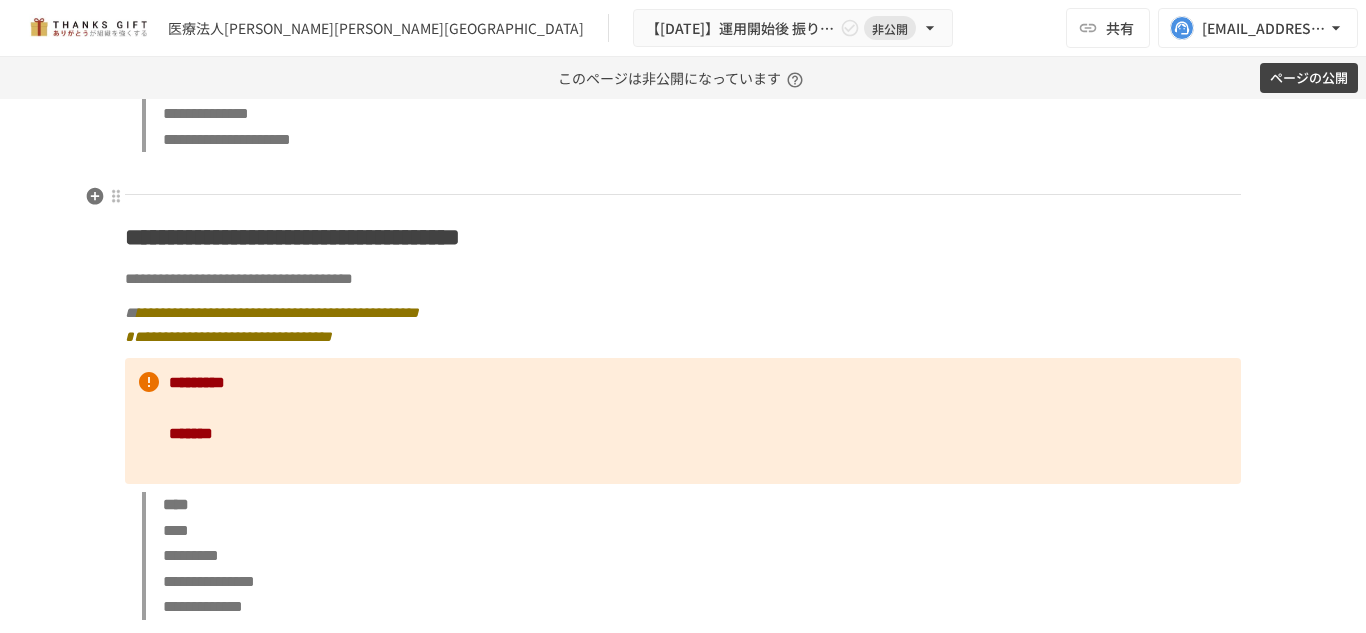 scroll, scrollTop: 3111, scrollLeft: 0, axis: vertical 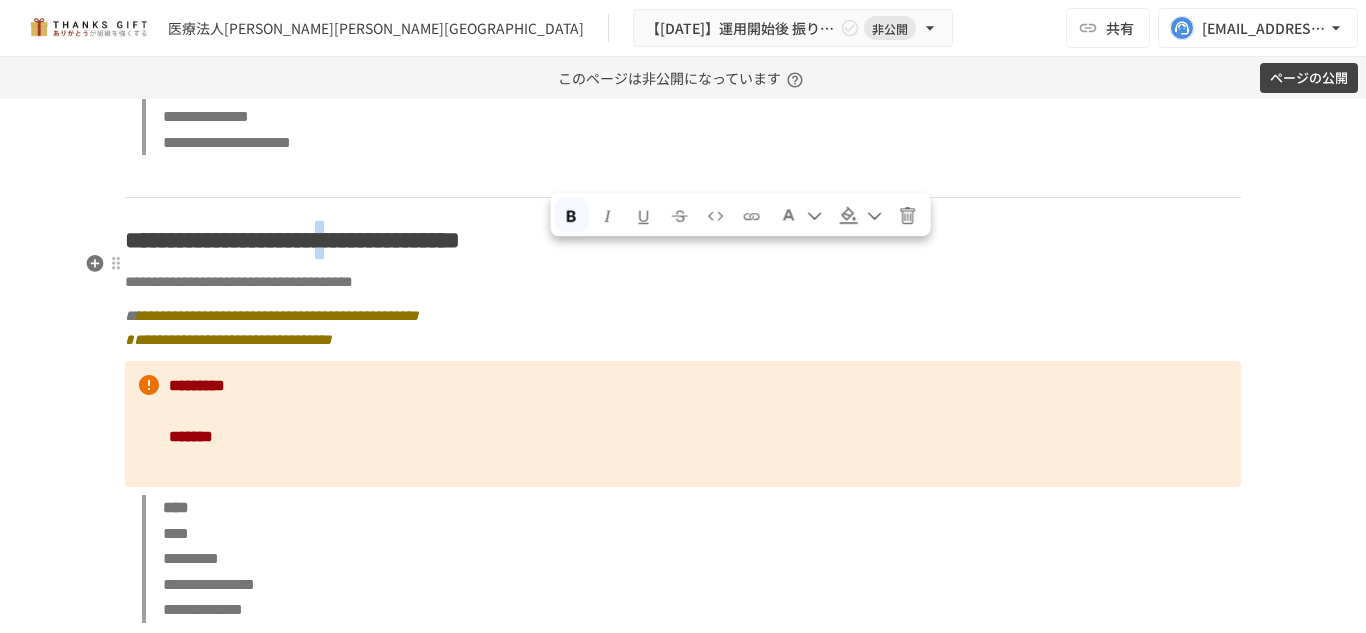click on "**********" at bounding box center (302, 240) 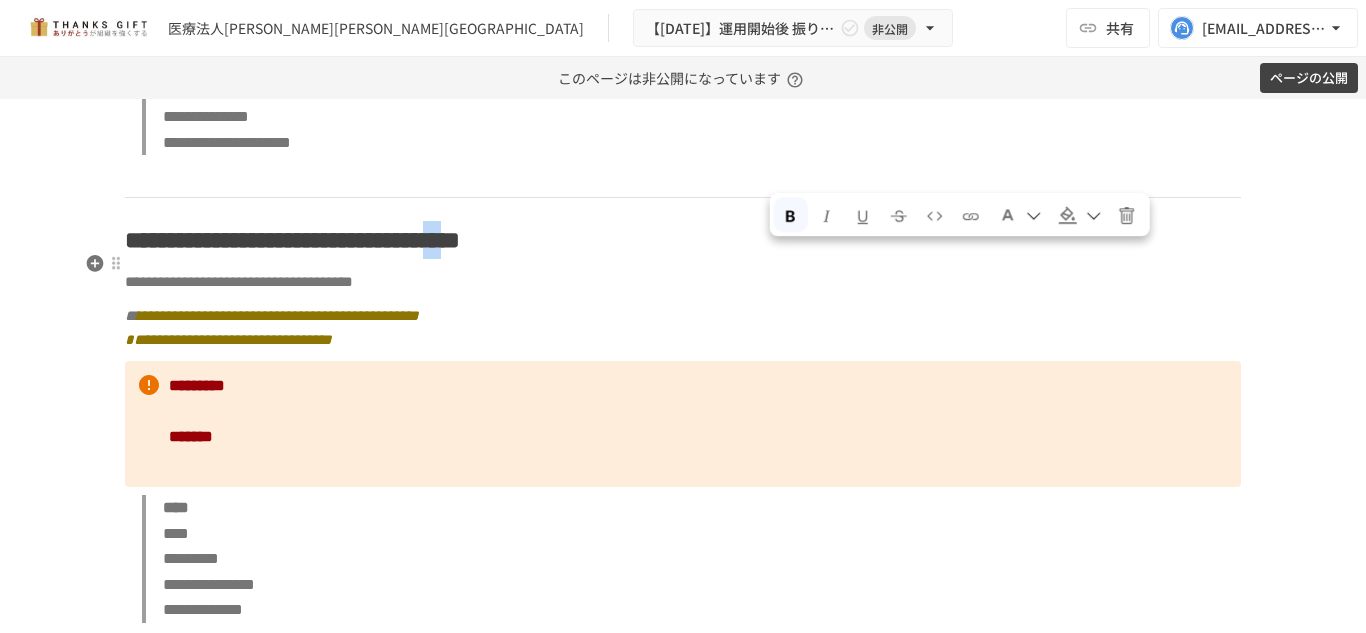 drag, startPoint x: 790, startPoint y: 271, endPoint x: 768, endPoint y: 271, distance: 22 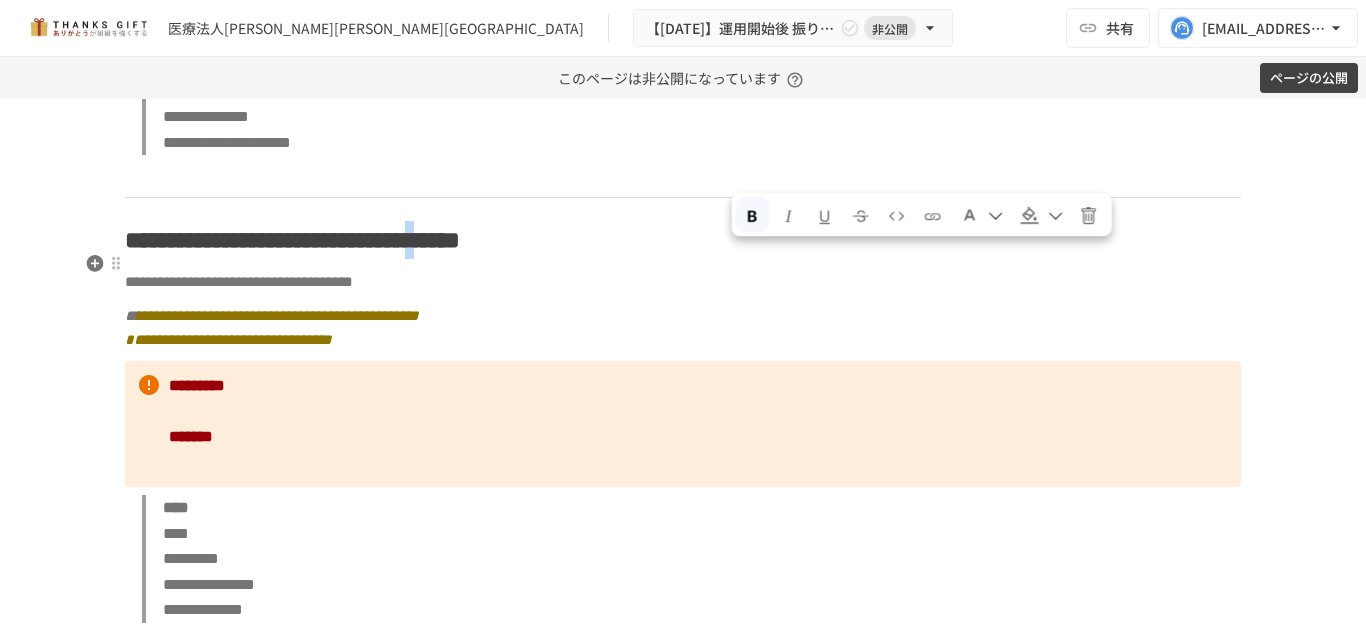 click on "**********" at bounding box center (302, 240) 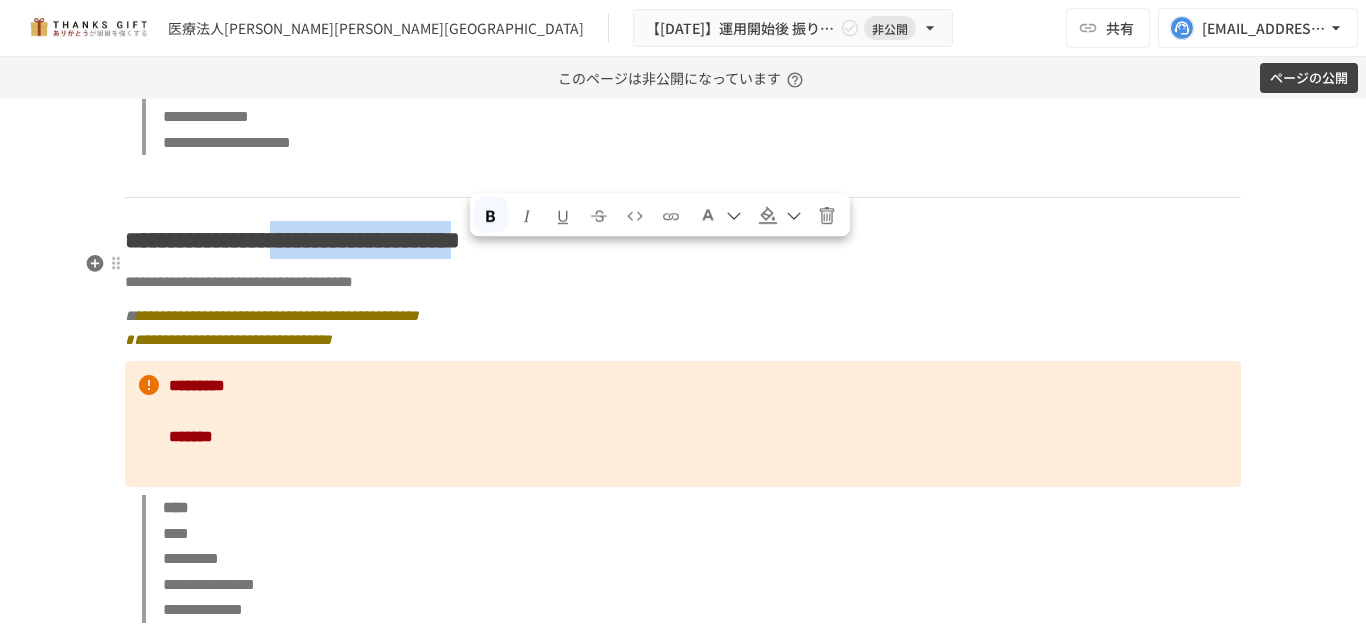 drag, startPoint x: 810, startPoint y: 258, endPoint x: 458, endPoint y: 258, distance: 352 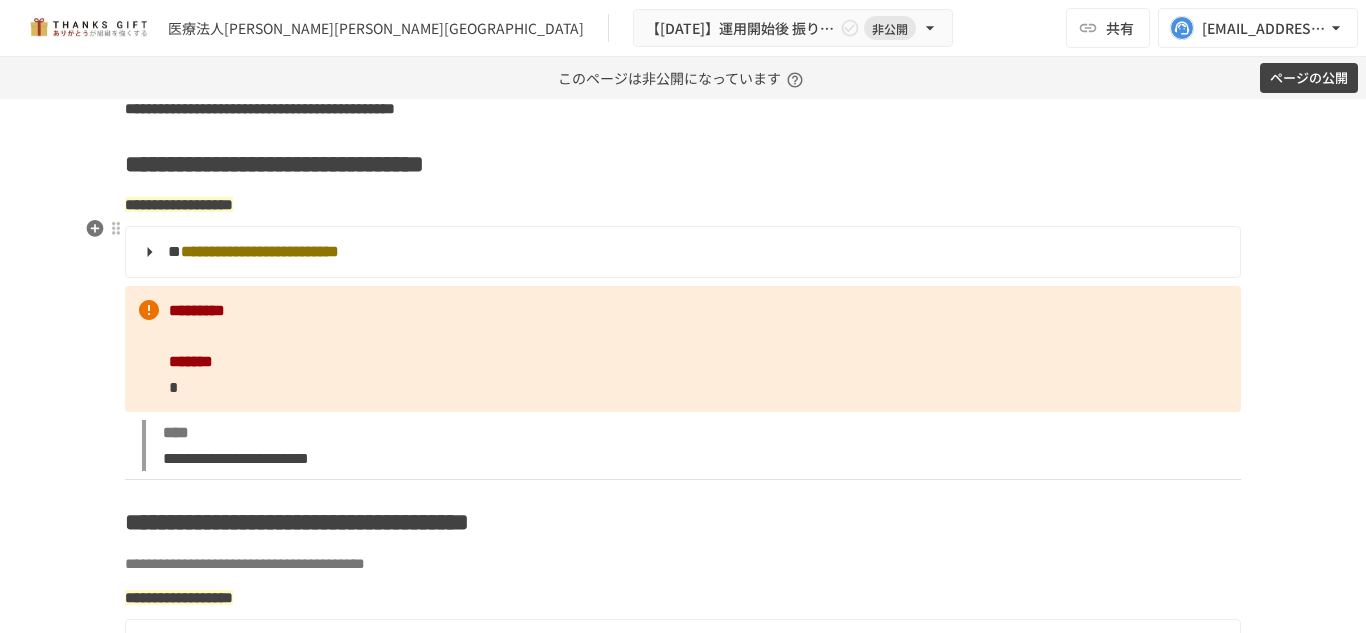 scroll, scrollTop: 2111, scrollLeft: 0, axis: vertical 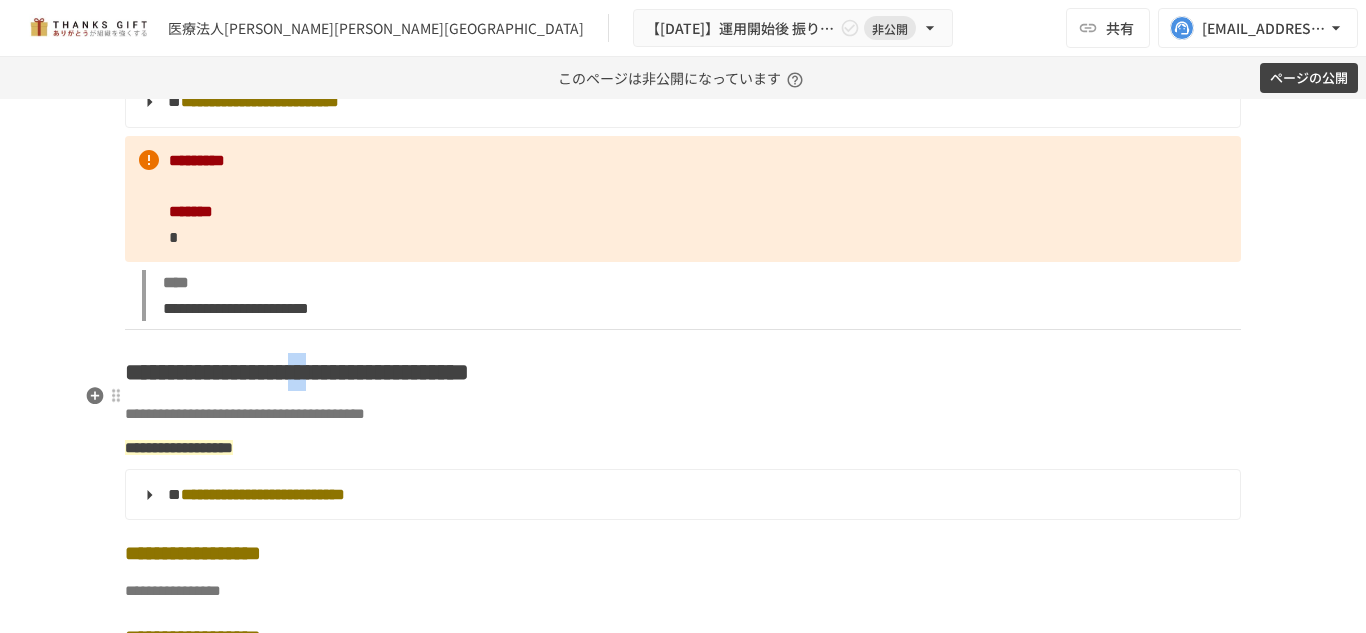 drag, startPoint x: 526, startPoint y: 404, endPoint x: 553, endPoint y: 406, distance: 27.073973 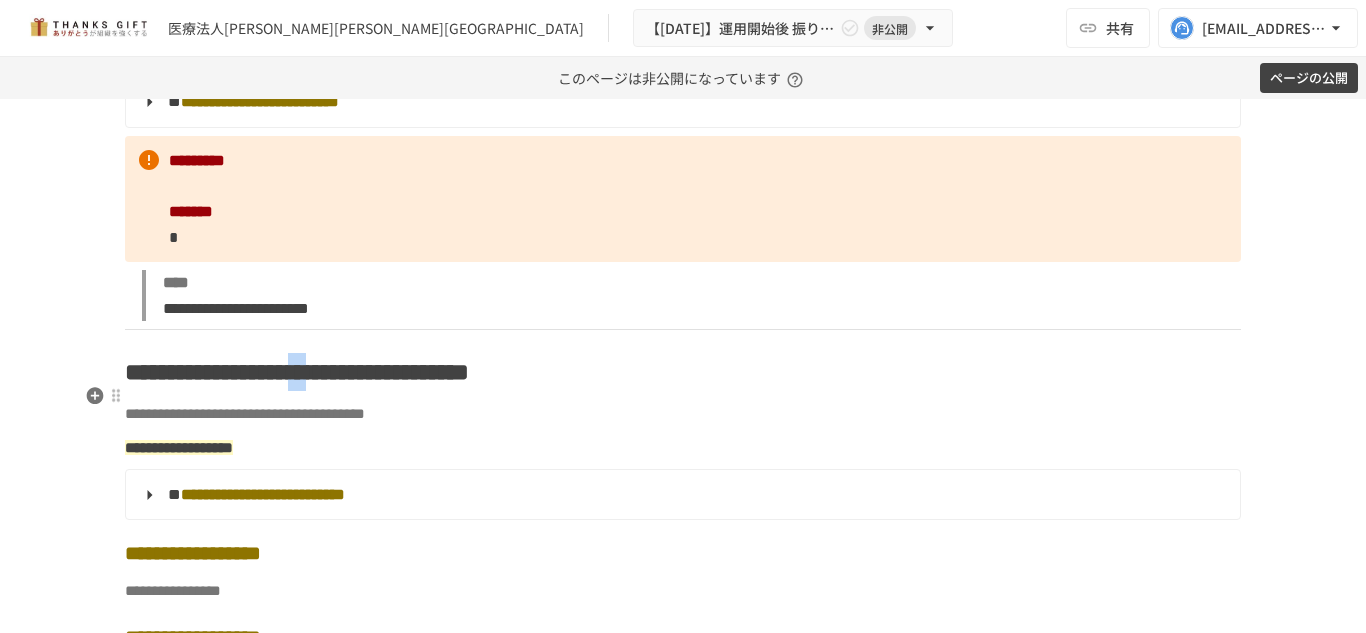 click on "**********" at bounding box center [297, 372] 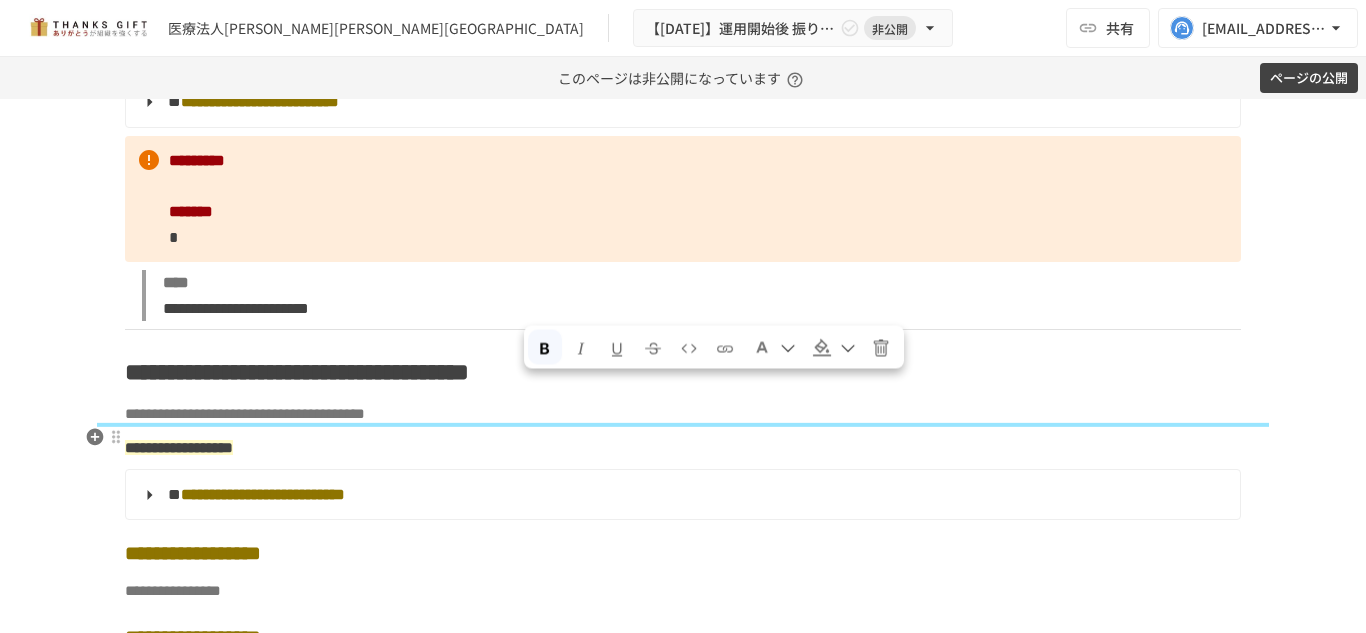 click on "**********" at bounding box center (683, 414) 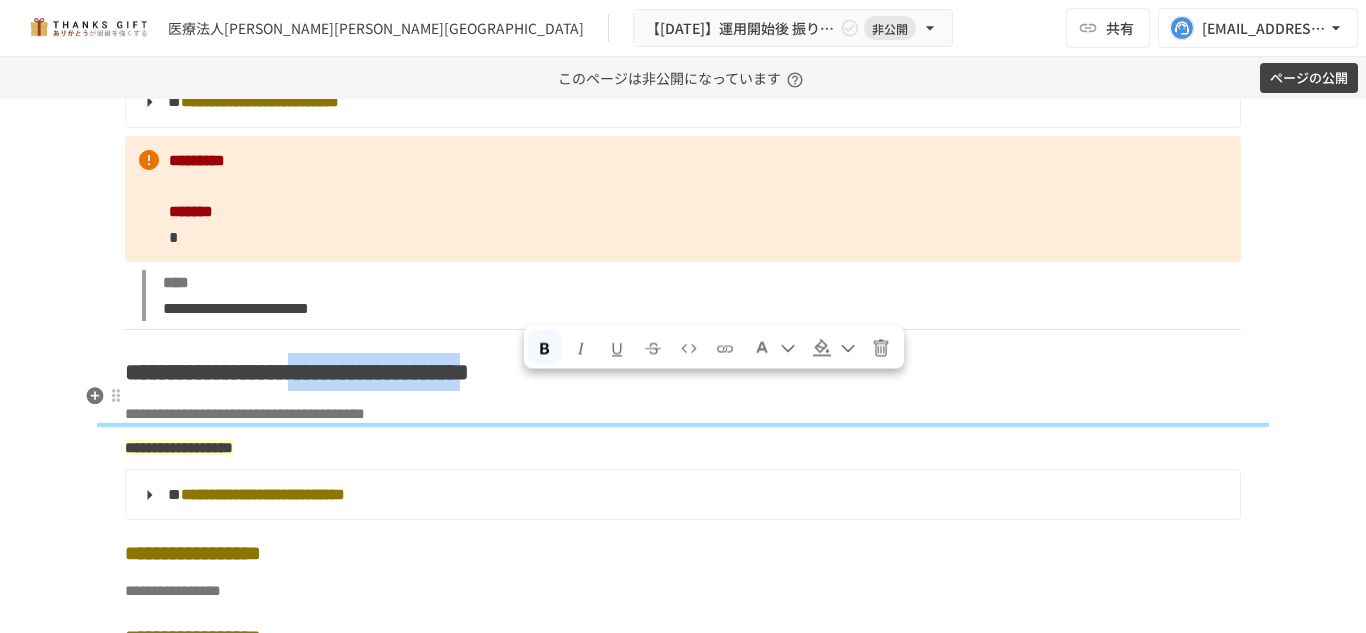 drag, startPoint x: 864, startPoint y: 386, endPoint x: 521, endPoint y: 379, distance: 343.0714 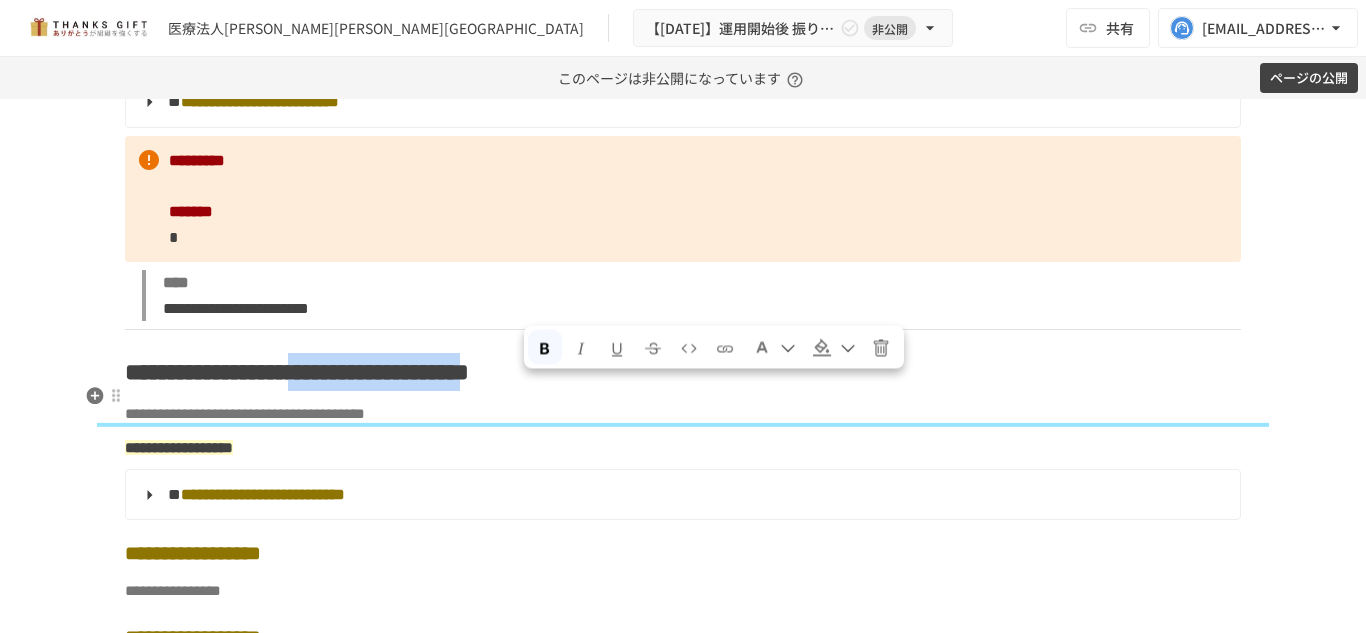 click on "**********" at bounding box center [297, 372] 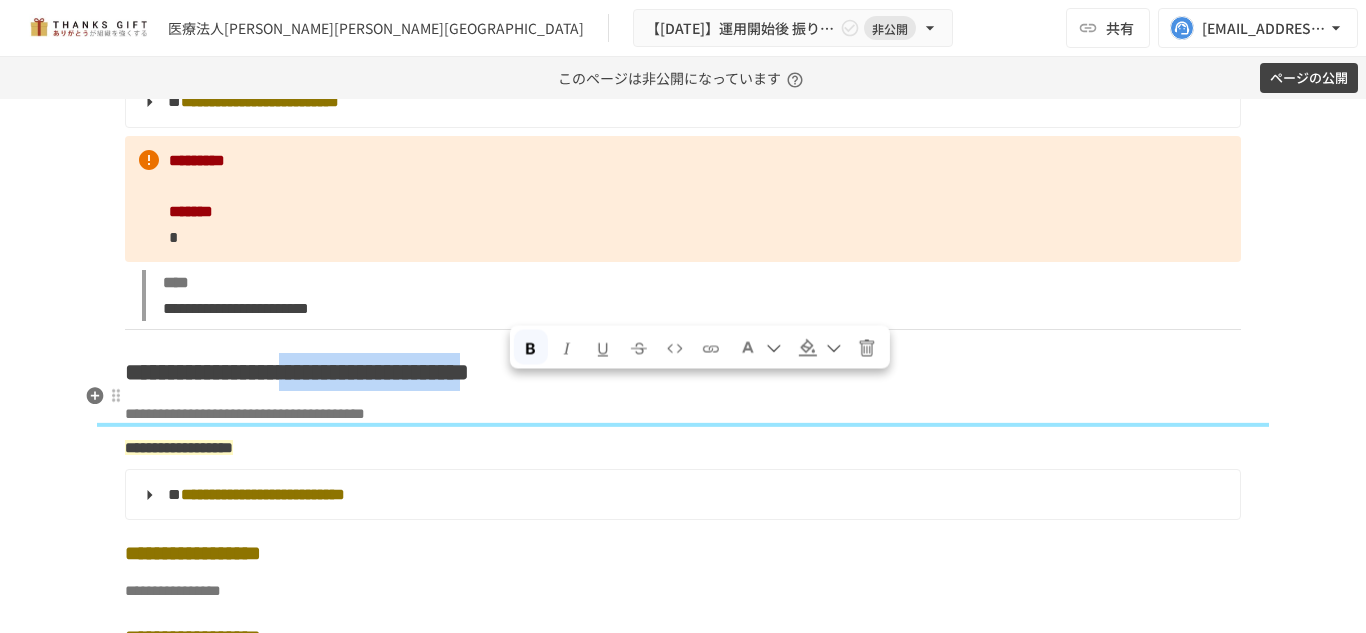 drag, startPoint x: 503, startPoint y: 395, endPoint x: 851, endPoint y: 404, distance: 348.11636 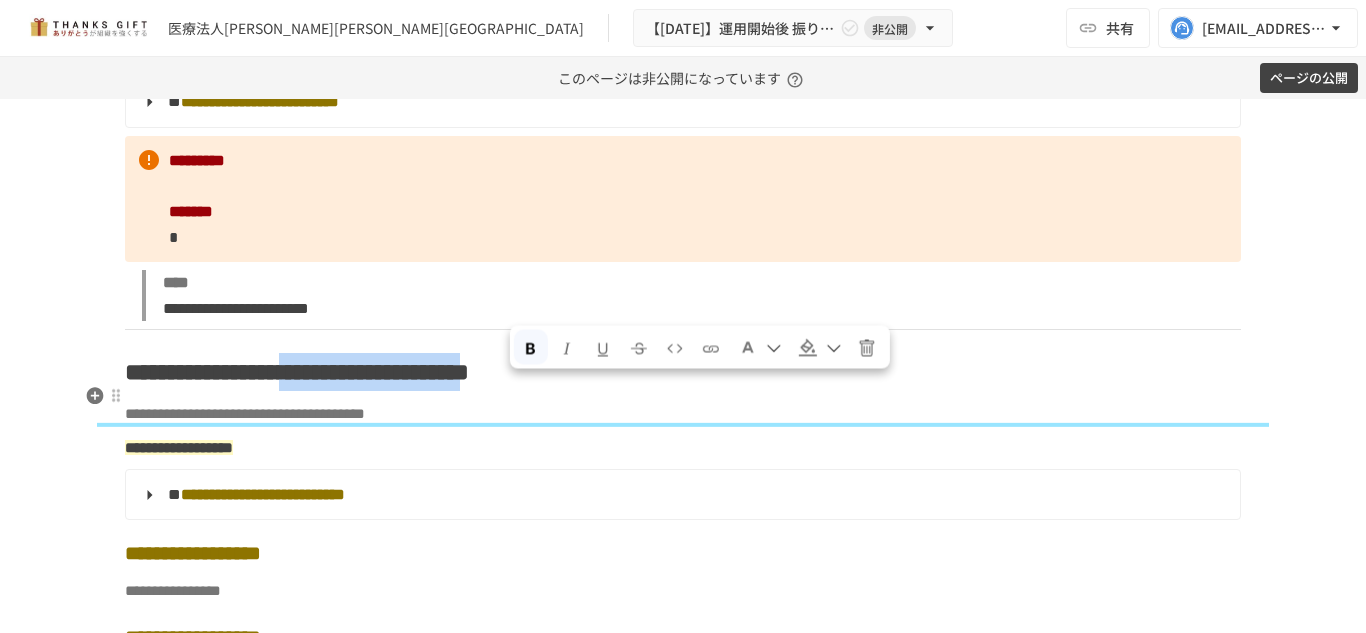 click on "**********" at bounding box center (297, 372) 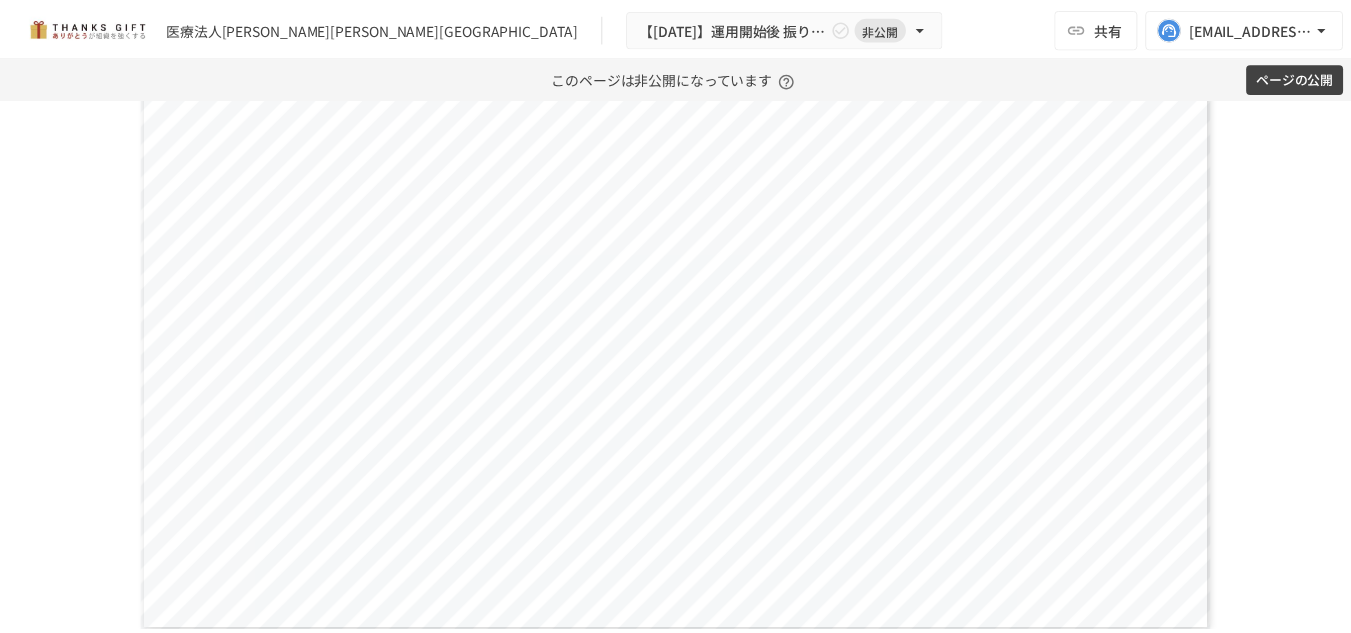 scroll, scrollTop: 3411, scrollLeft: 0, axis: vertical 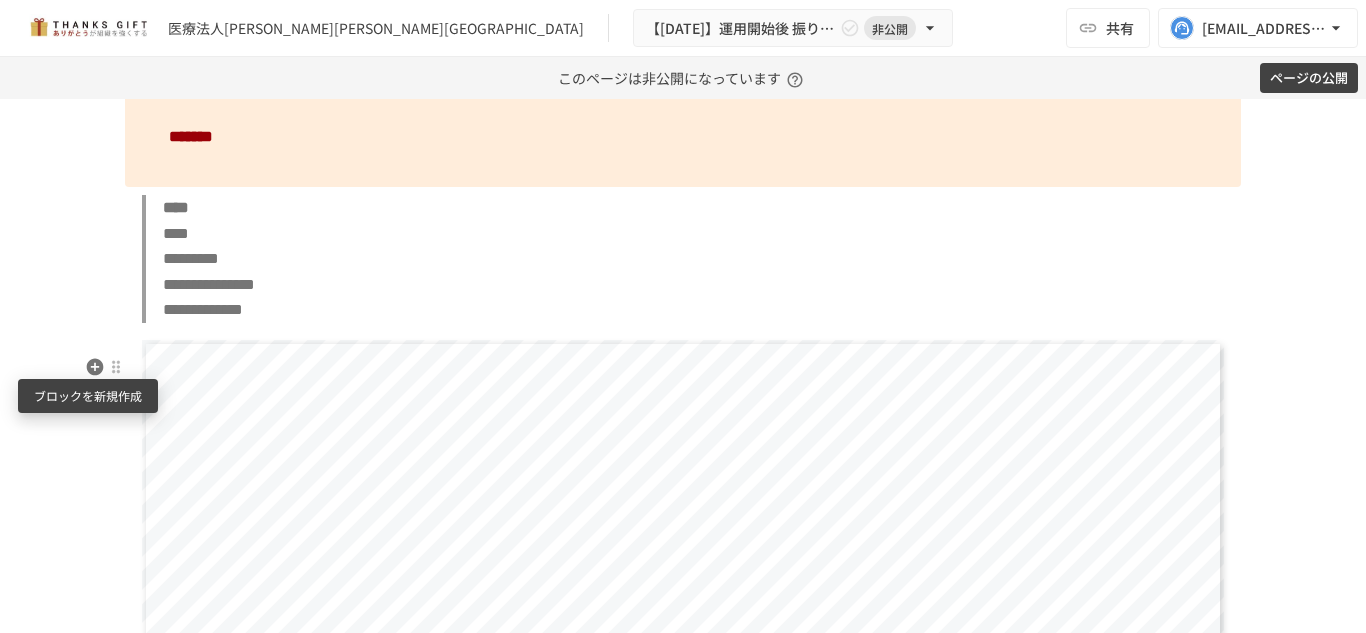 click 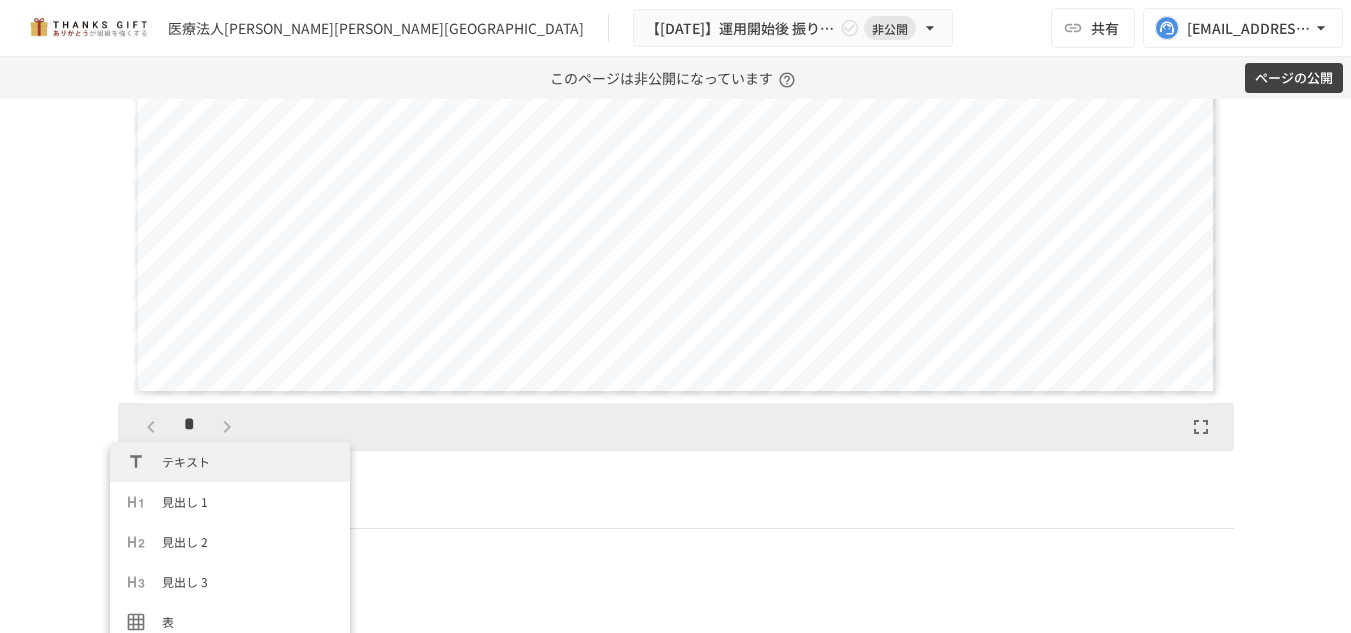 scroll, scrollTop: 4039, scrollLeft: 0, axis: vertical 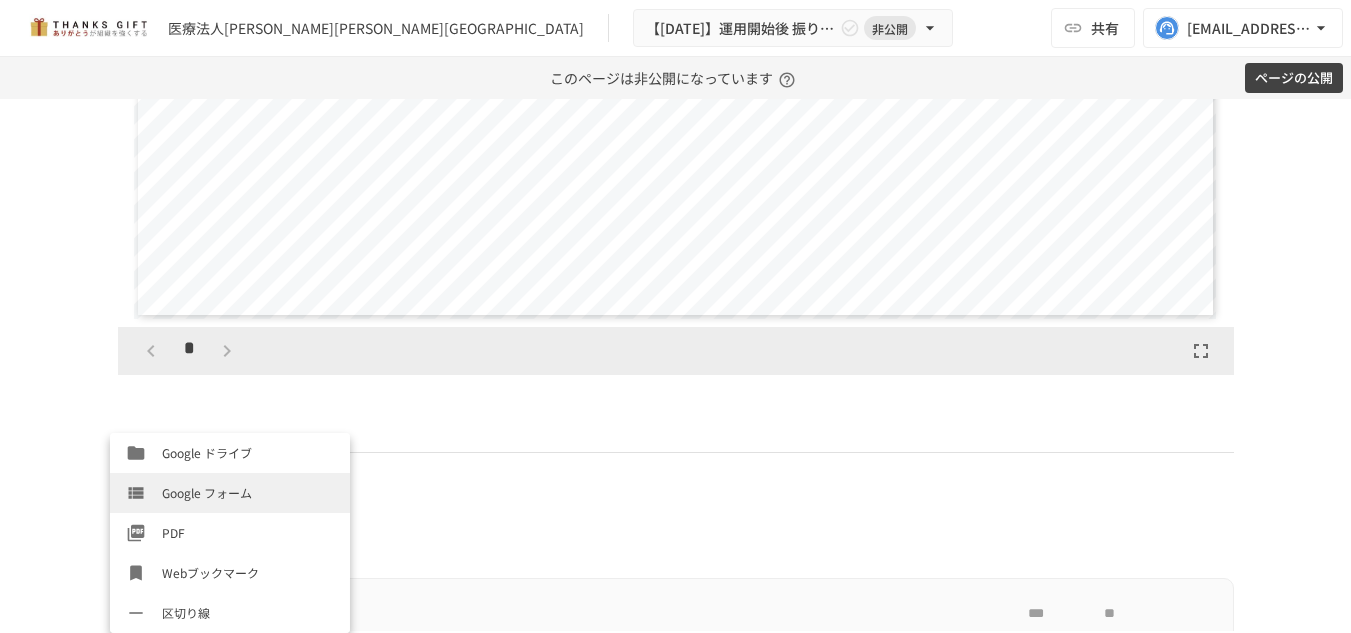 click on "**********" at bounding box center (675, 364) 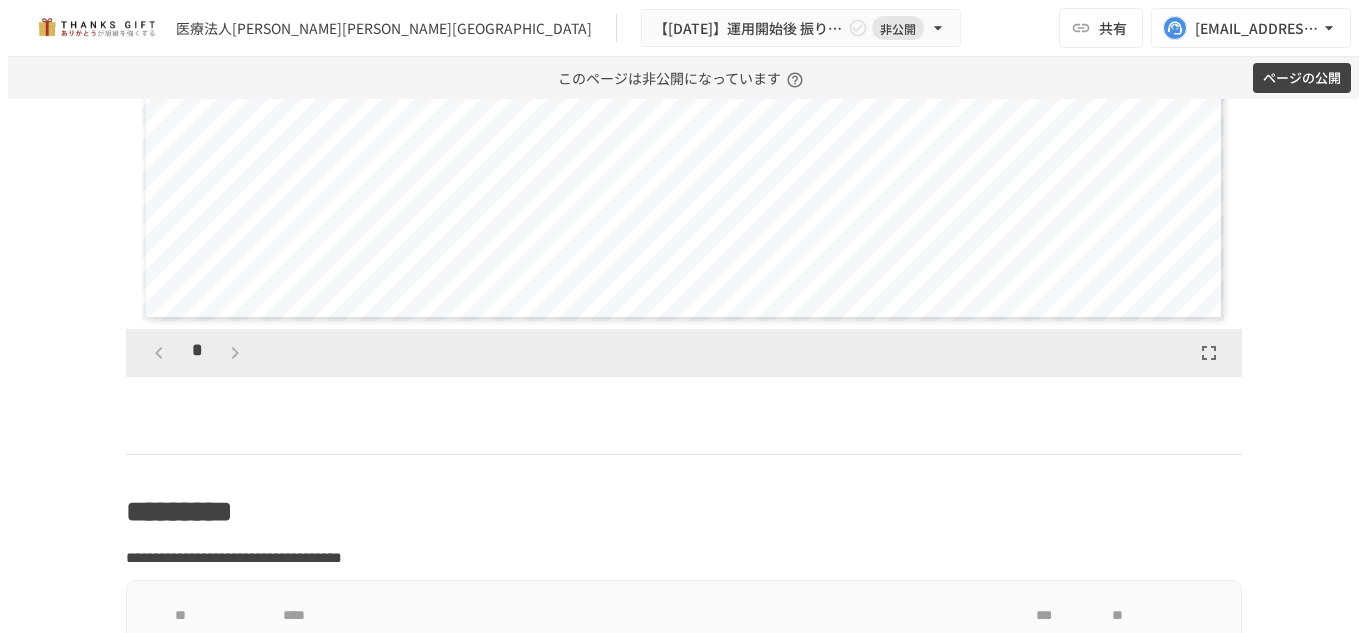 scroll, scrollTop: 0, scrollLeft: 0, axis: both 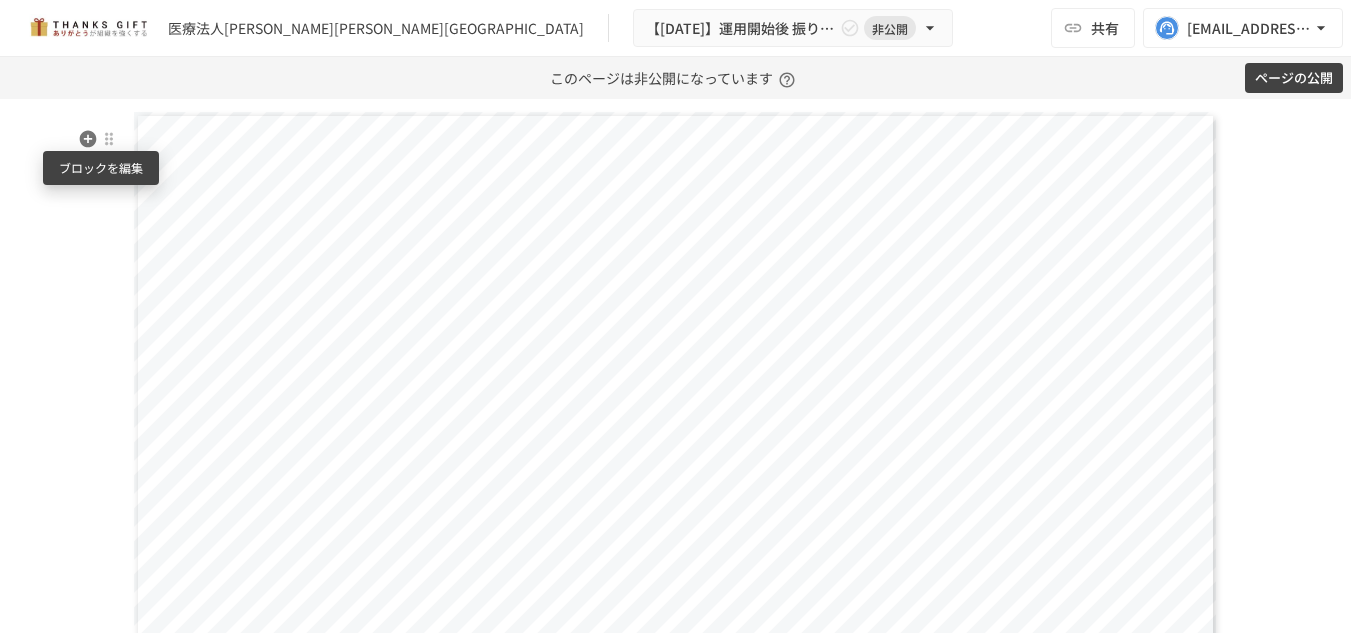 click at bounding box center [109, 139] 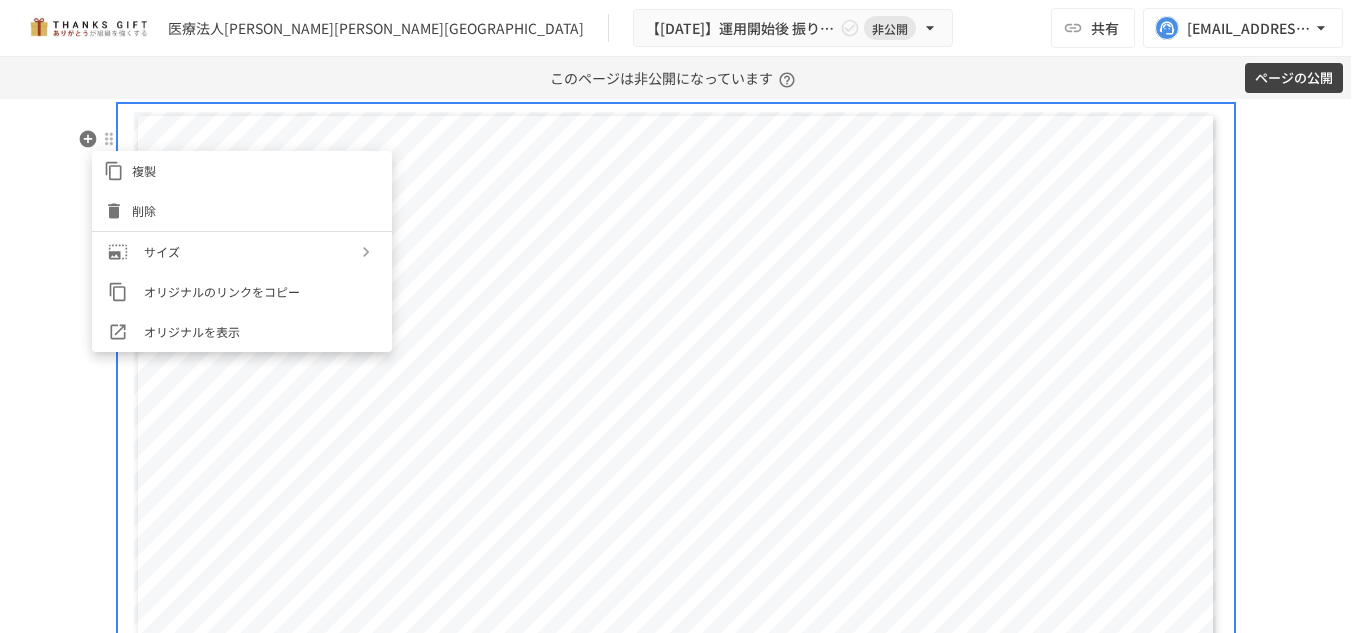 click on "削除" at bounding box center [256, 210] 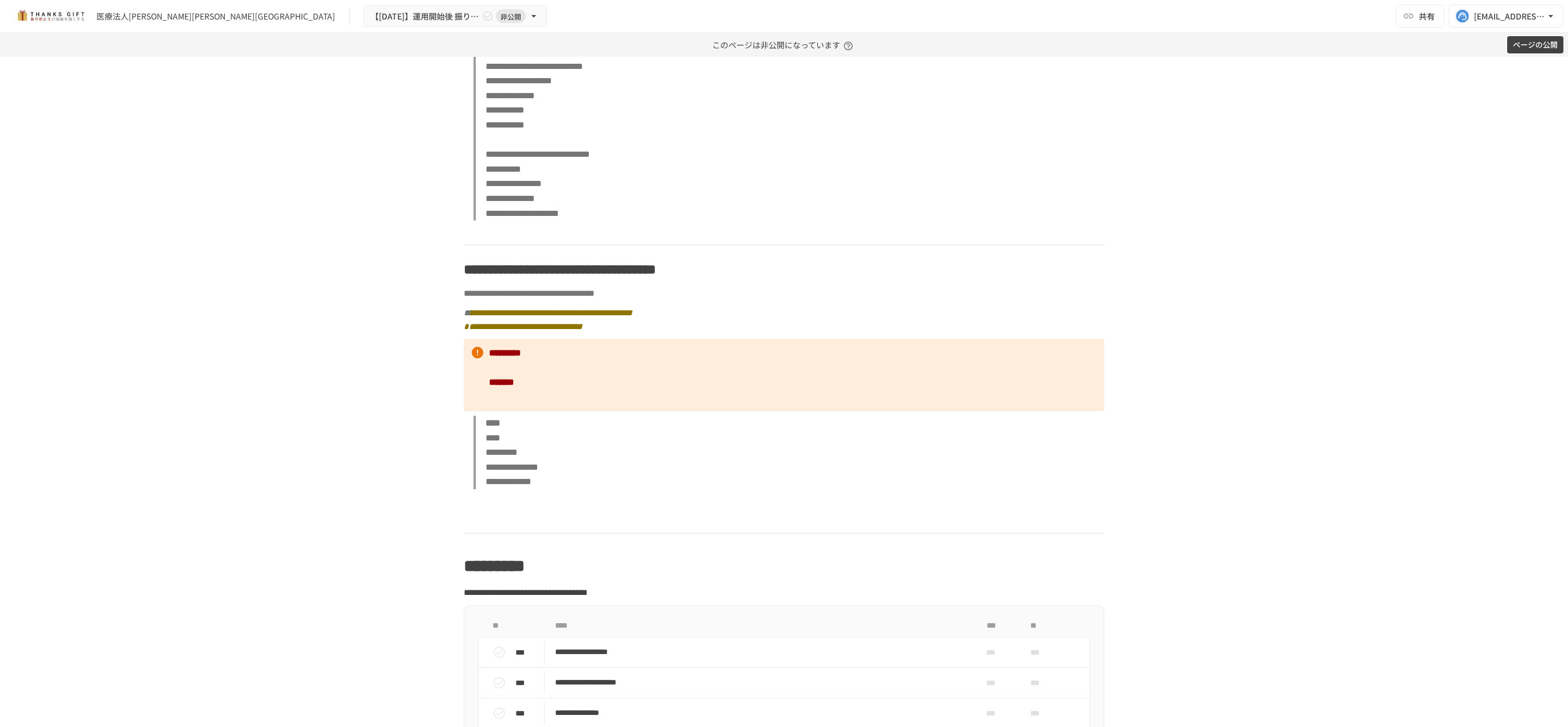 scroll, scrollTop: 1630, scrollLeft: 0, axis: vertical 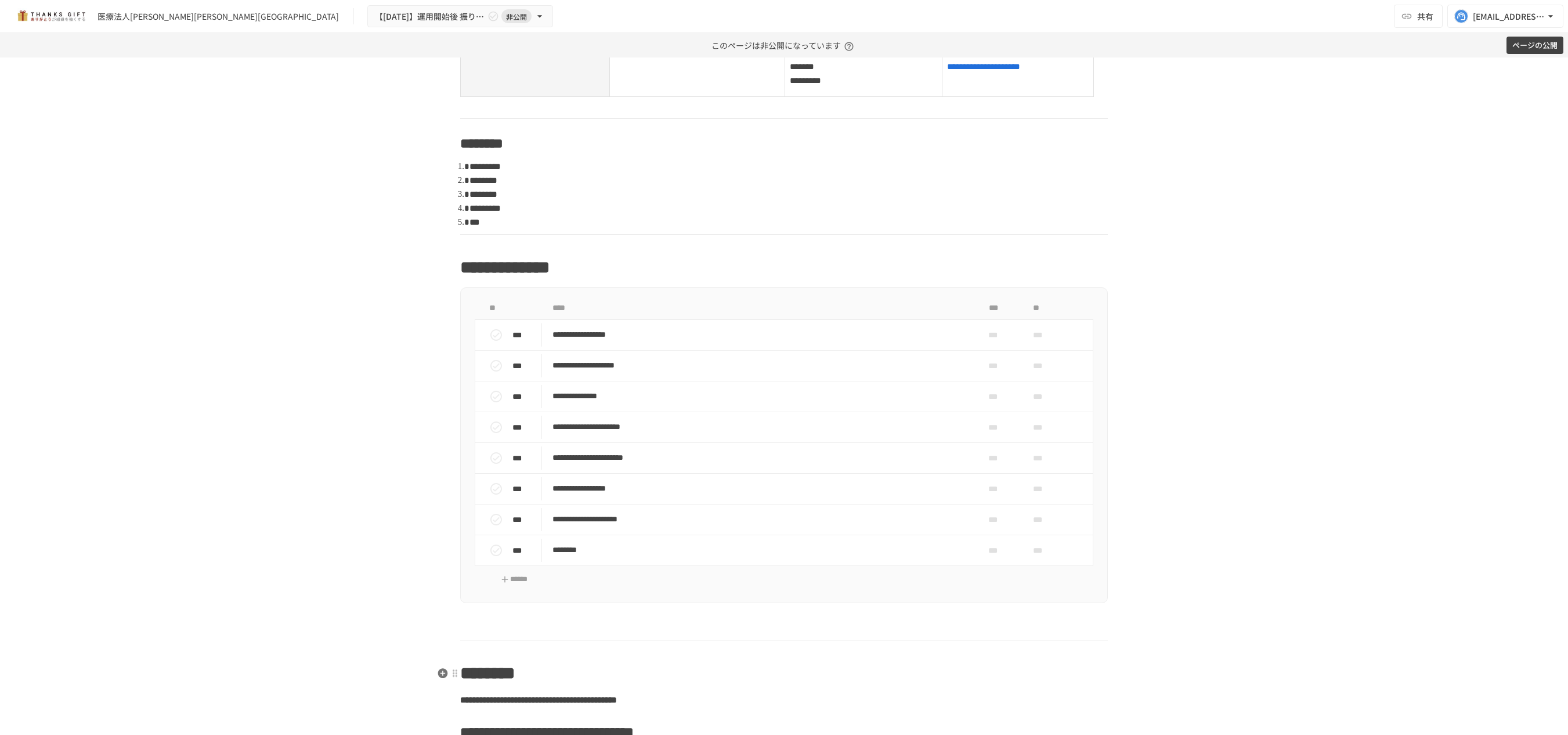 click on "**********" at bounding box center [784, 982] 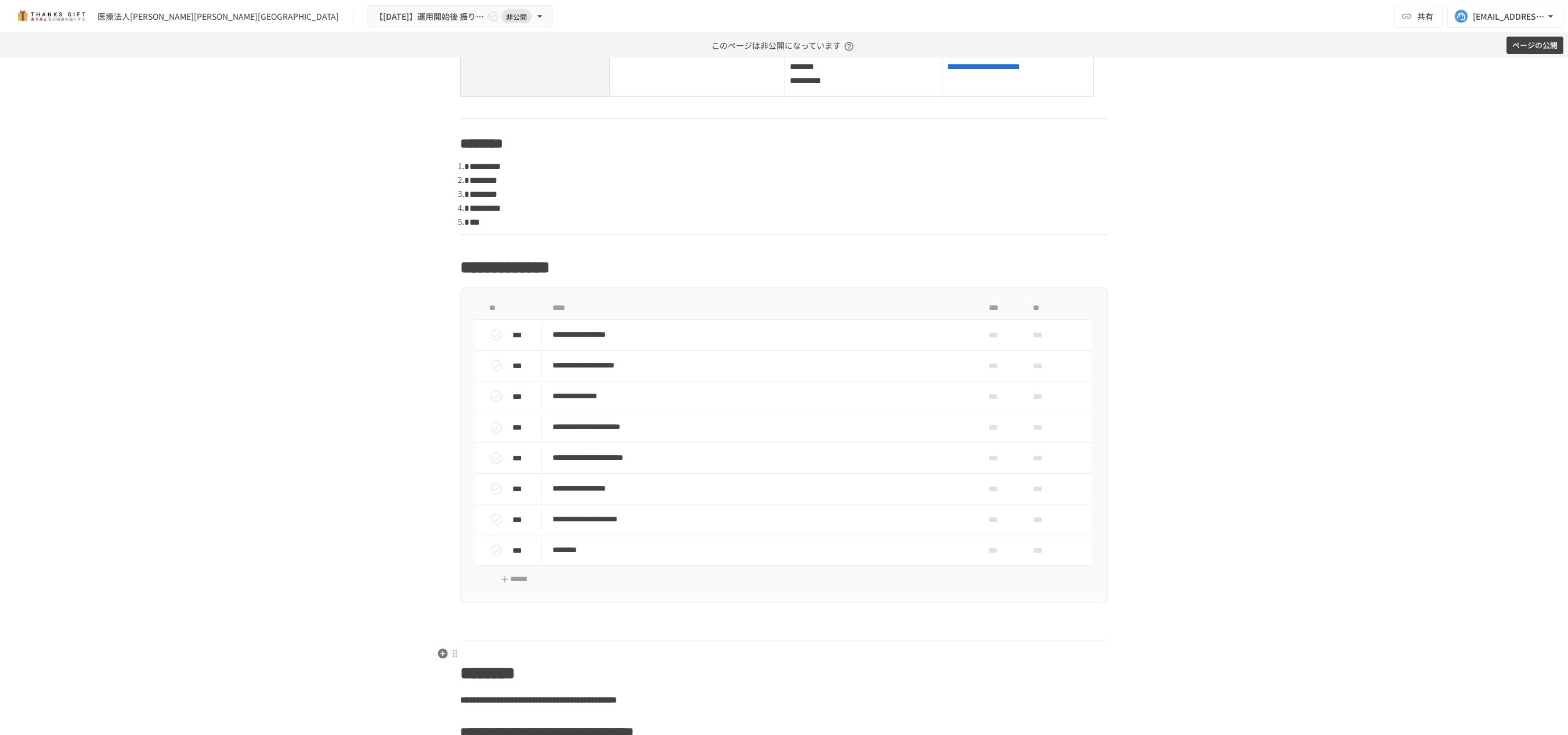 click at bounding box center (784, 628) 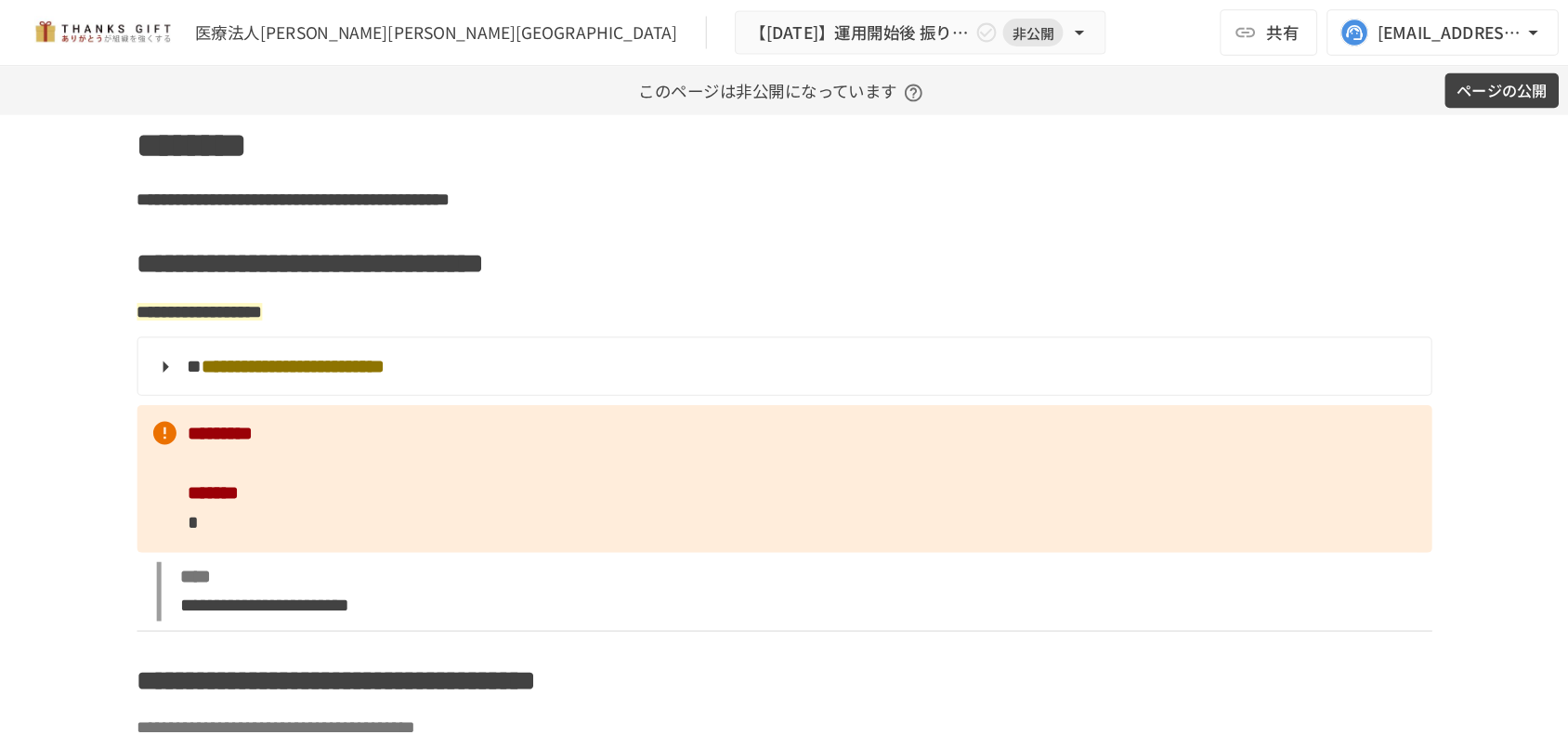 scroll, scrollTop: 2265, scrollLeft: 0, axis: vertical 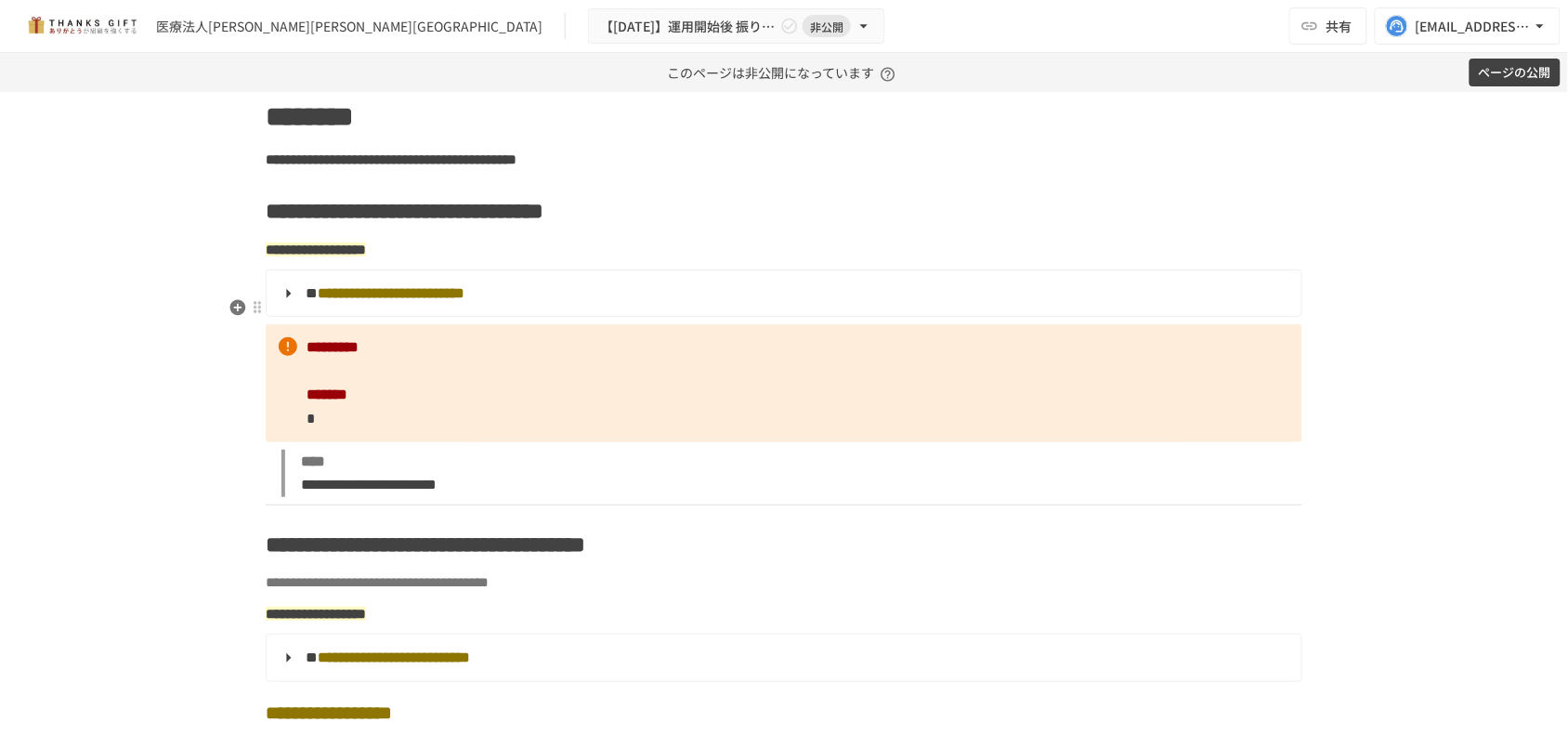 click on "**********" at bounding box center [391, 293] 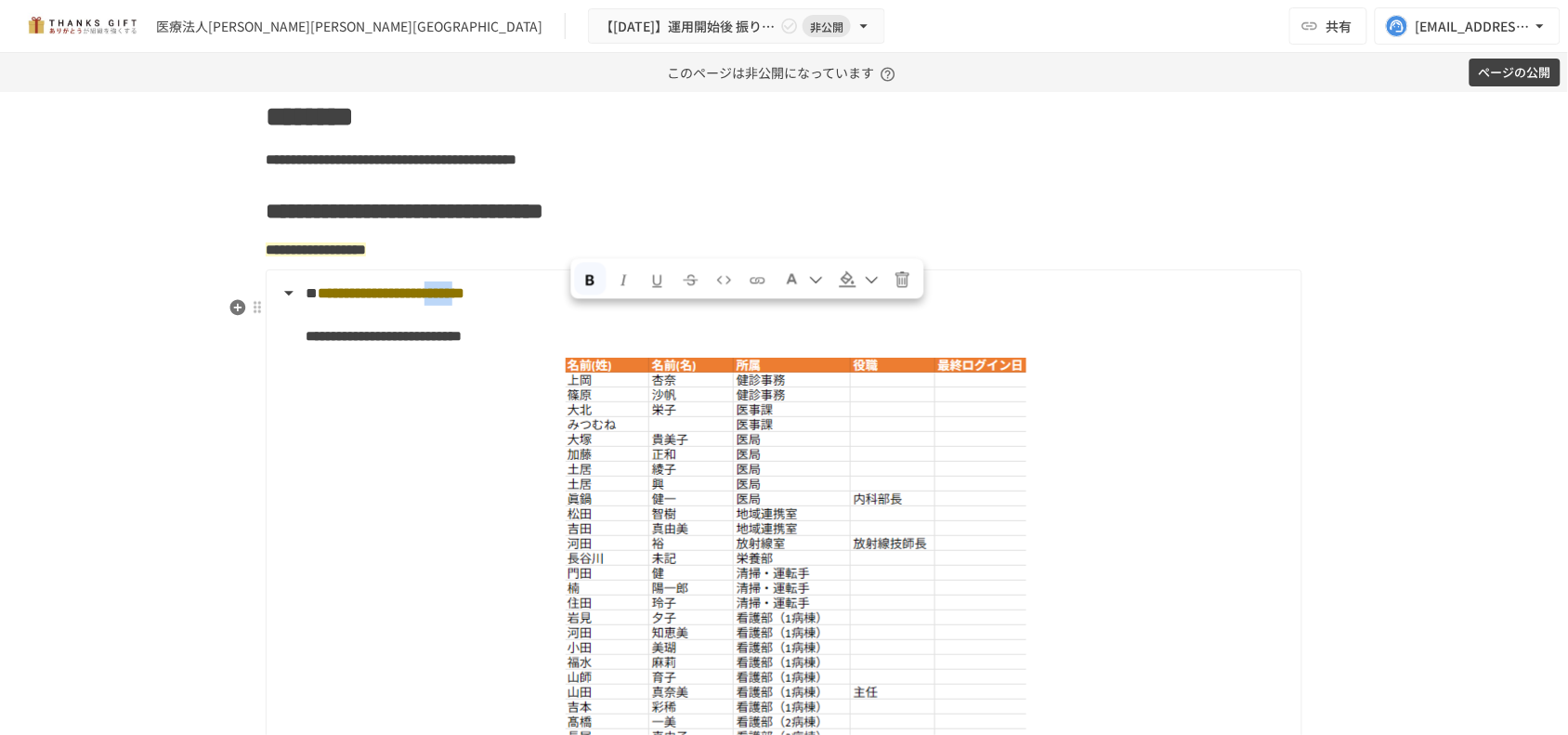 drag, startPoint x: 569, startPoint y: 319, endPoint x: 616, endPoint y: 333, distance: 49.040799 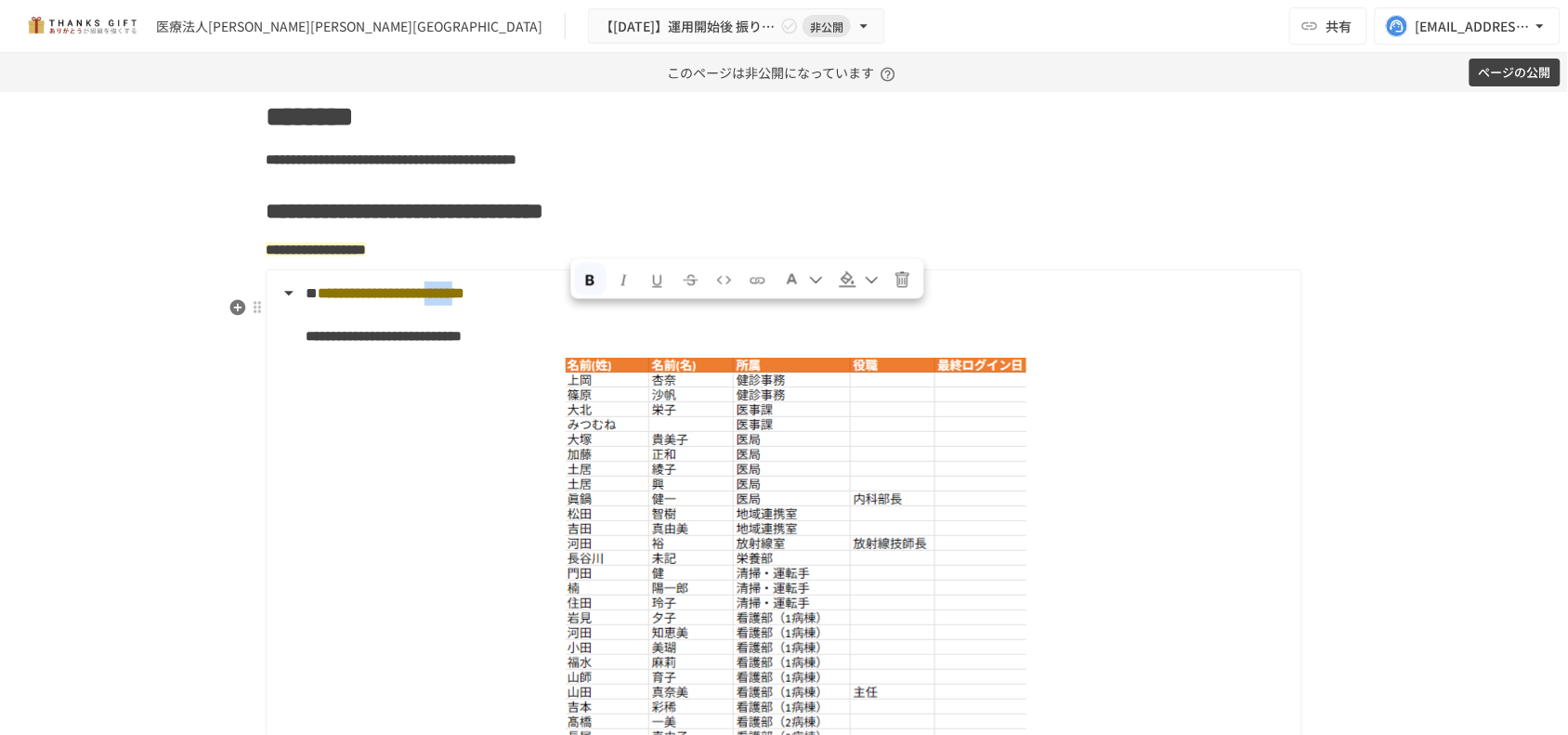 click on "**********" at bounding box center [391, 293] 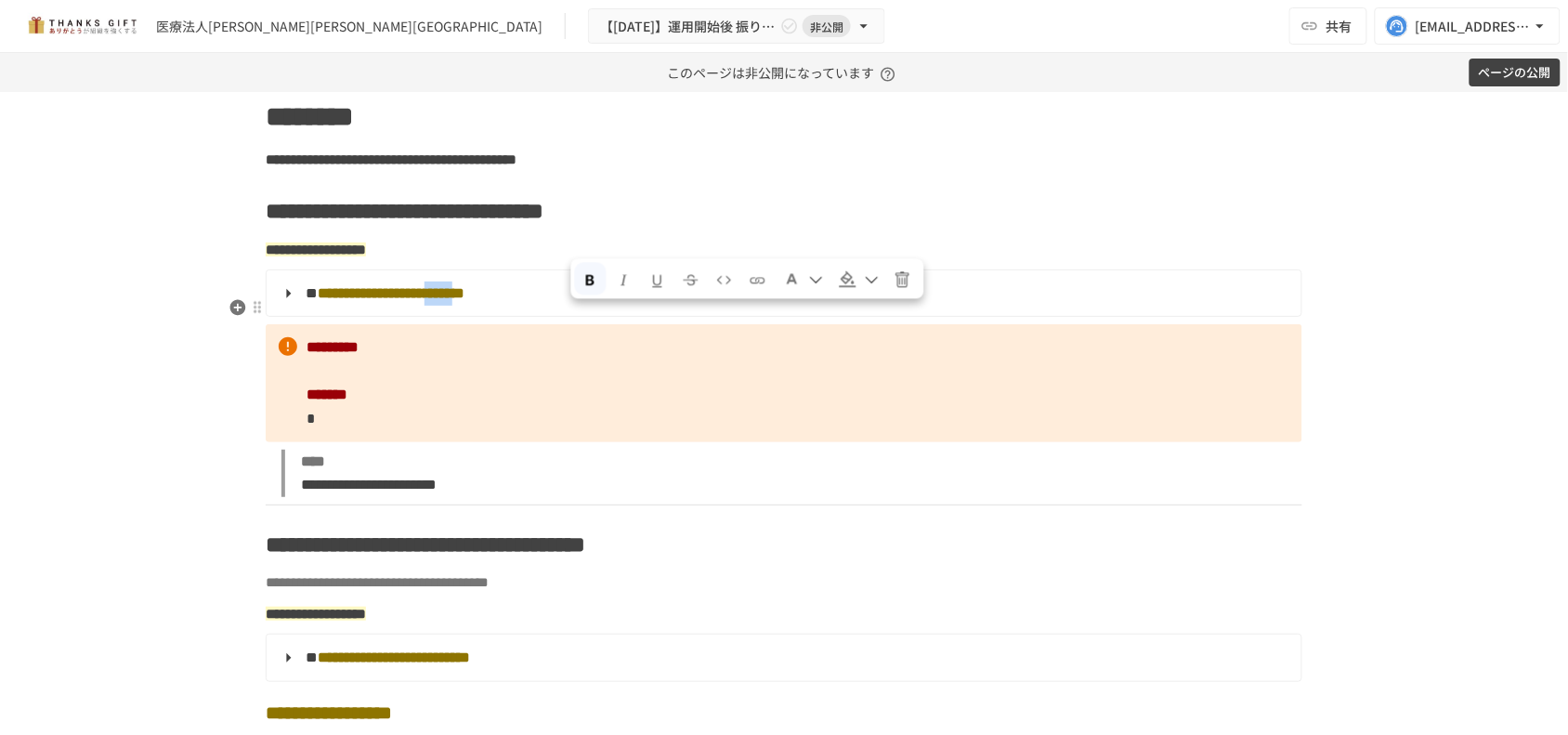 copy on "*****" 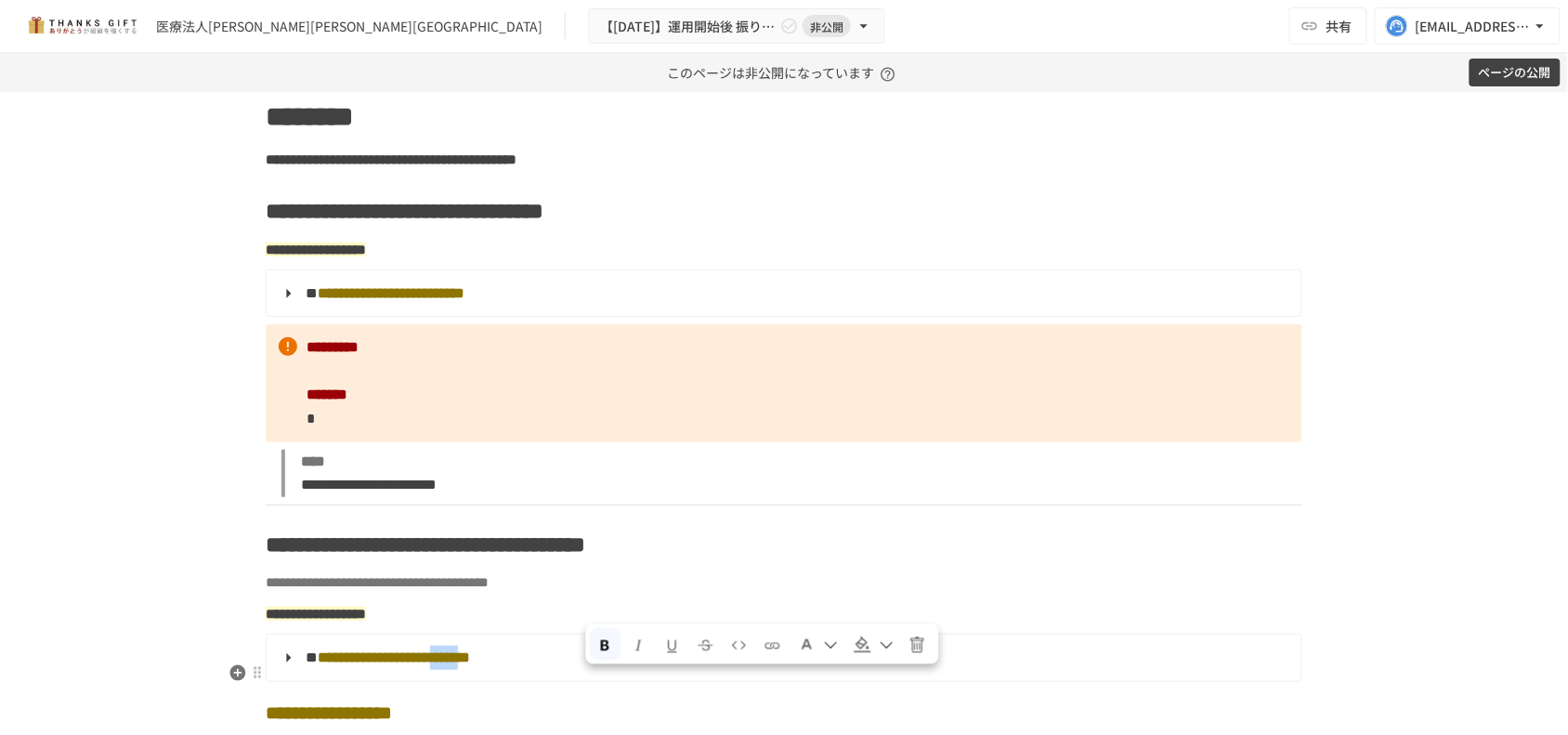 drag, startPoint x: 586, startPoint y: 679, endPoint x: 634, endPoint y: 678, distance: 48.010416 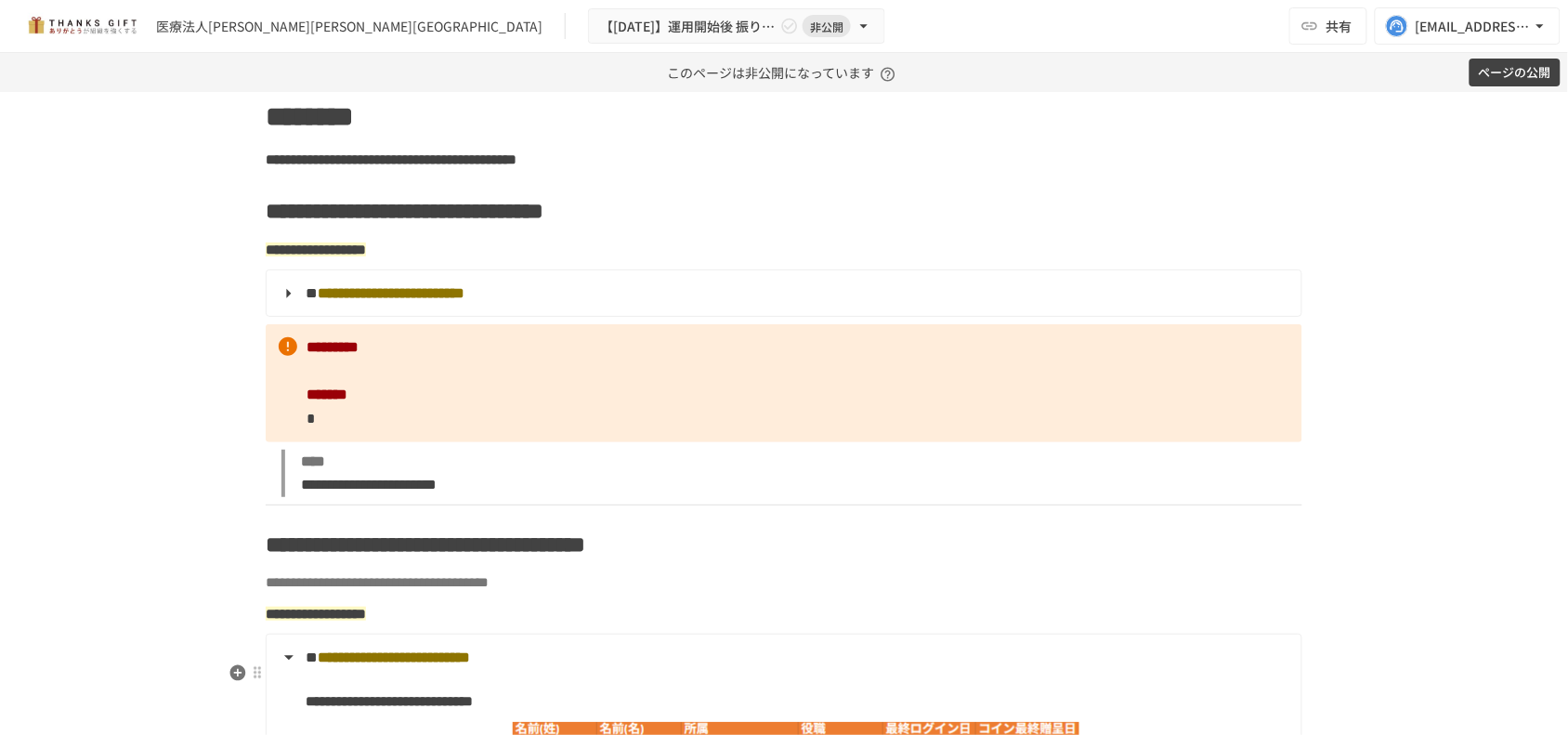 click on "**********" at bounding box center [394, 657] 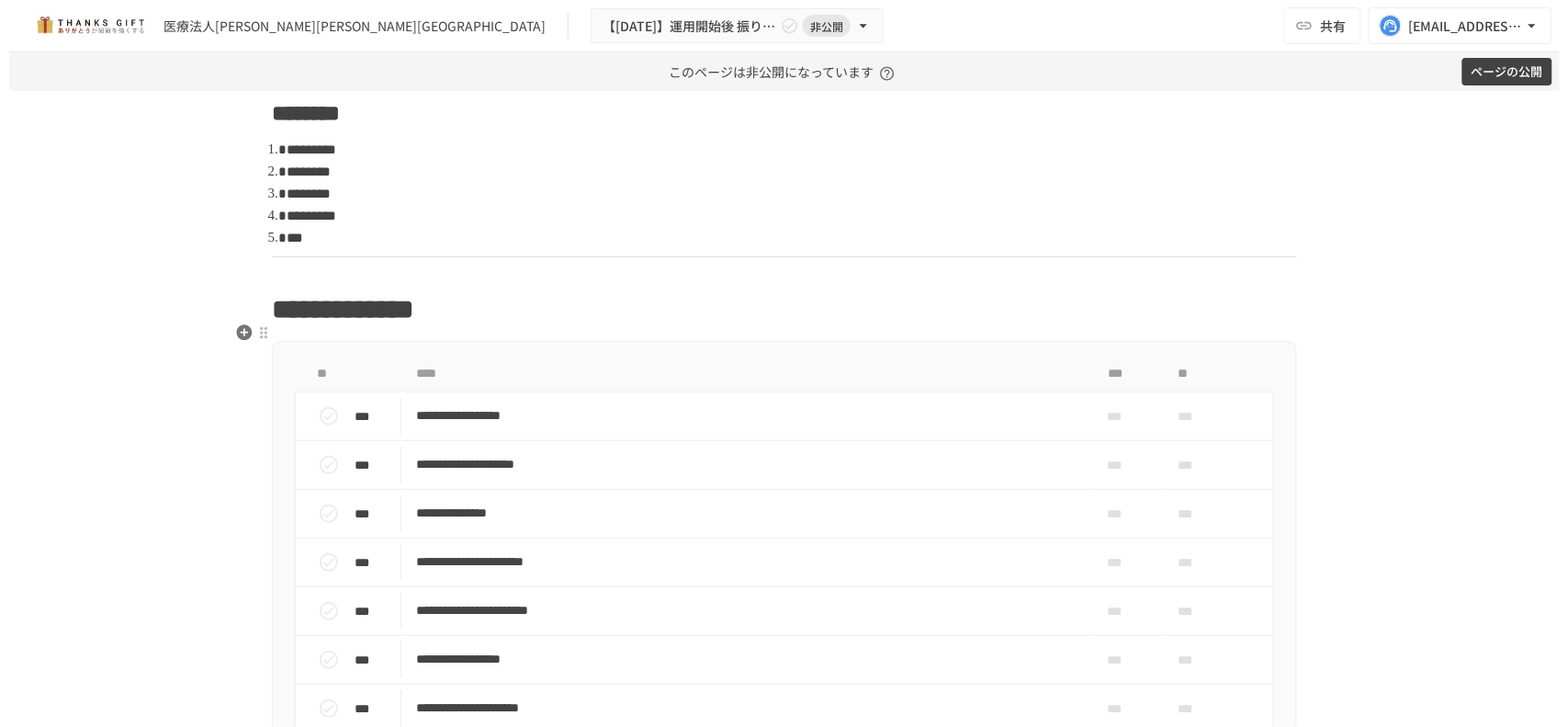 scroll, scrollTop: 1665, scrollLeft: 0, axis: vertical 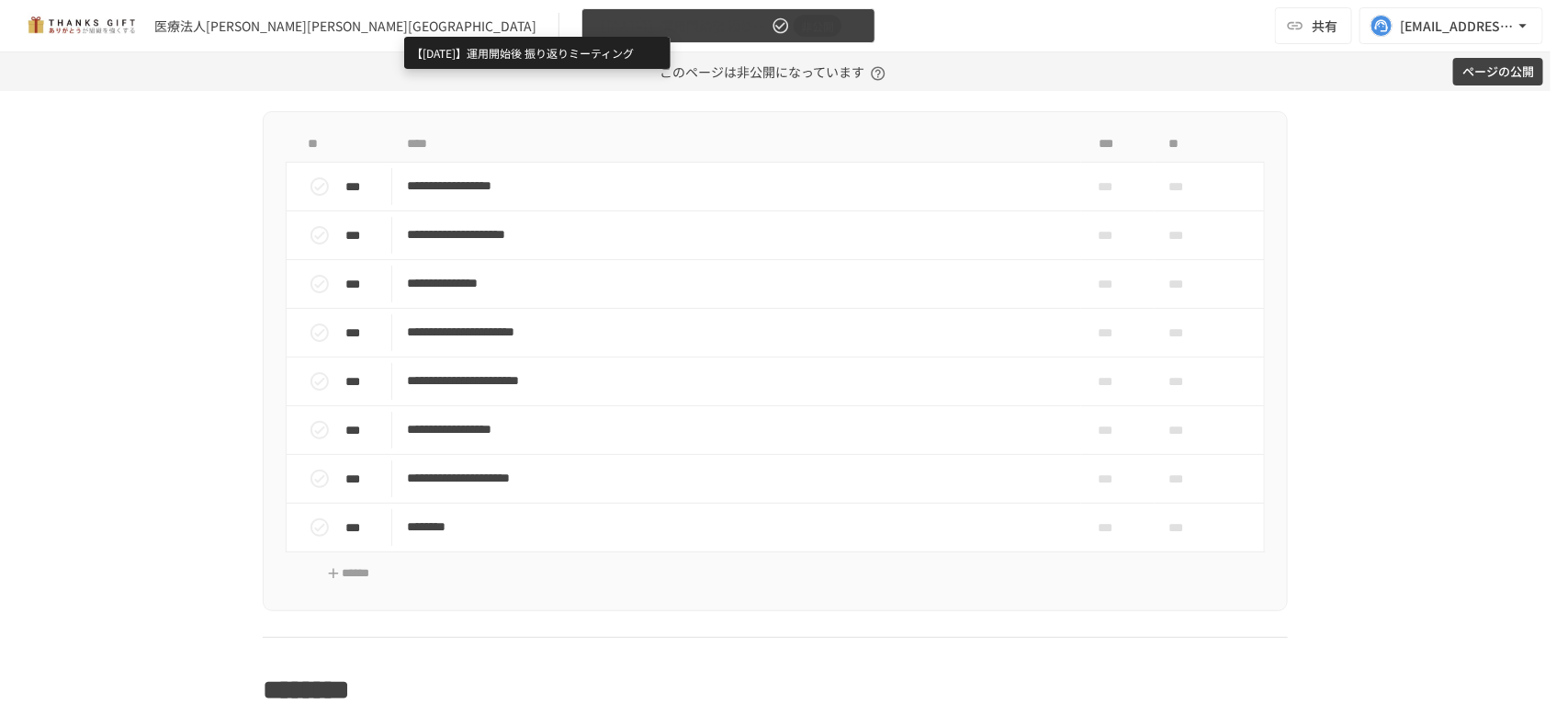 click on "【[DATE]】運用開始後 振り返りミーティング" at bounding box center [681, 26] 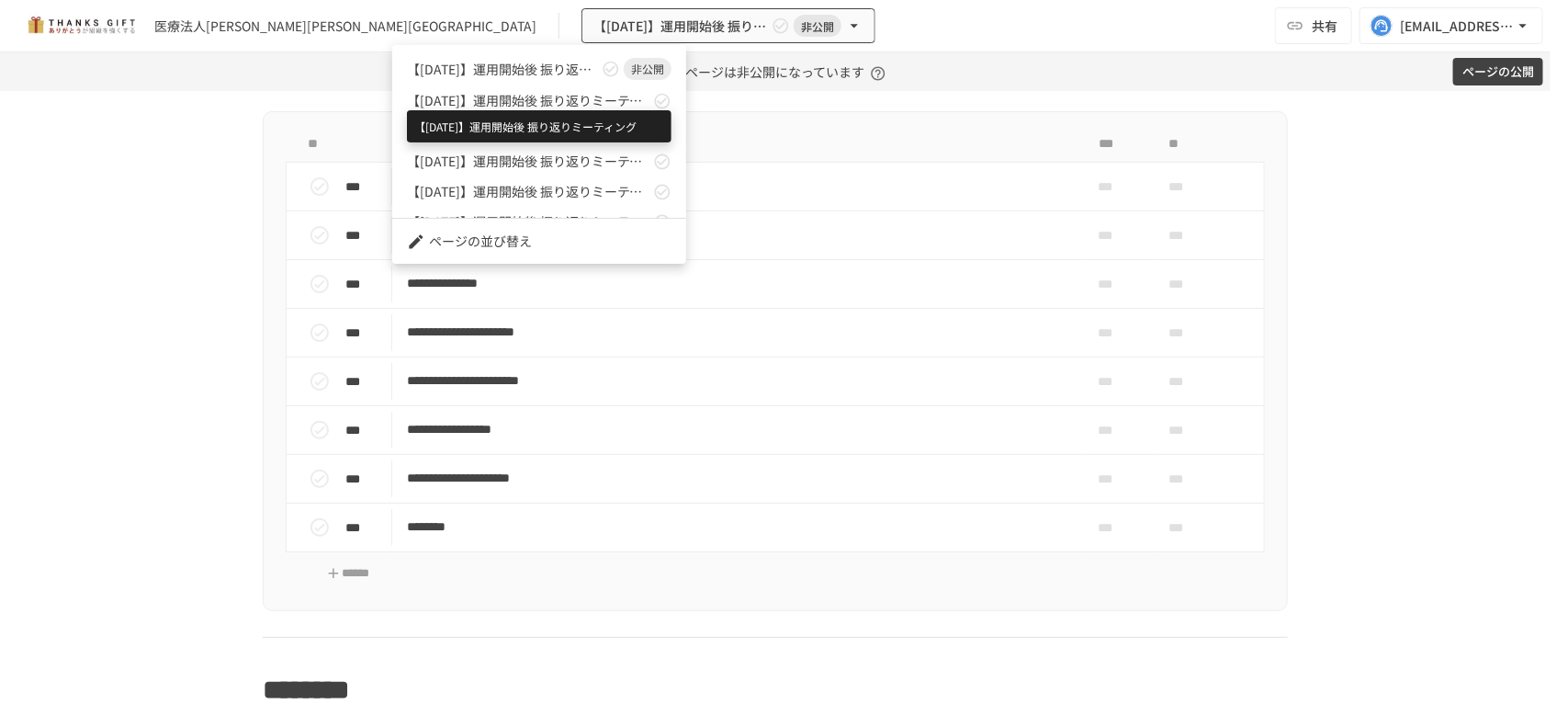 click on "【[DATE]】運用開始後 振り返りミーティング" at bounding box center [528, 100] 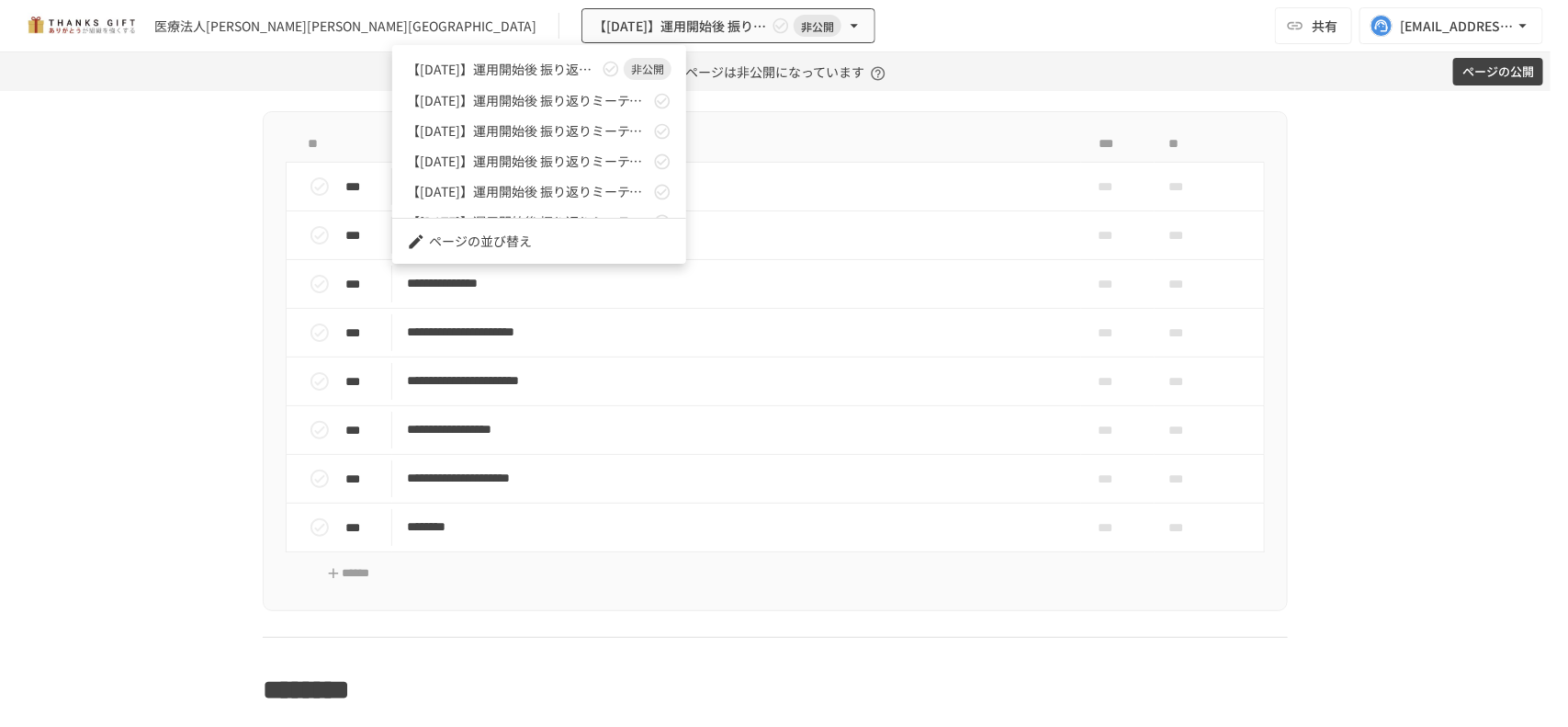 click at bounding box center (784, 363) 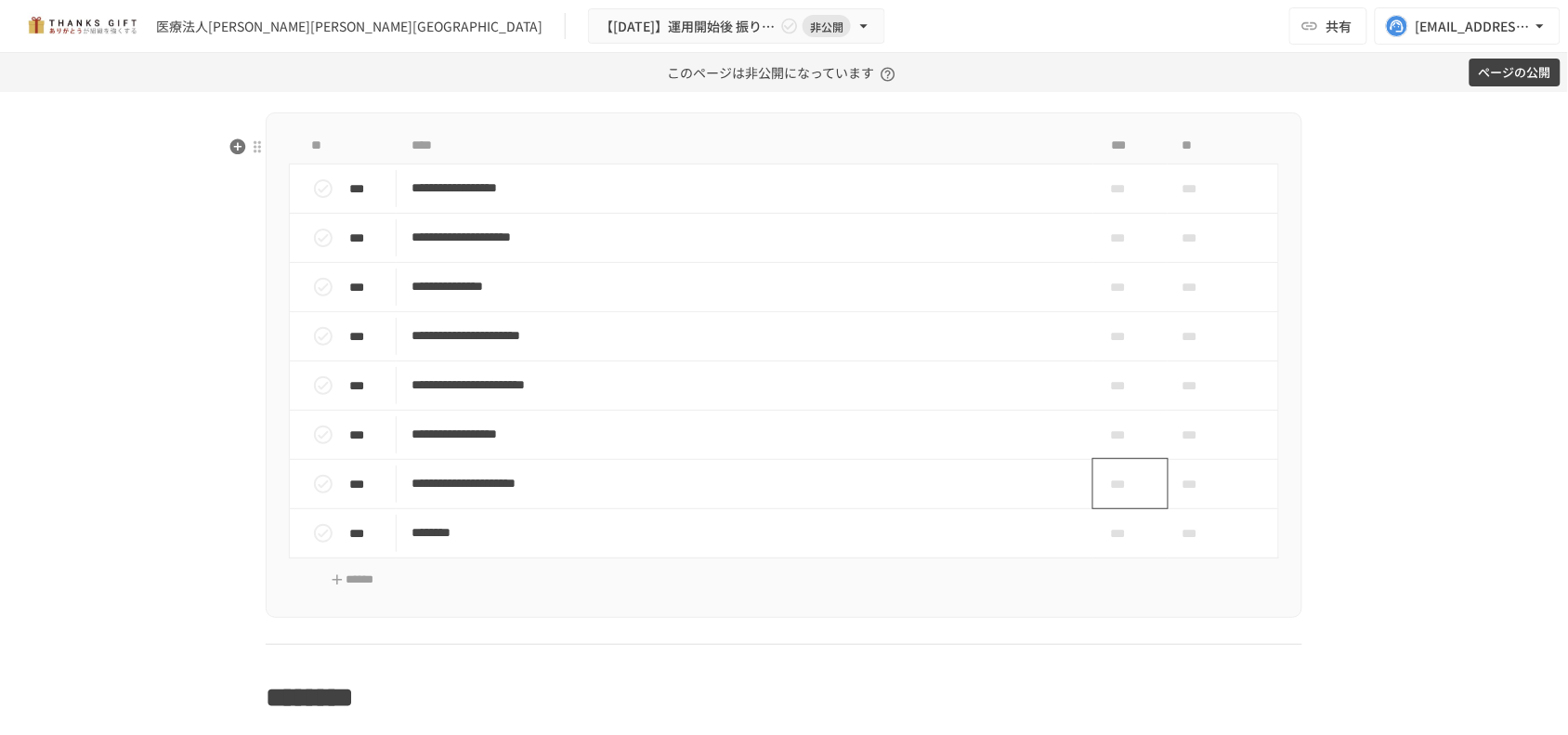 click on "***" at bounding box center [1123, 484] 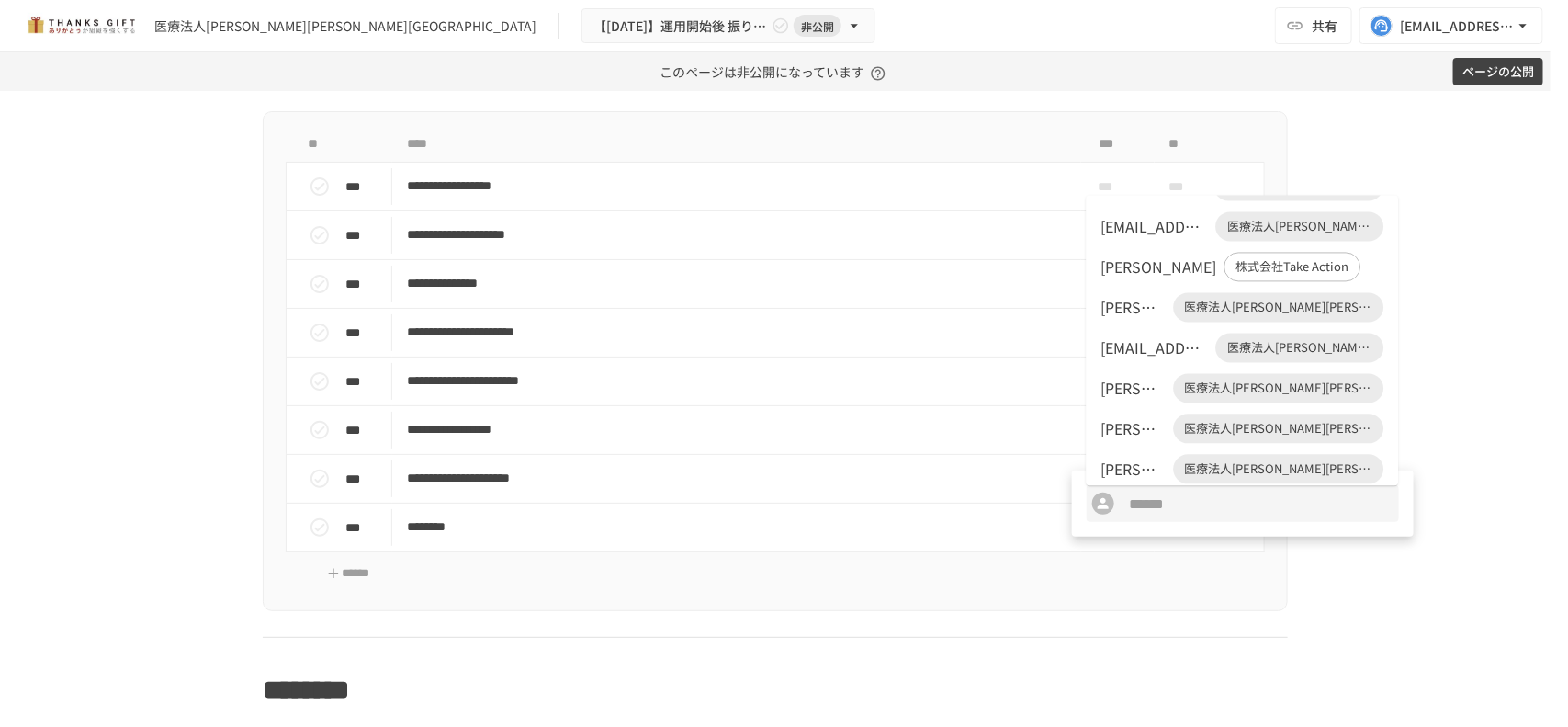 scroll, scrollTop: 47, scrollLeft: 0, axis: vertical 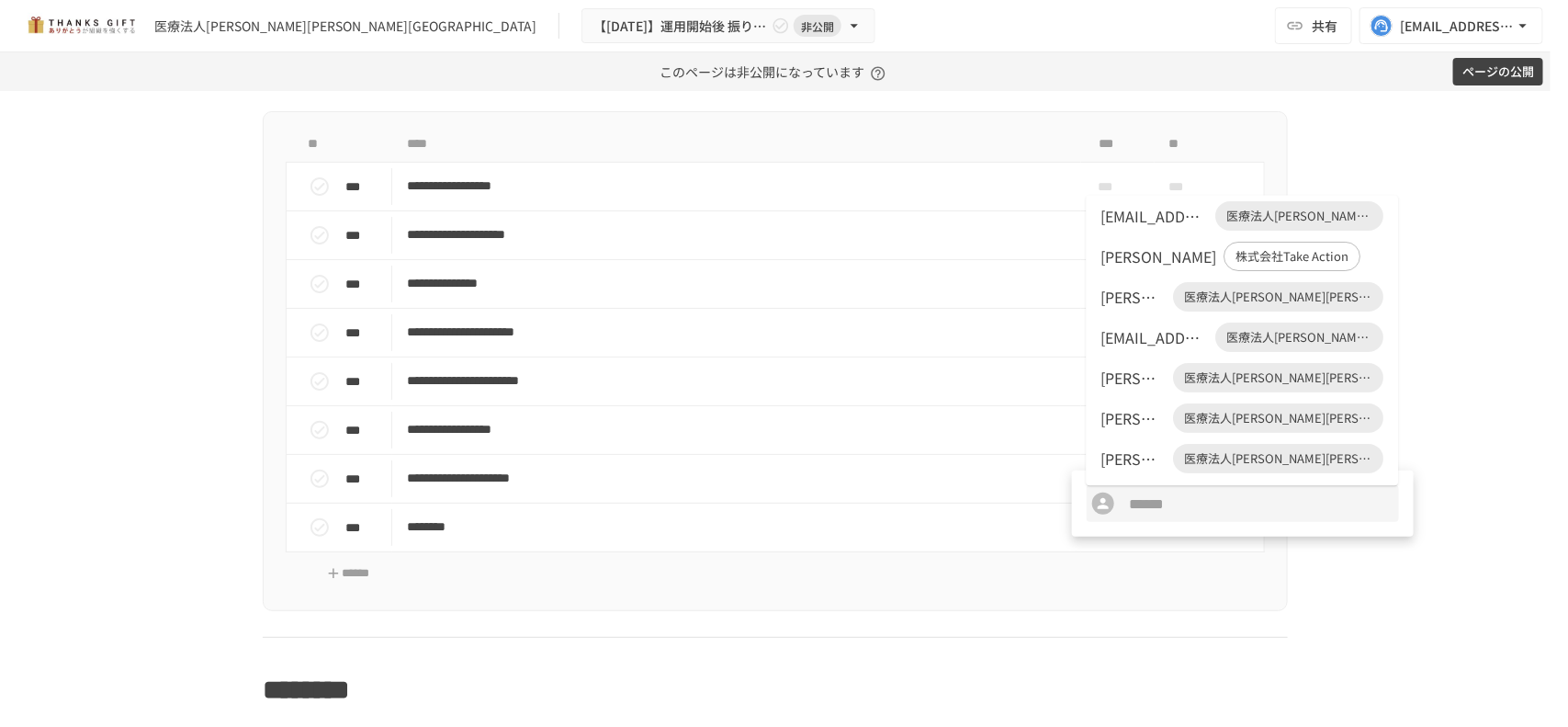 click on "[PERSON_NAME]" at bounding box center [1134, 378] 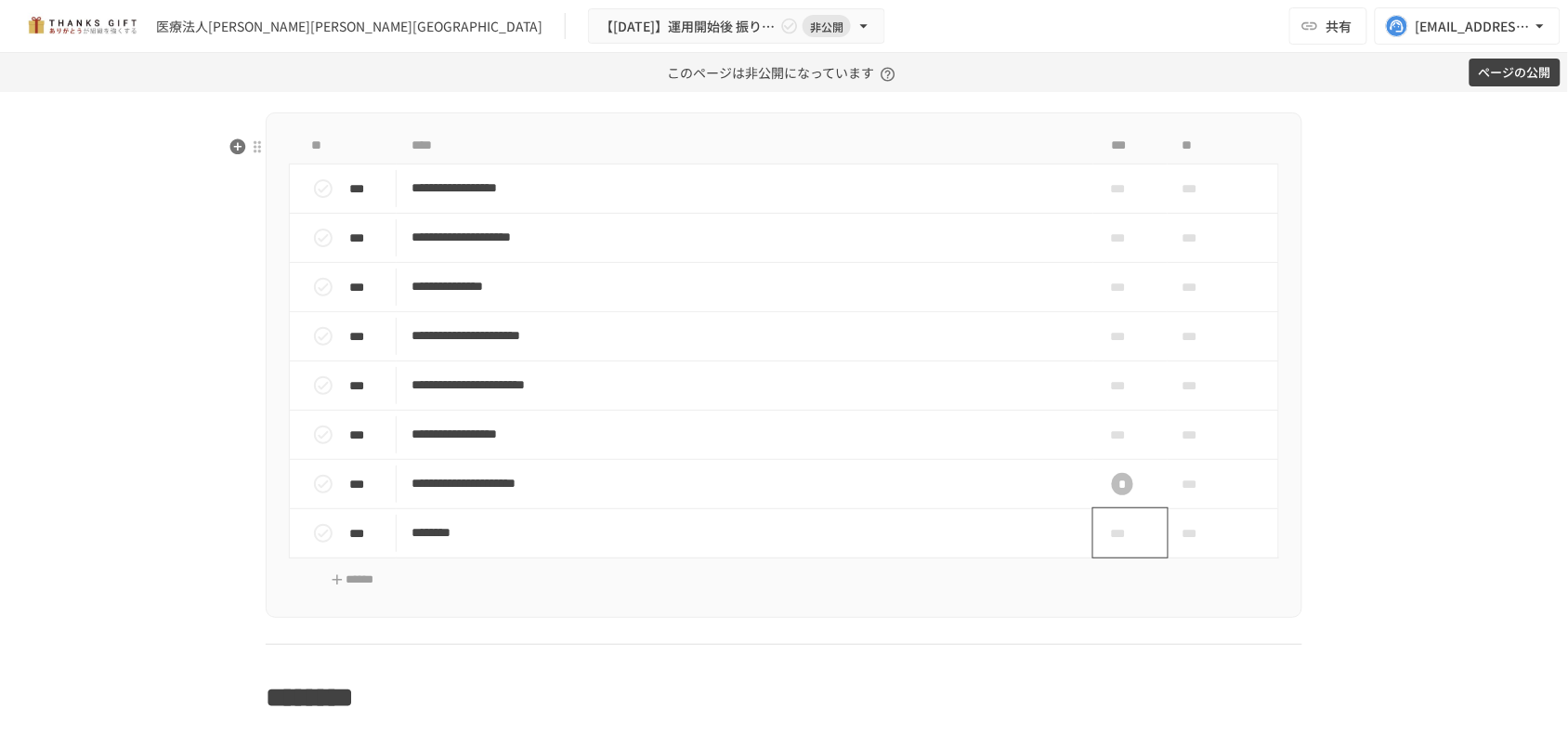 click on "***" at bounding box center (1123, 533) 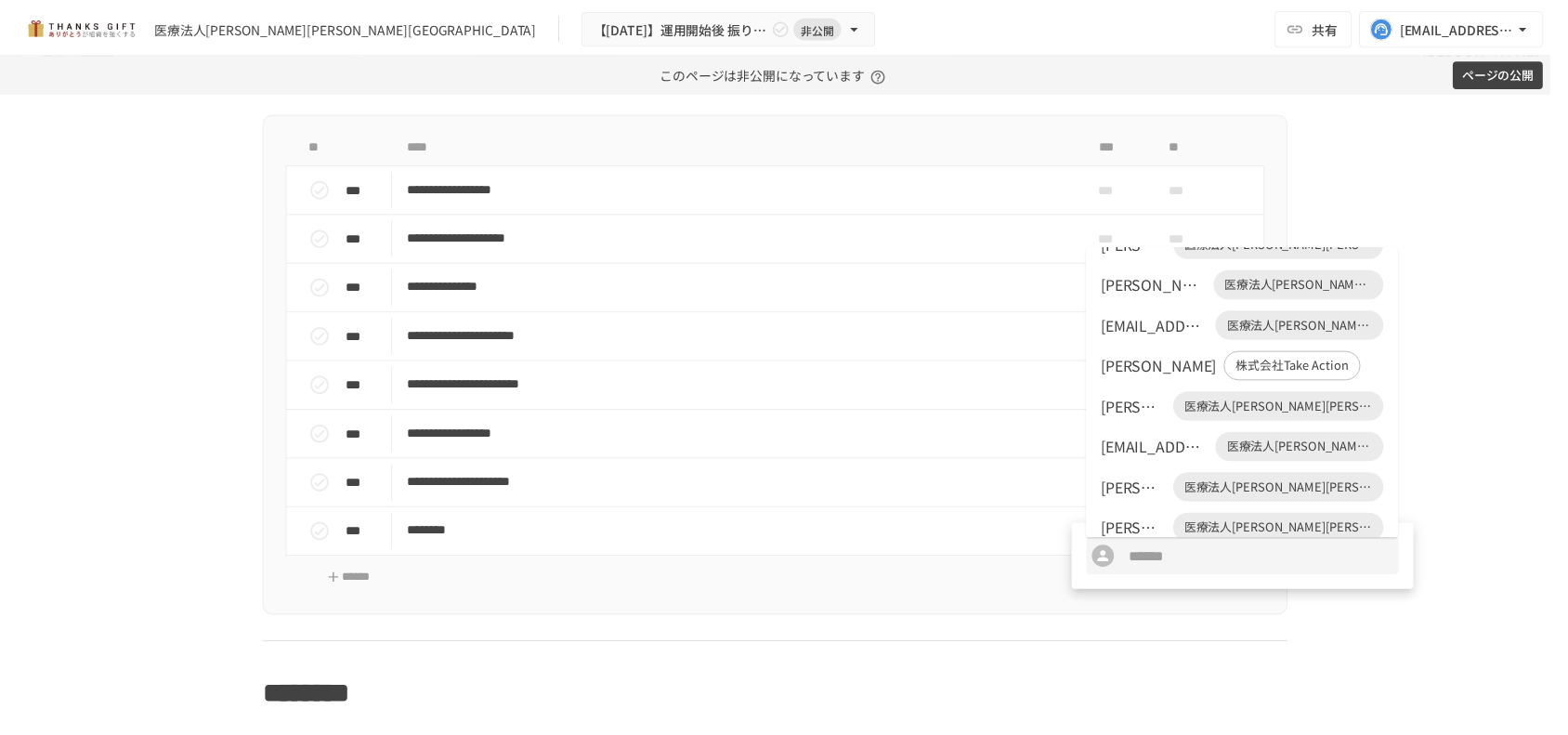 scroll, scrollTop: 47, scrollLeft: 0, axis: vertical 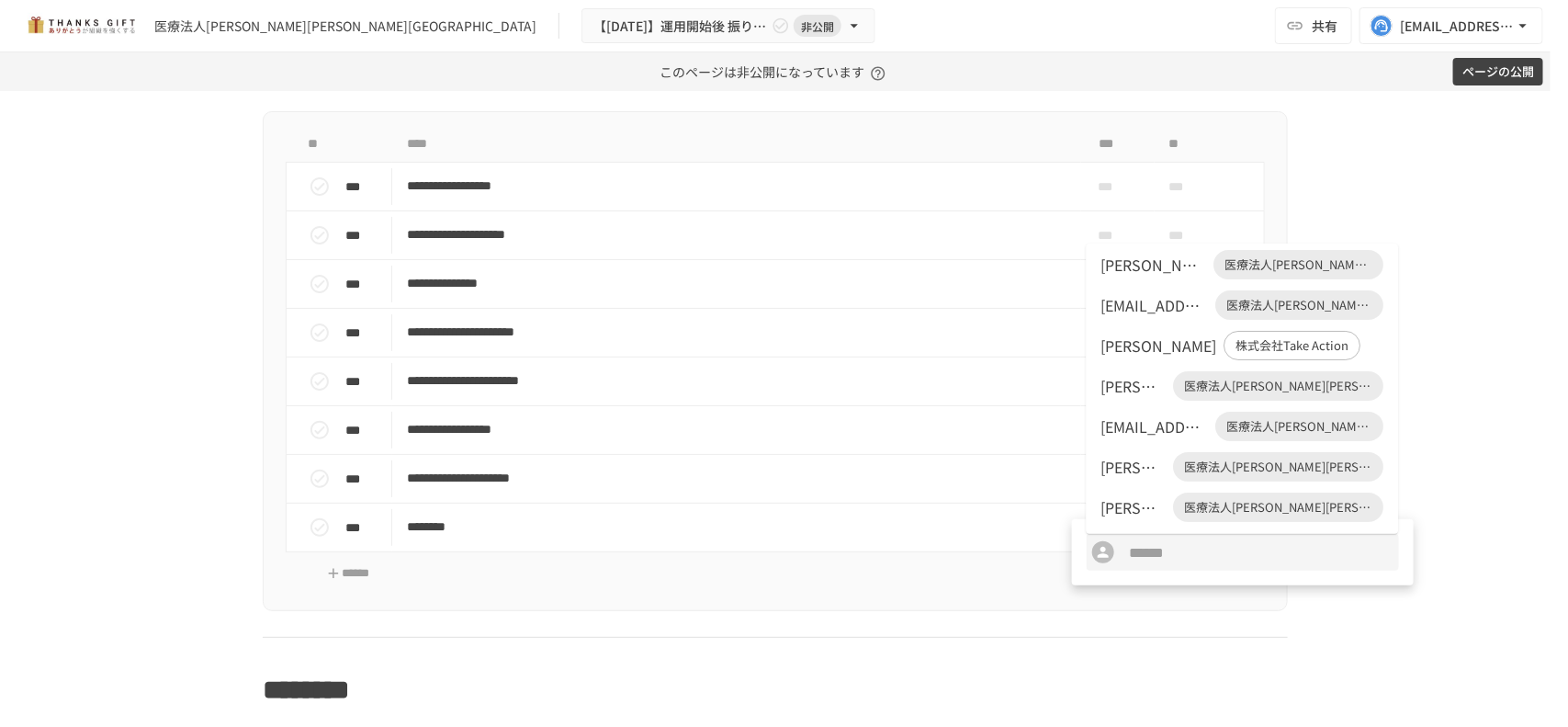 click on "[PERSON_NAME]" at bounding box center [1134, 386] 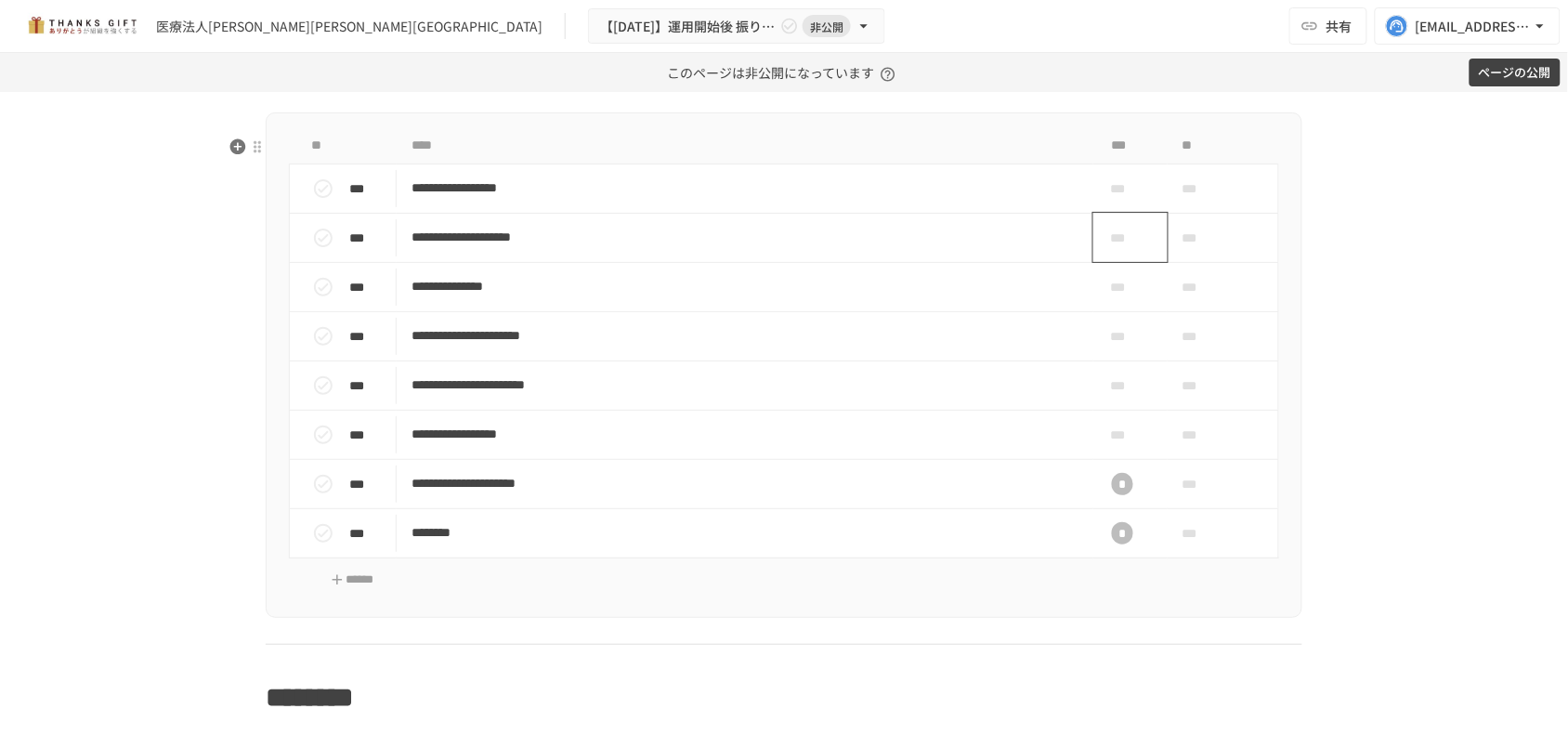 click on "***" at bounding box center (1123, 238) 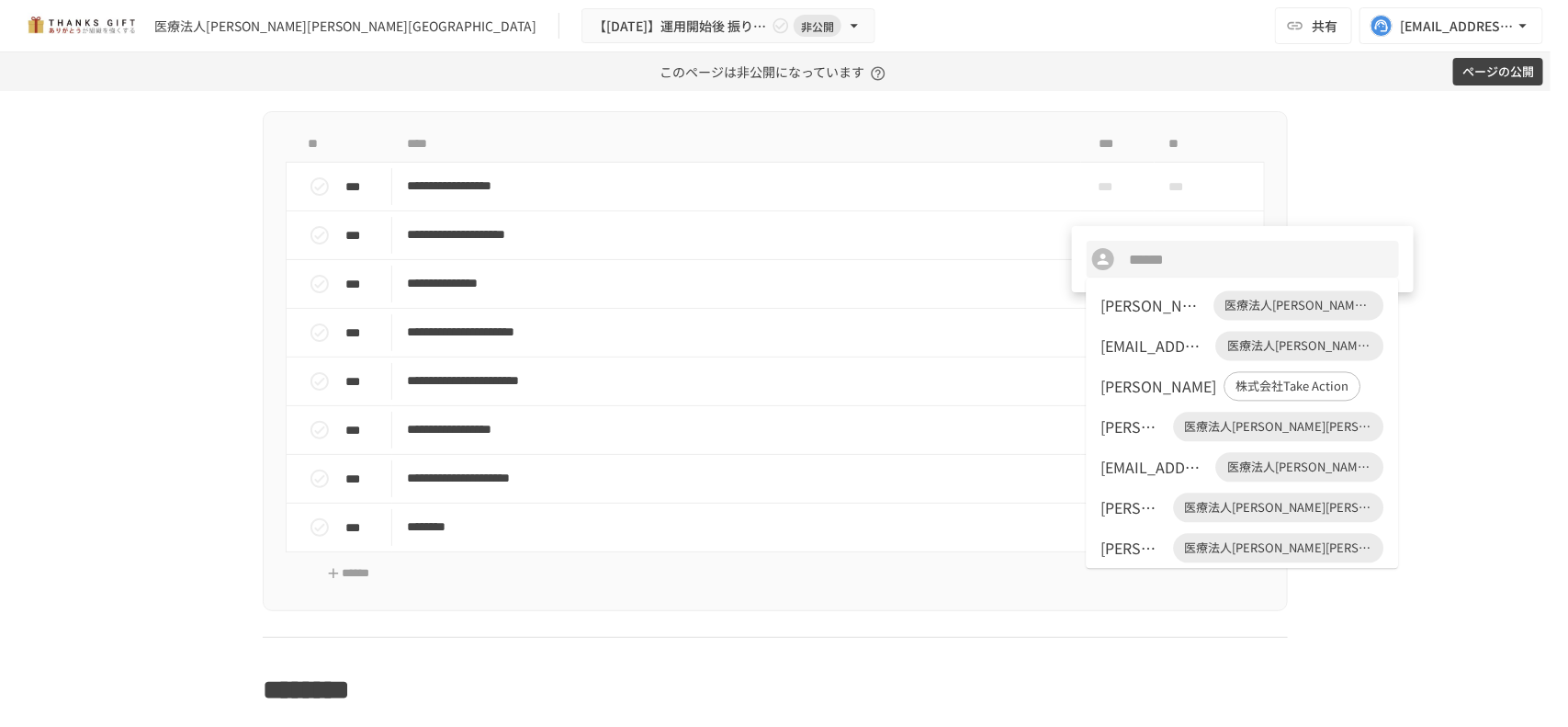 click on "[PERSON_NAME][PERSON_NAME] 医療法人[PERSON_NAME][PERSON_NAME][GEOGRAPHIC_DATA]" at bounding box center [1243, 306] 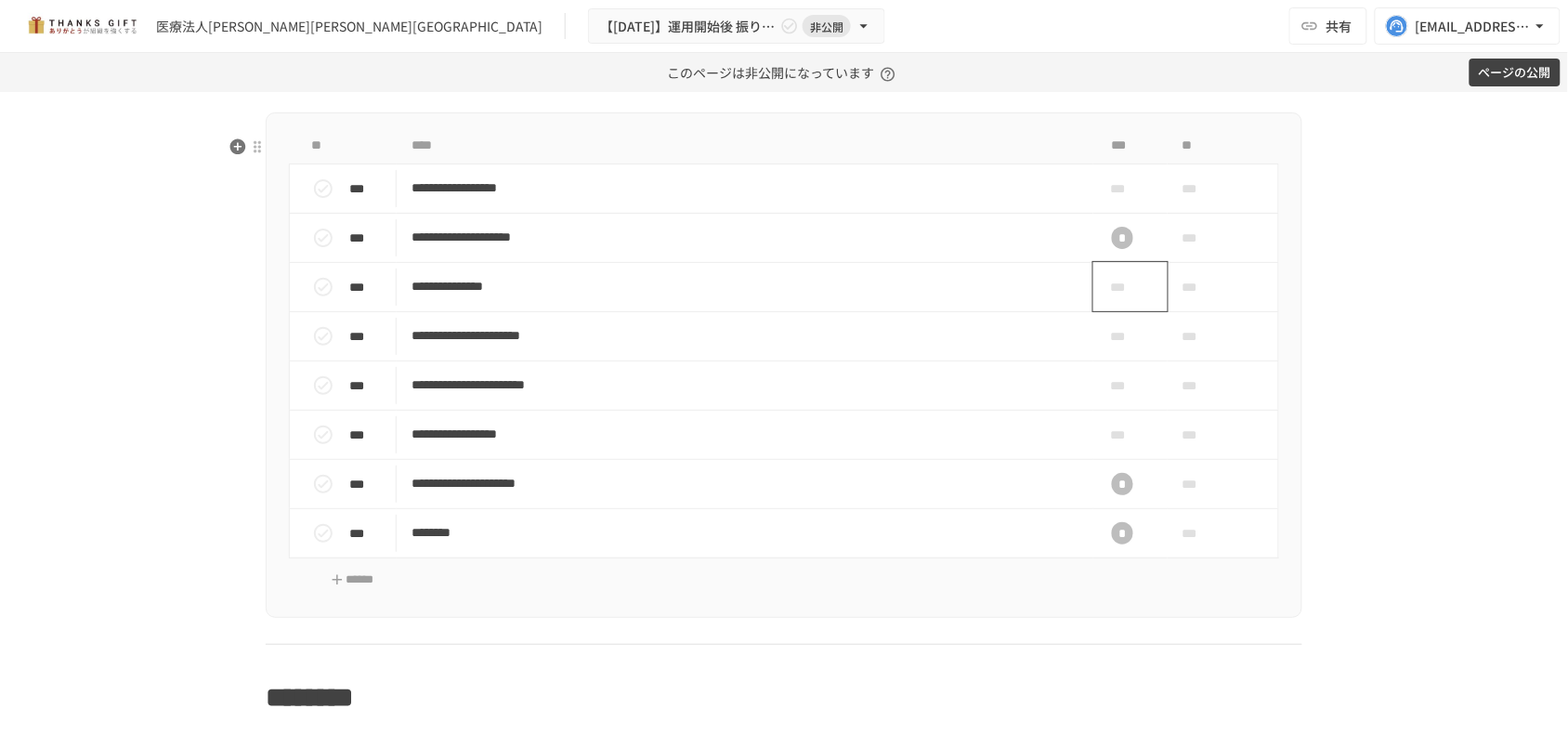 click on "***" at bounding box center (1123, 287) 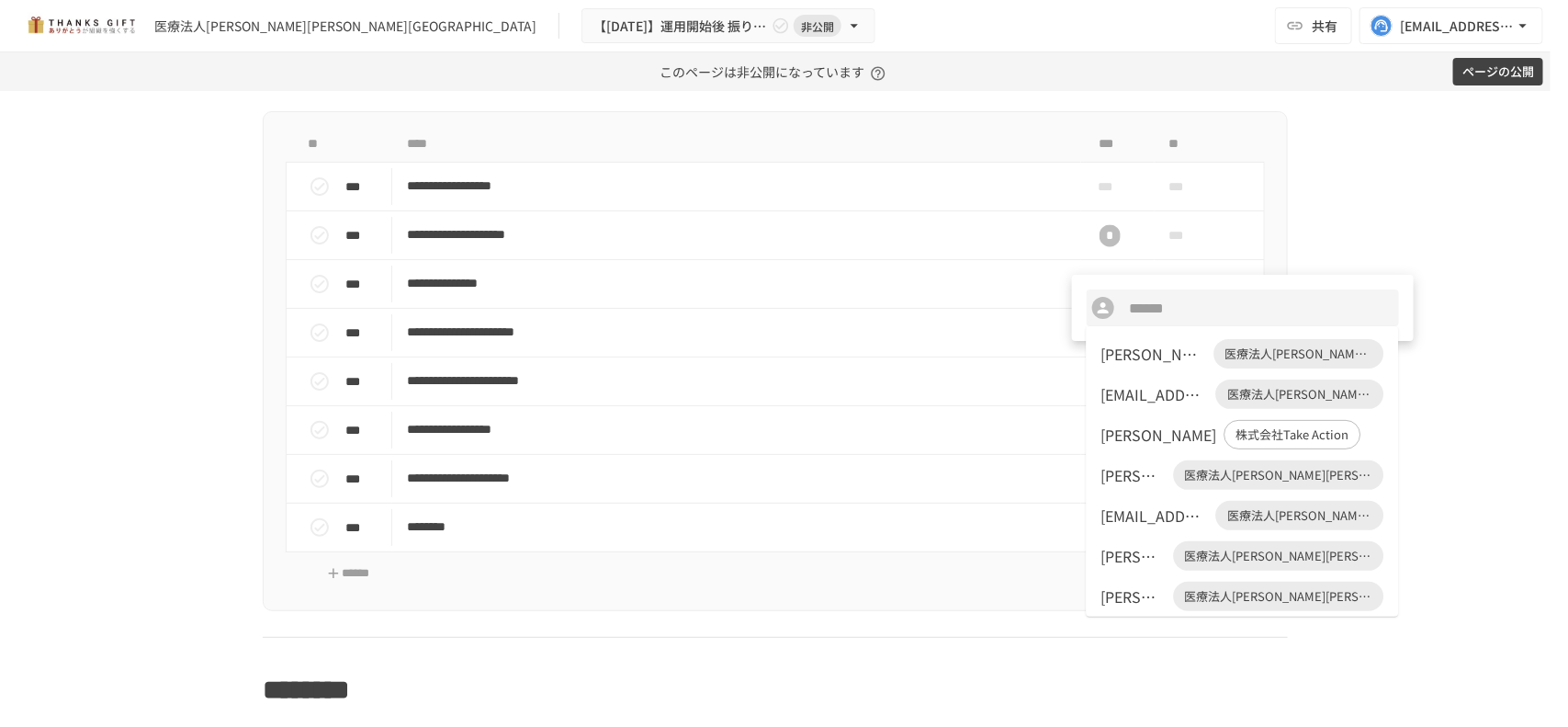 click on "[PERSON_NAME][PERSON_NAME]" at bounding box center (1154, 354) 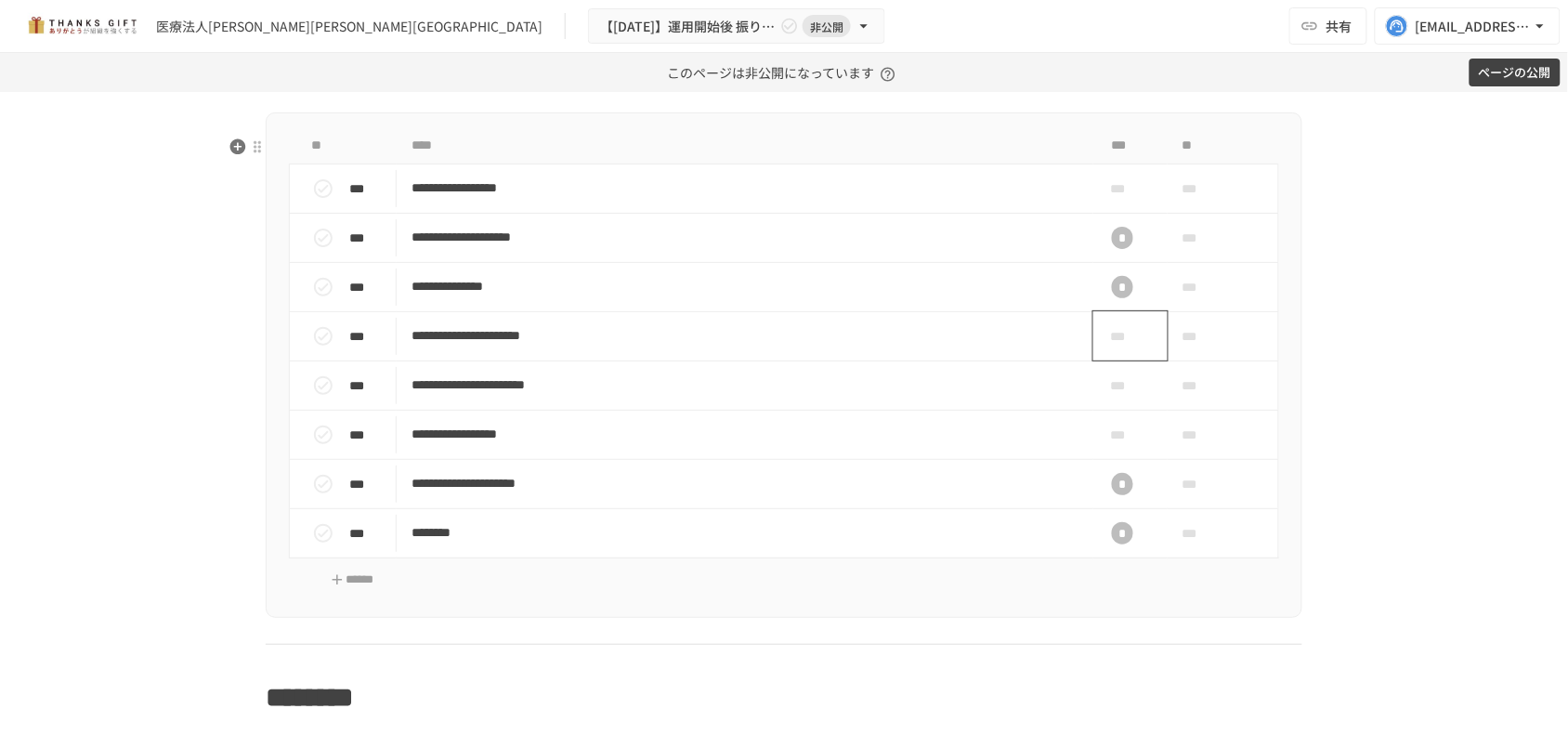 click on "***" at bounding box center (1123, 336) 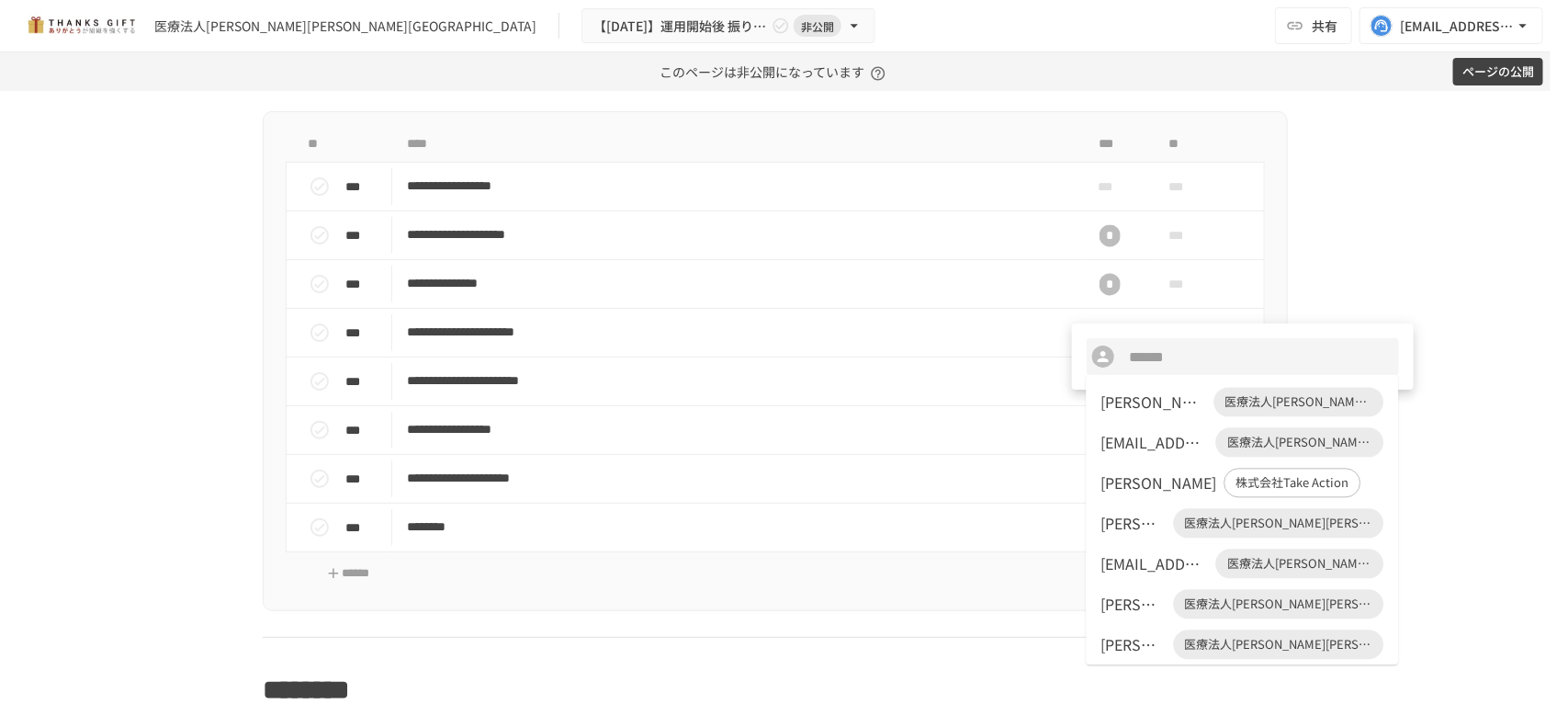 click on "[PERSON_NAME][PERSON_NAME]" at bounding box center [1154, 403] 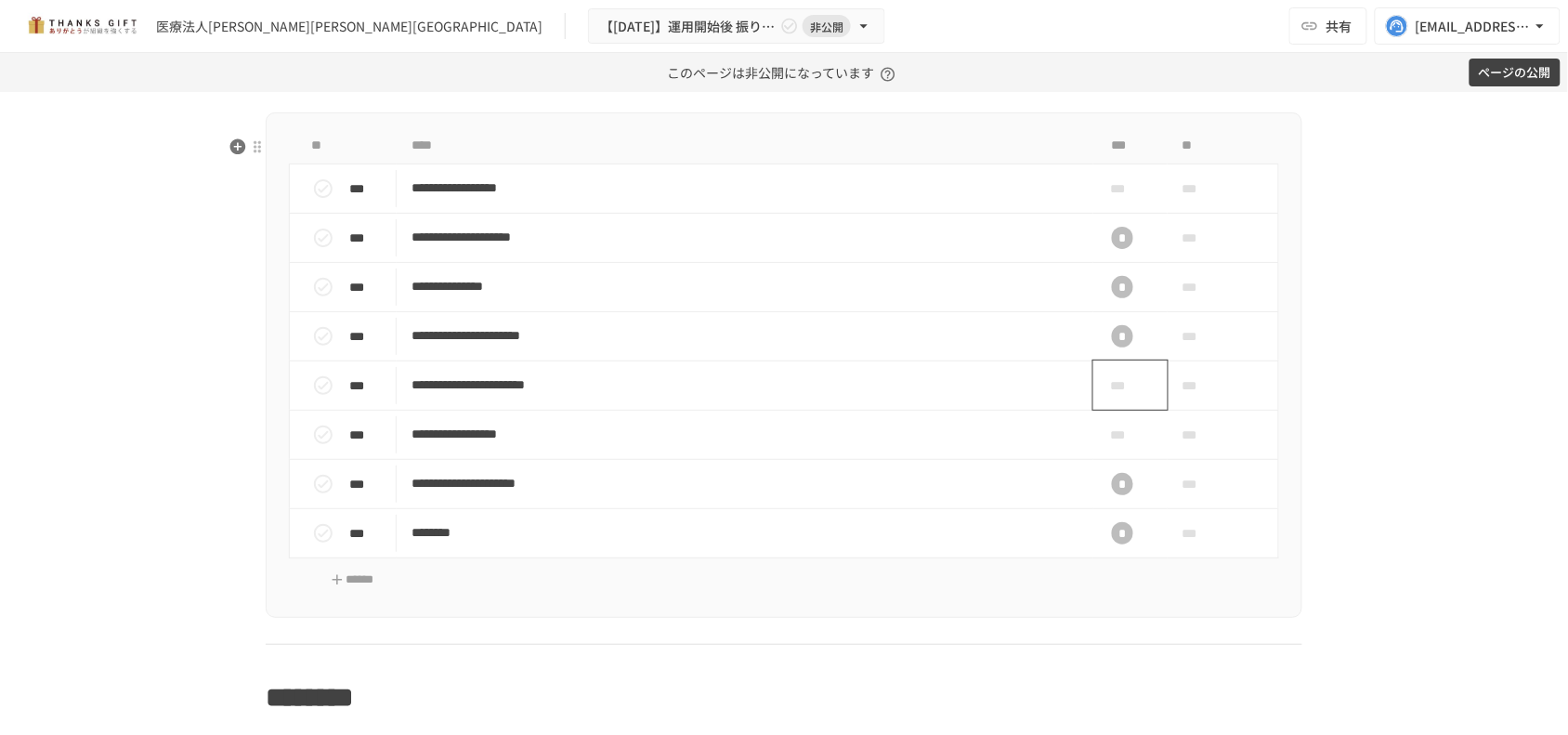 click on "***" at bounding box center [1123, 386] 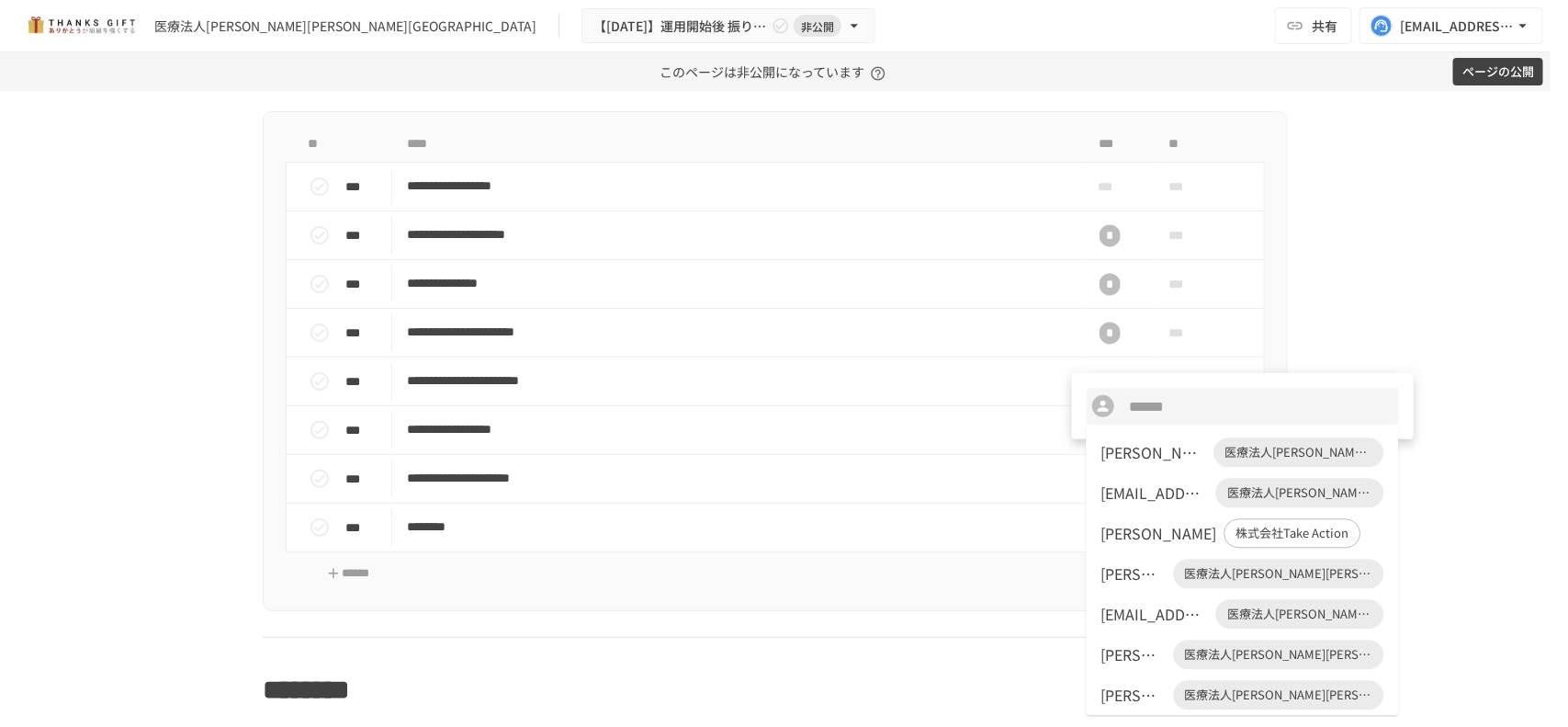 click on "[PERSON_NAME][PERSON_NAME]" at bounding box center (1154, 453) 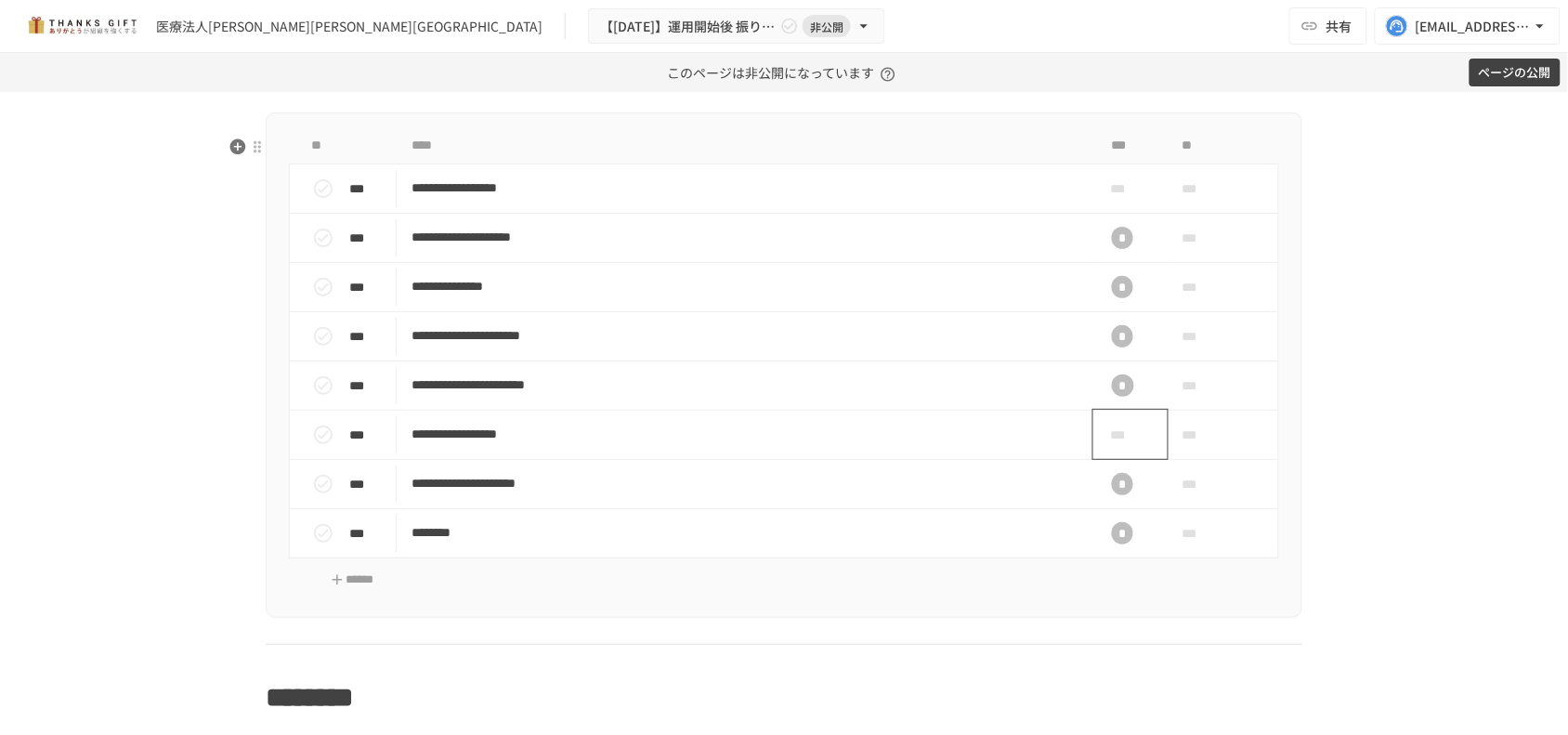 click on "***" at bounding box center [1123, 435] 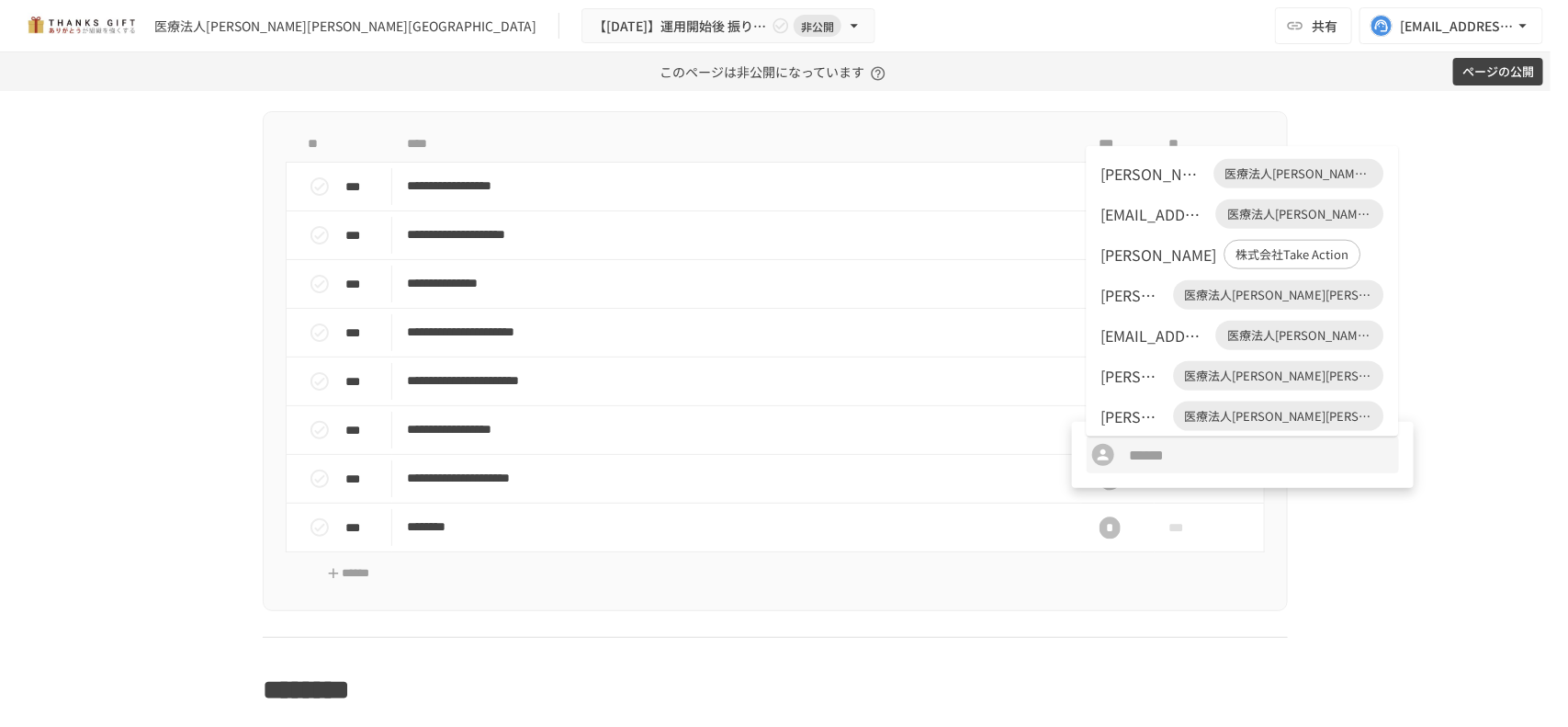 click on "[PERSON_NAME][PERSON_NAME]" at bounding box center (1154, 173) 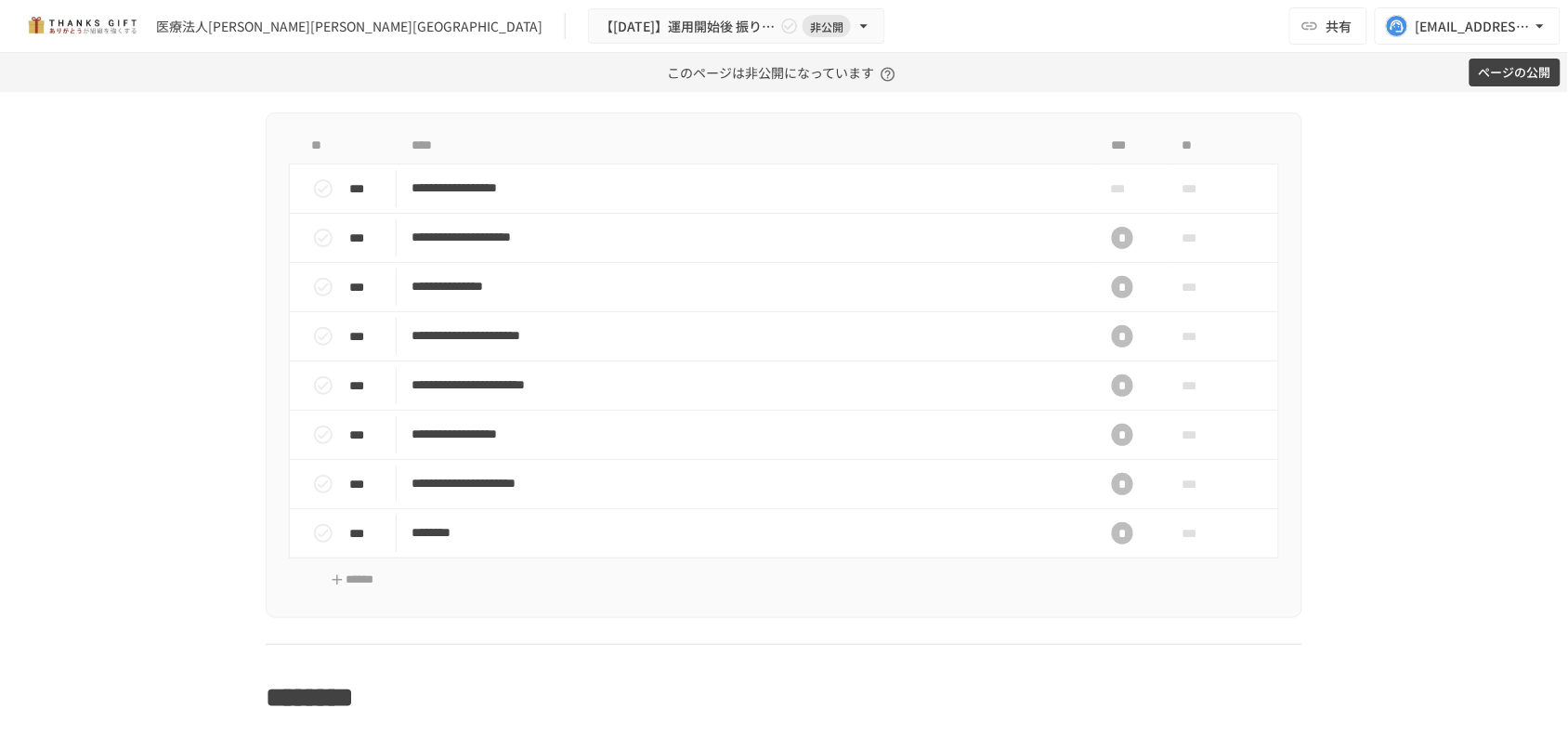 click on "**********" at bounding box center [784, 413] 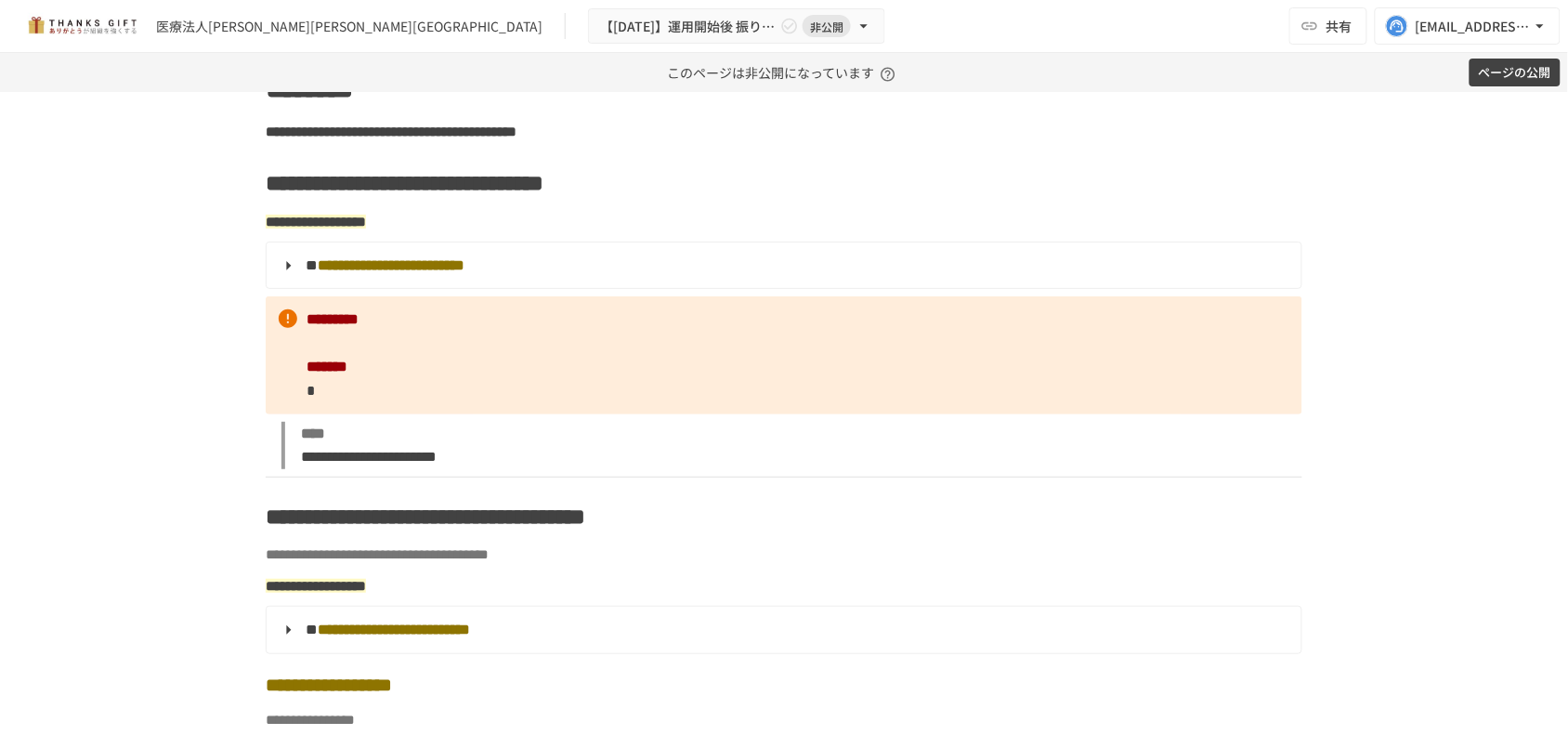 scroll, scrollTop: 2381, scrollLeft: 0, axis: vertical 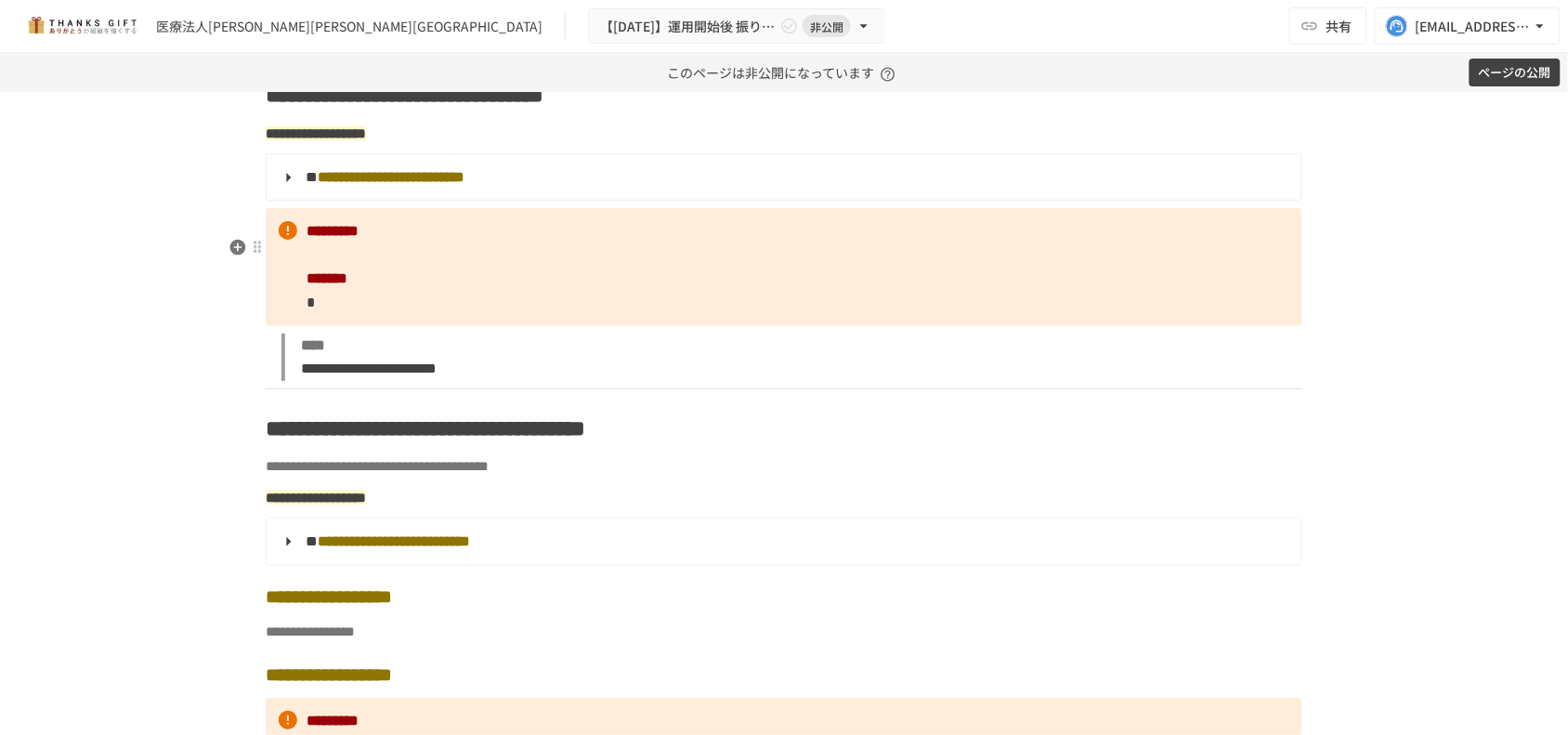 click on "********* ******* *" at bounding box center (784, 267) 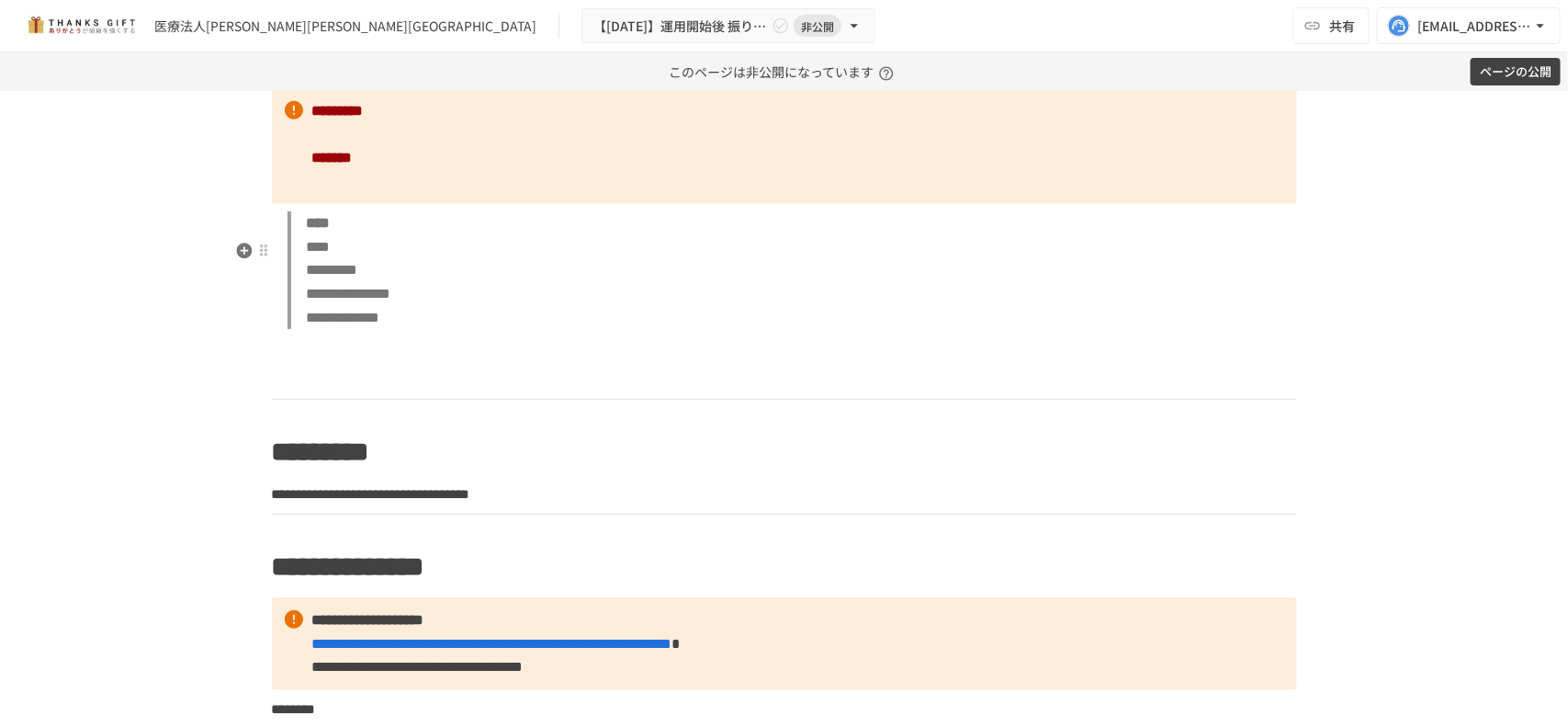 scroll, scrollTop: 3848, scrollLeft: 0, axis: vertical 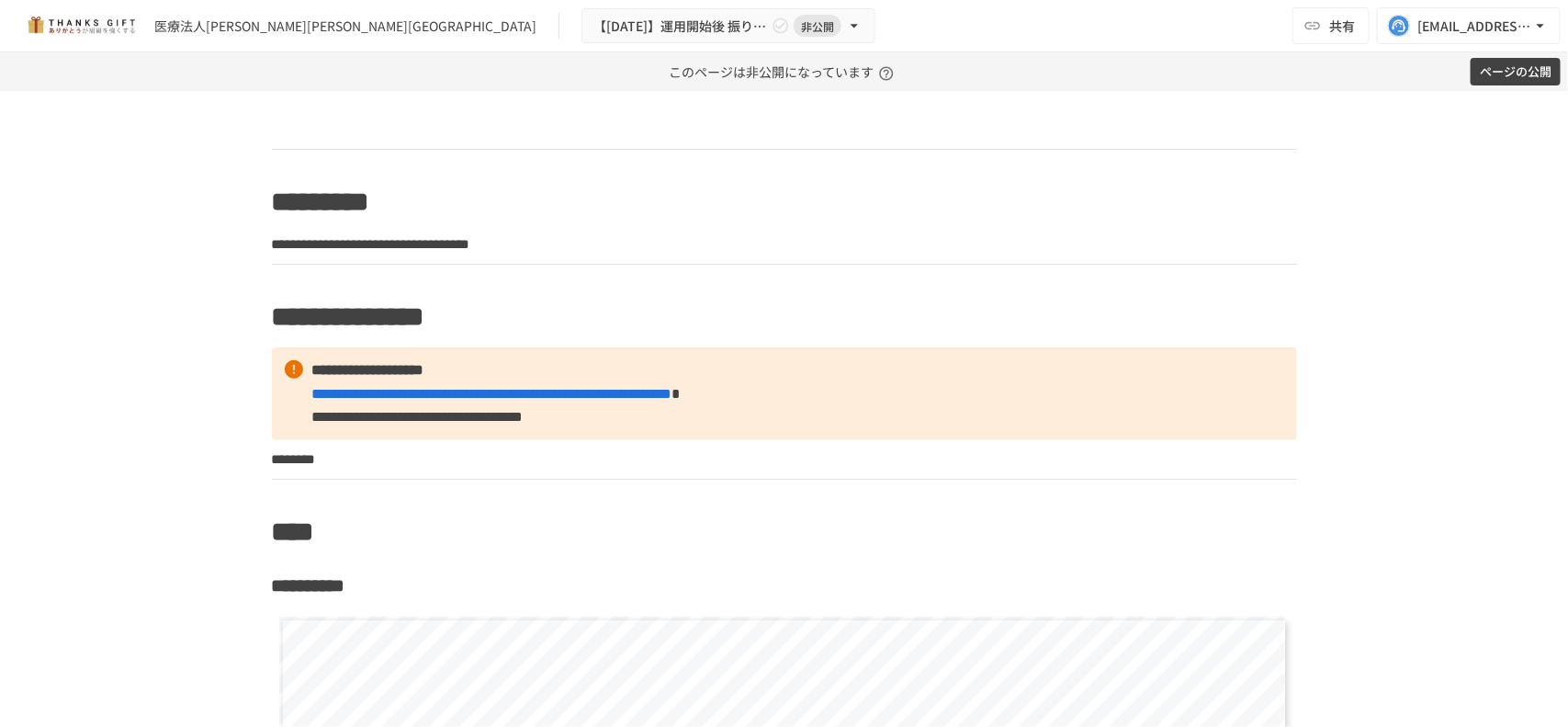 click at bounding box center (775, 125) 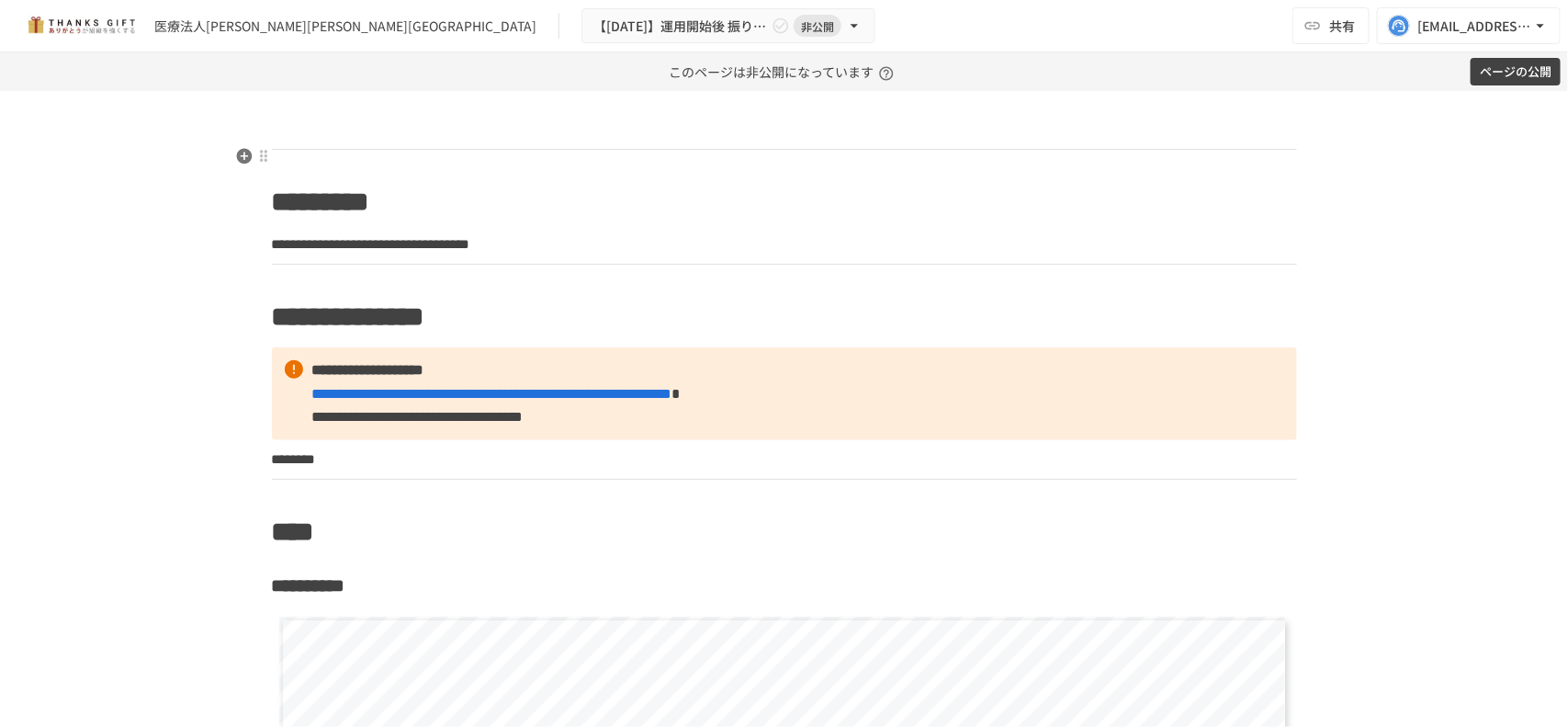 click at bounding box center (784, 130) 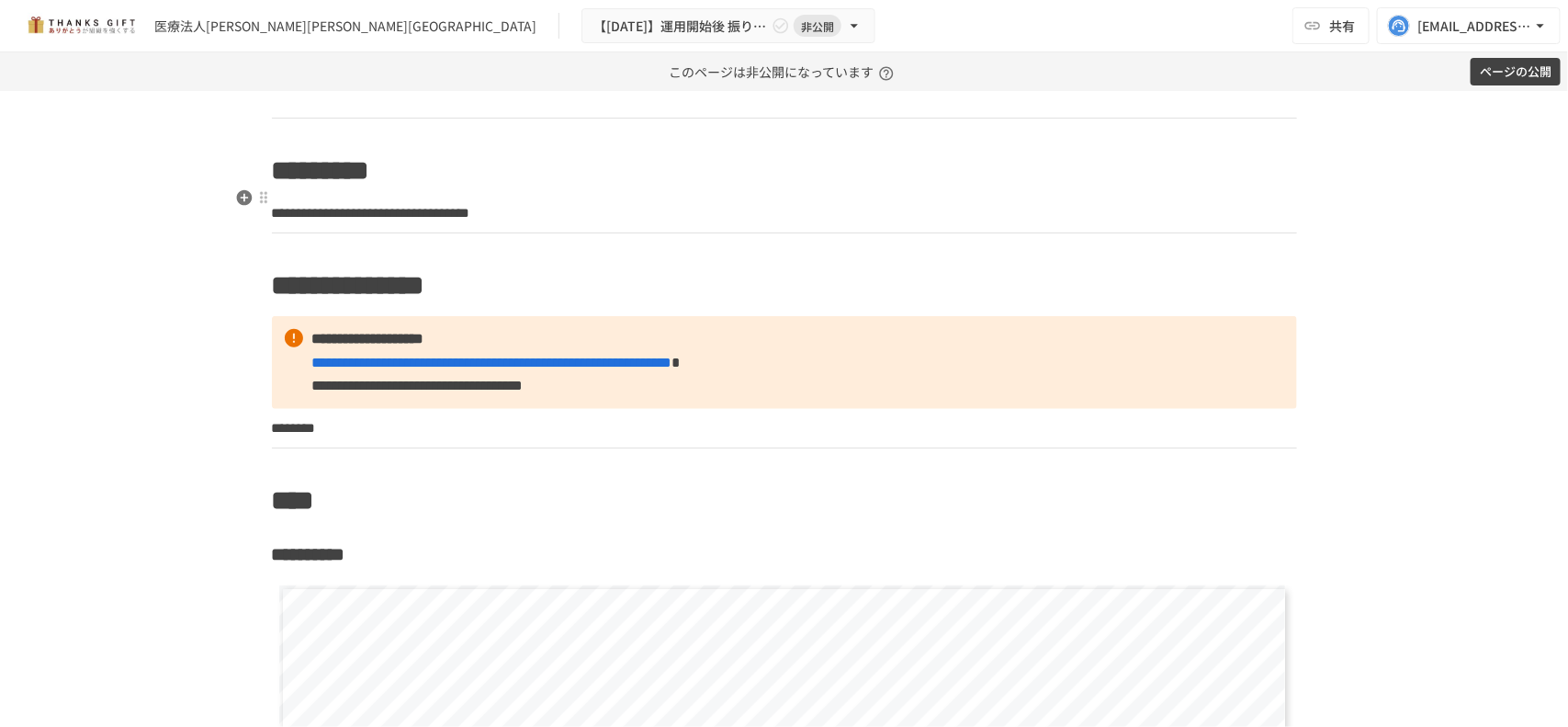 scroll, scrollTop: 3840, scrollLeft: 0, axis: vertical 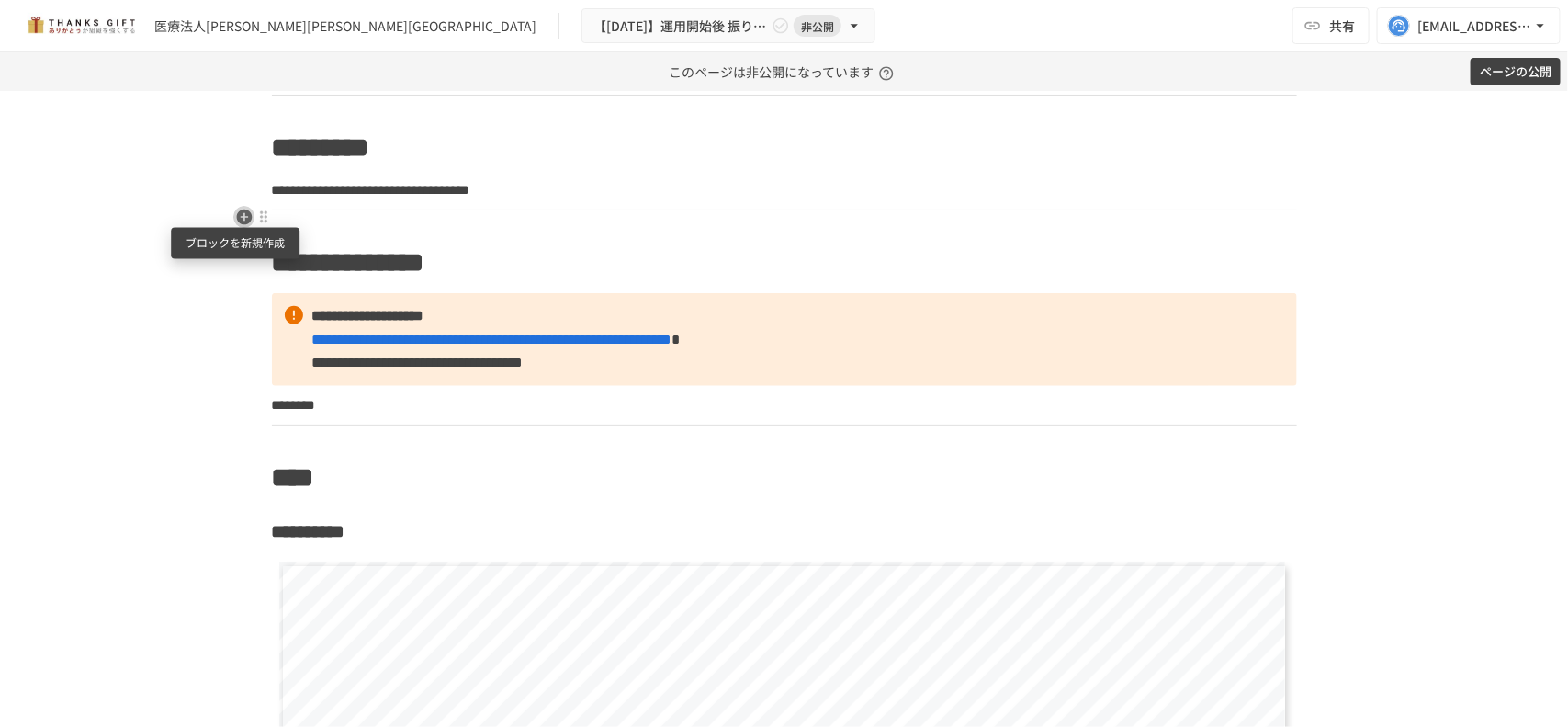 click 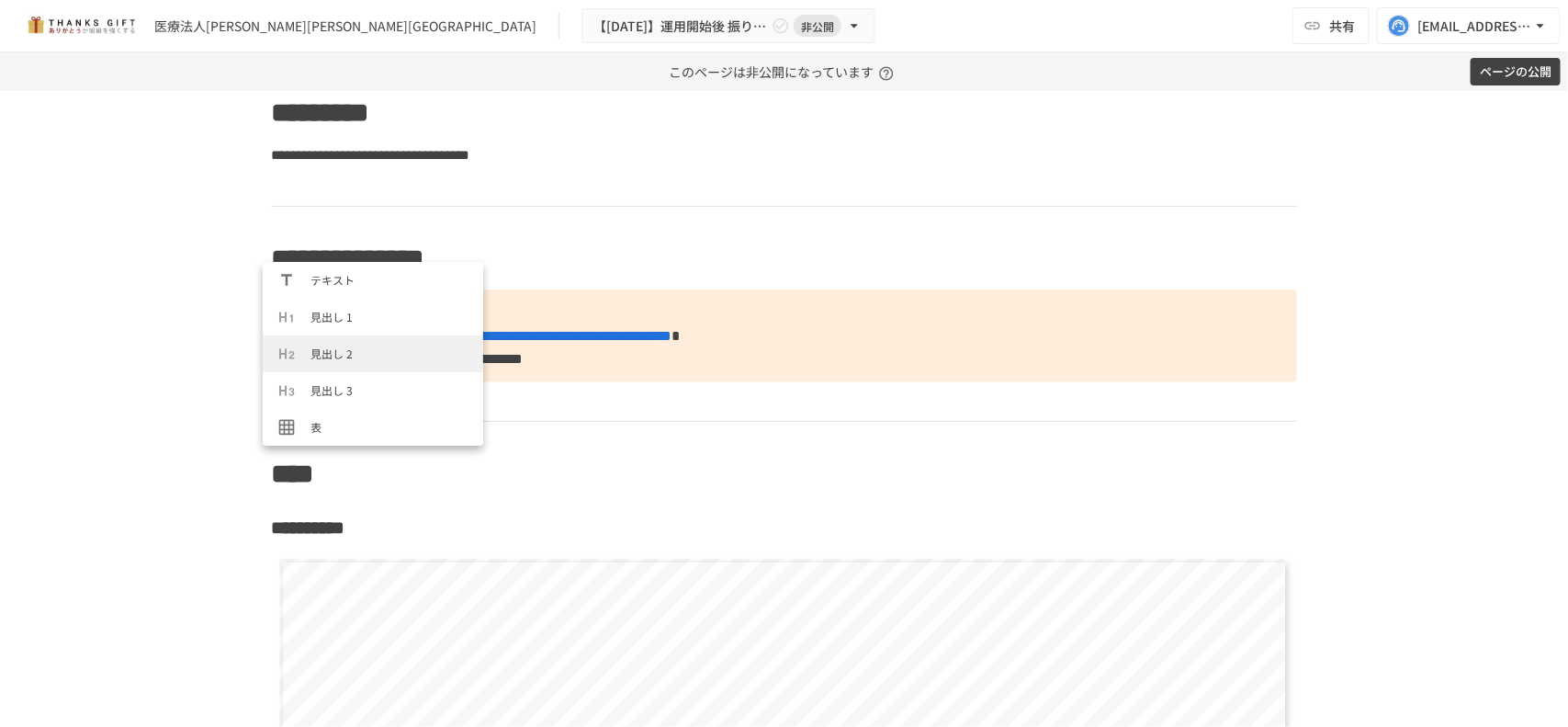 scroll, scrollTop: 3955, scrollLeft: 0, axis: vertical 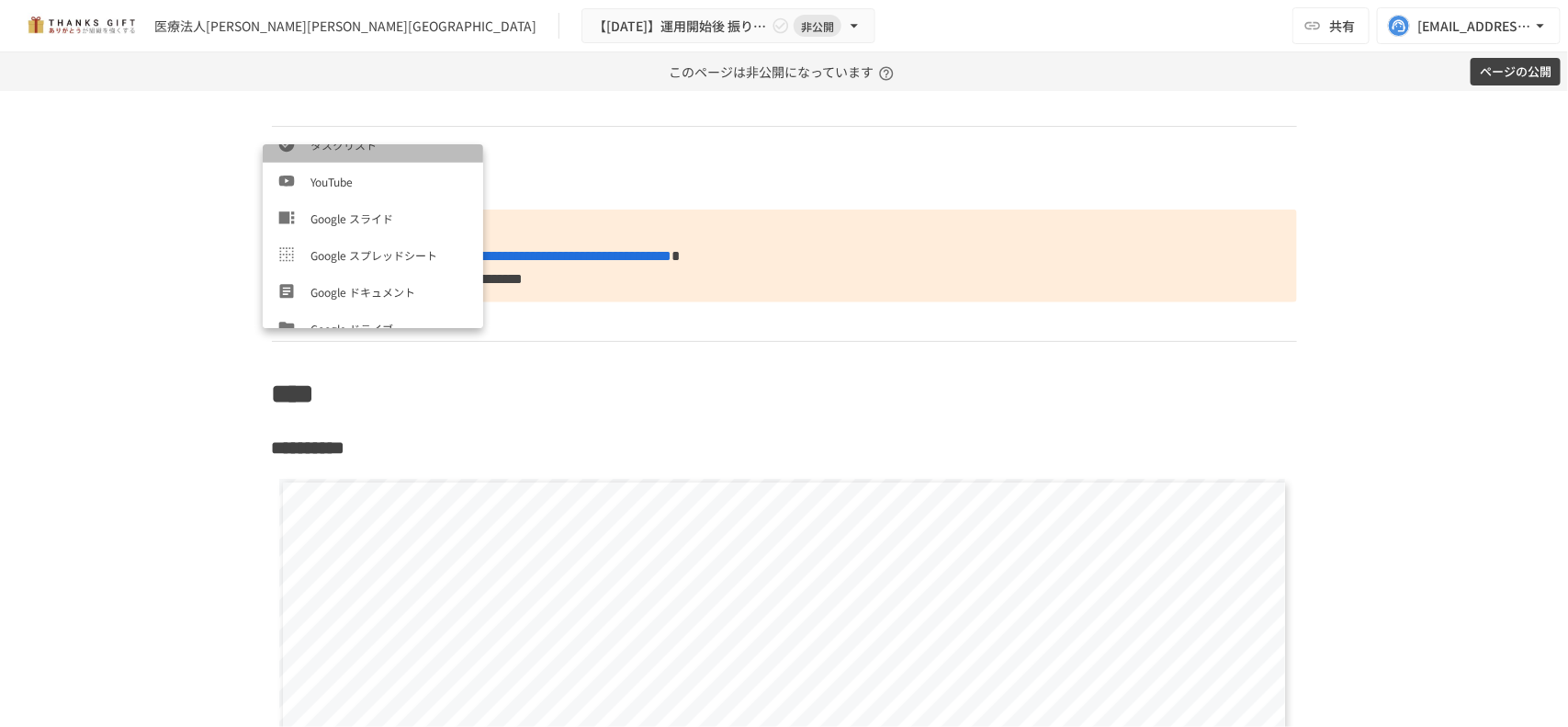 click on "タスクリスト" at bounding box center (373, 144) 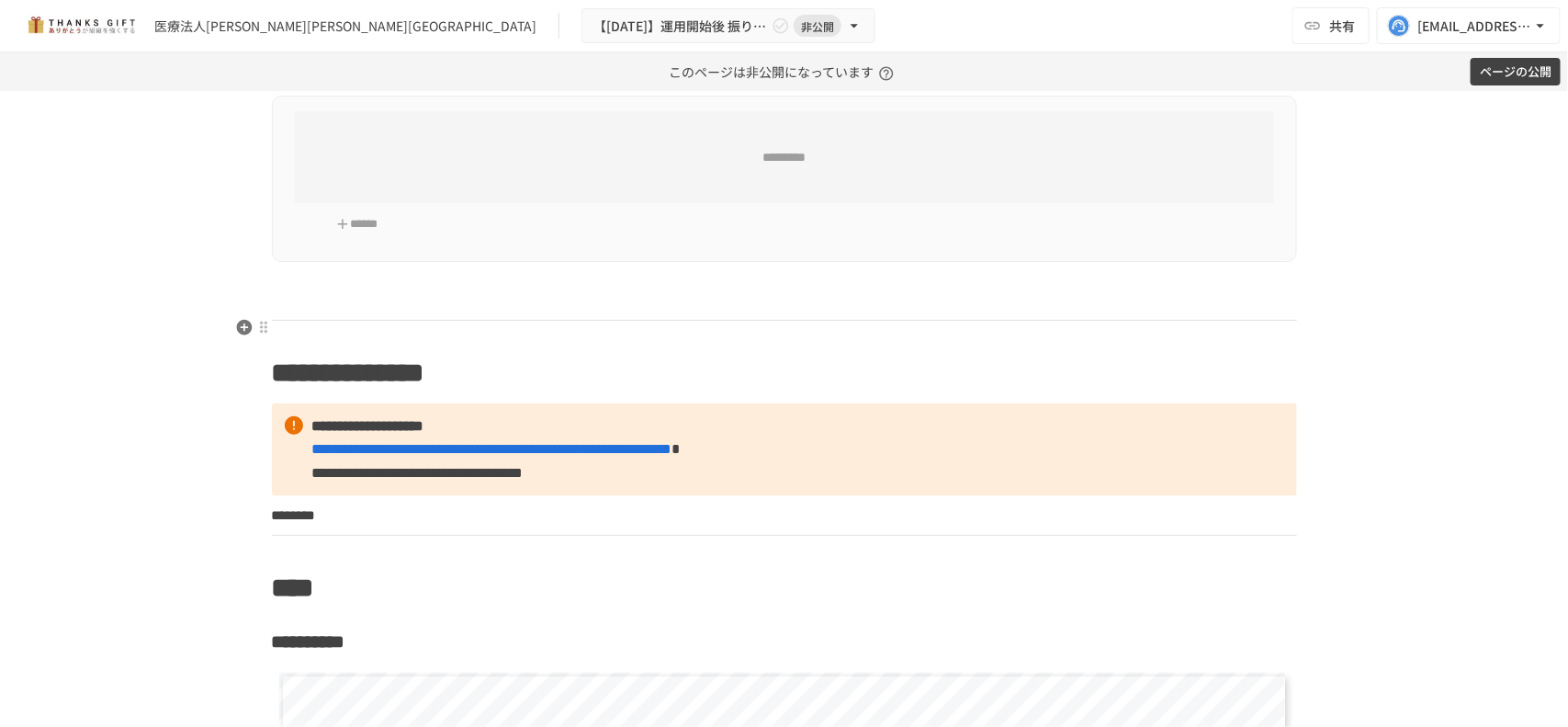 click at bounding box center (784, 301) 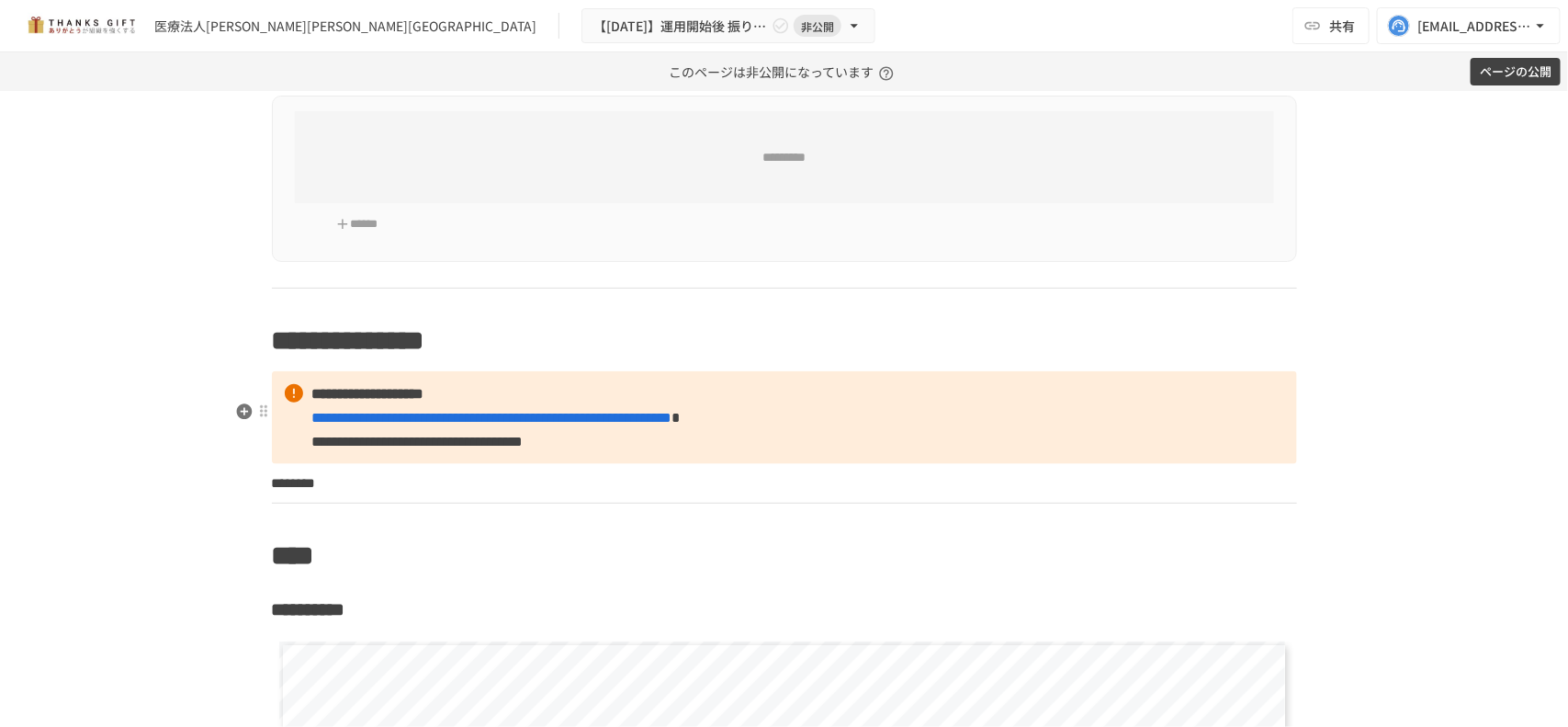 click on "**********" at bounding box center [368, 393] 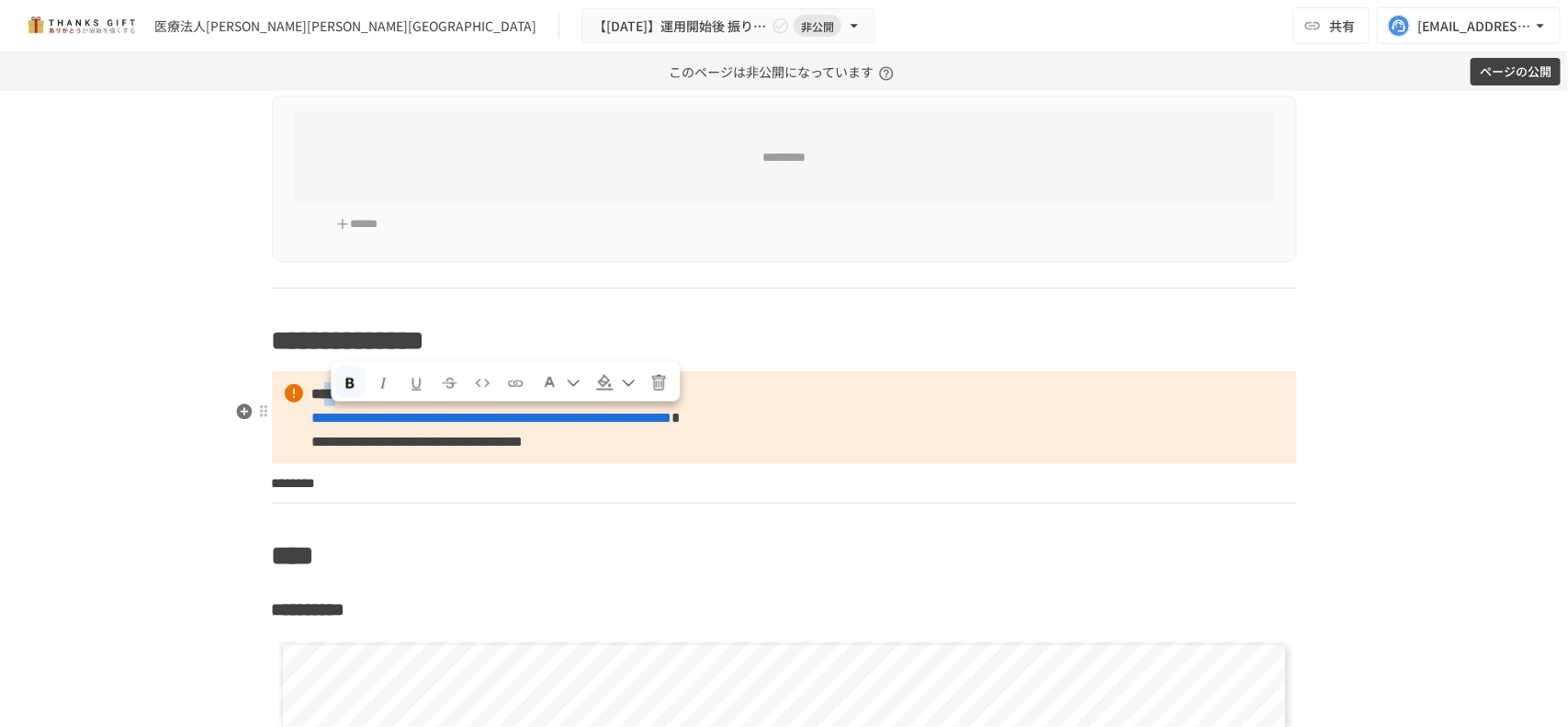 click on "**********" at bounding box center (368, 393) 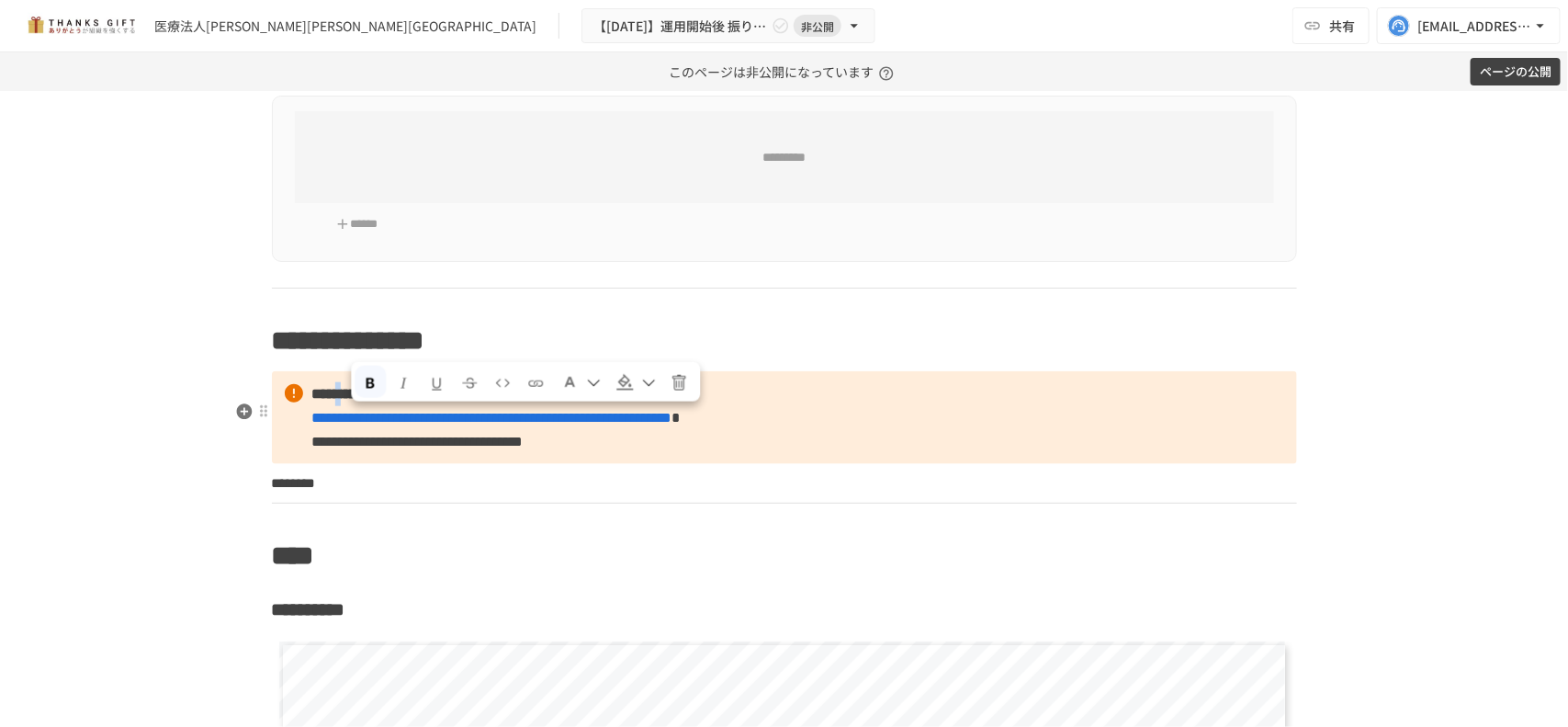 drag, startPoint x: 345, startPoint y: 420, endPoint x: 358, endPoint y: 416, distance: 13.60147 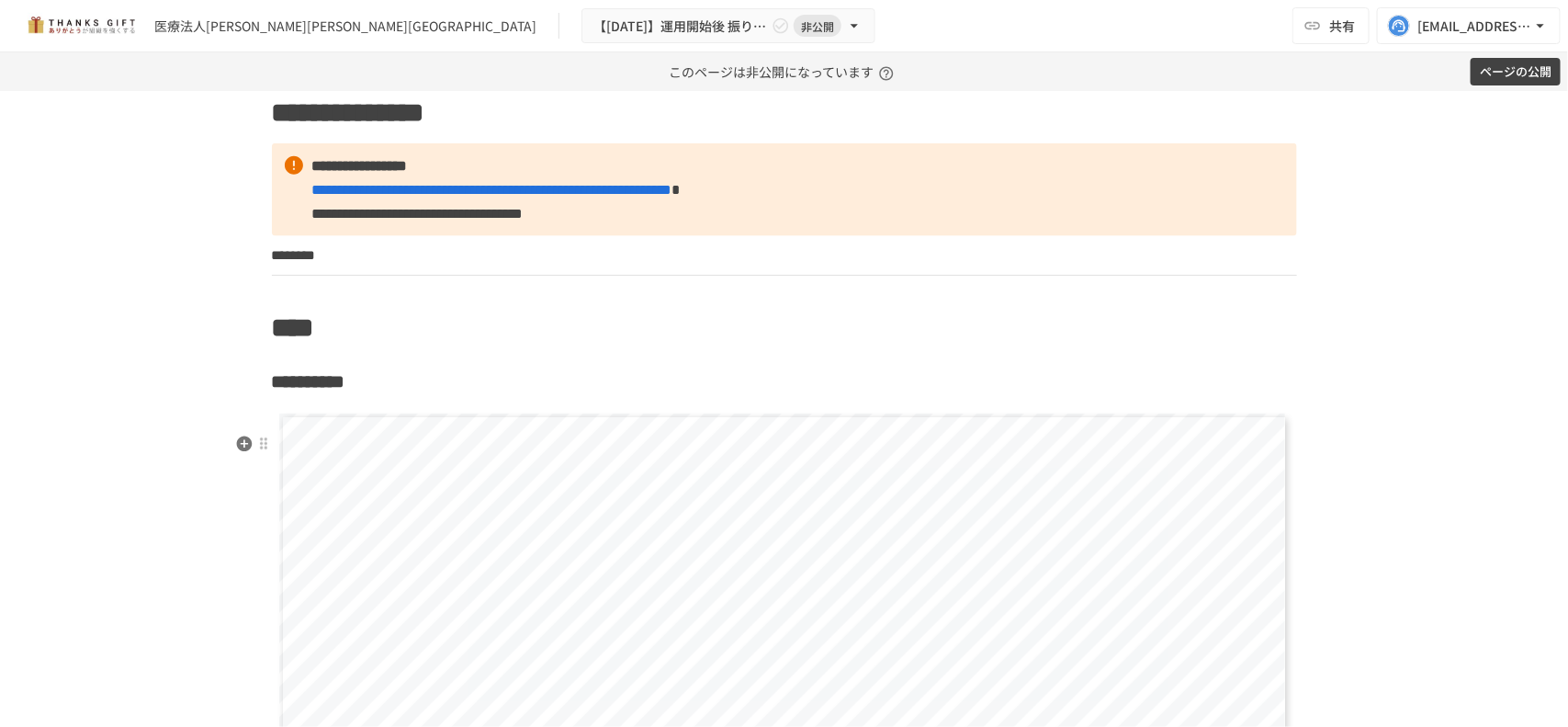 scroll, scrollTop: 4185, scrollLeft: 0, axis: vertical 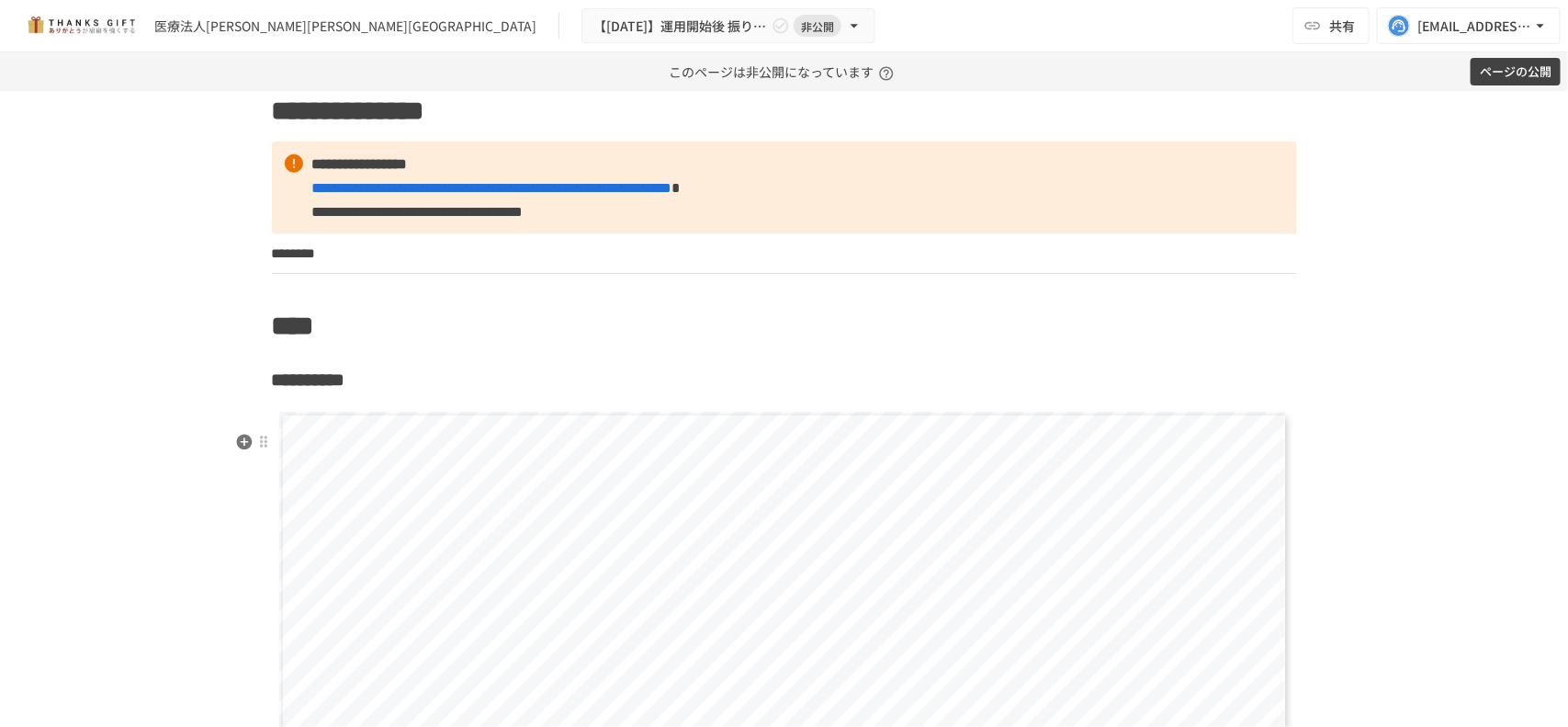 click on "**********" at bounding box center (784, 916) 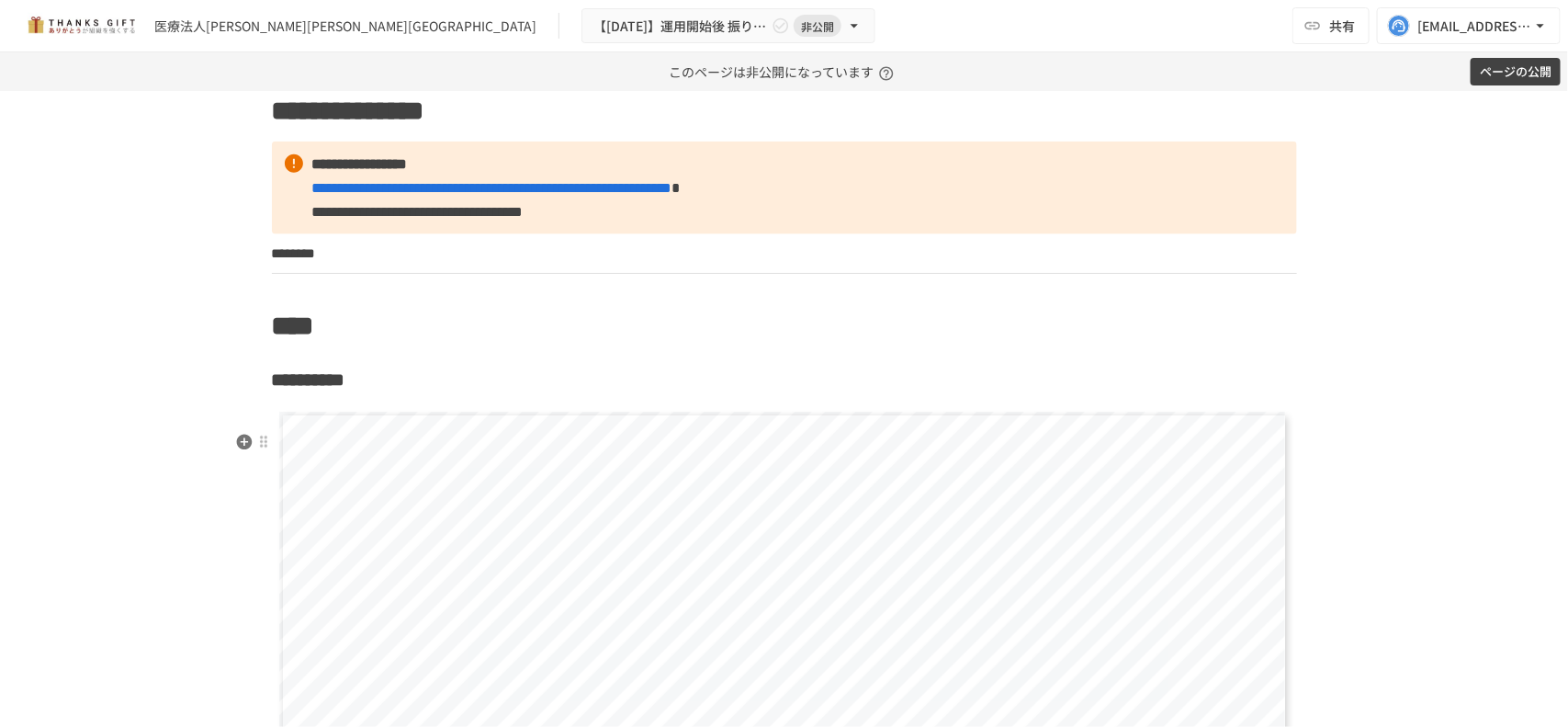 click on "**********" at bounding box center (784, 916) 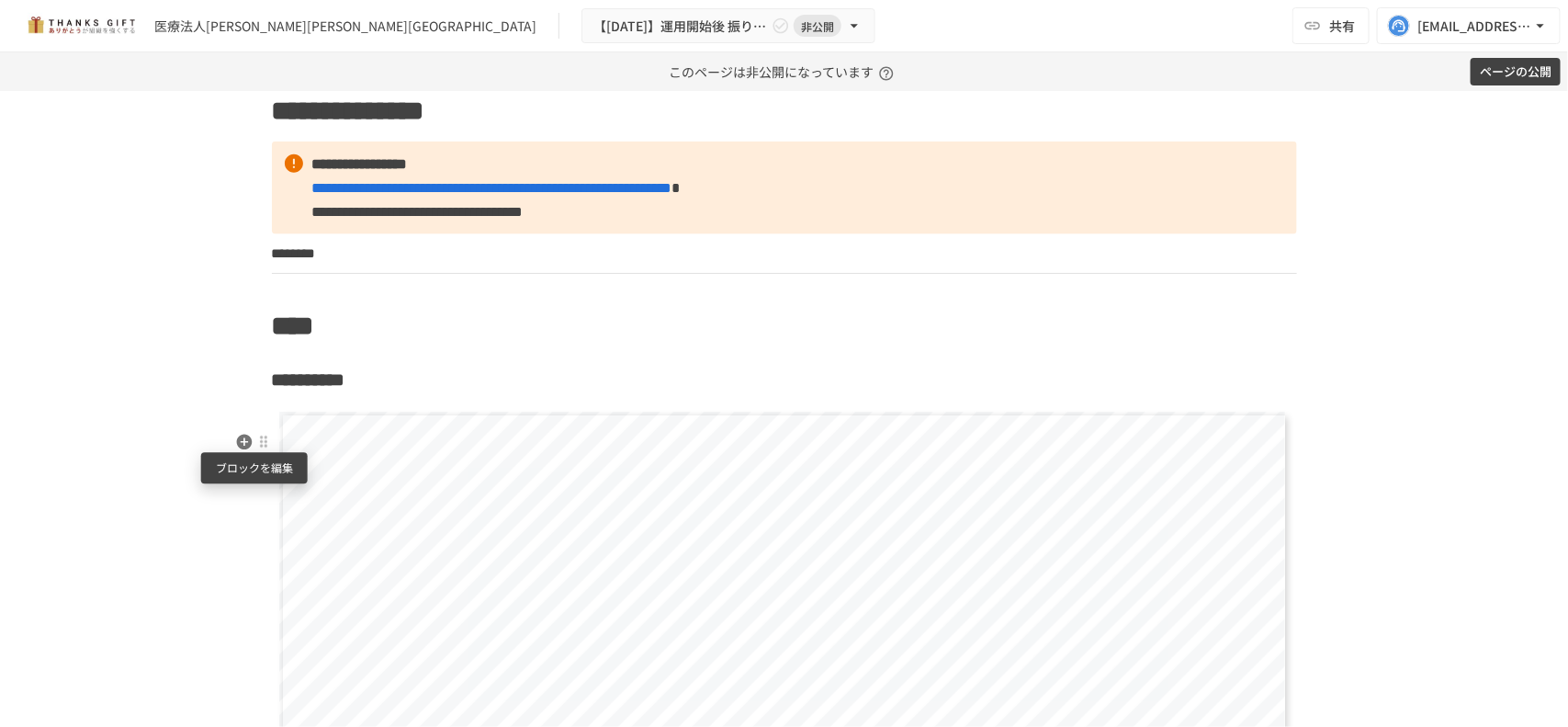 click at bounding box center [264, 442] 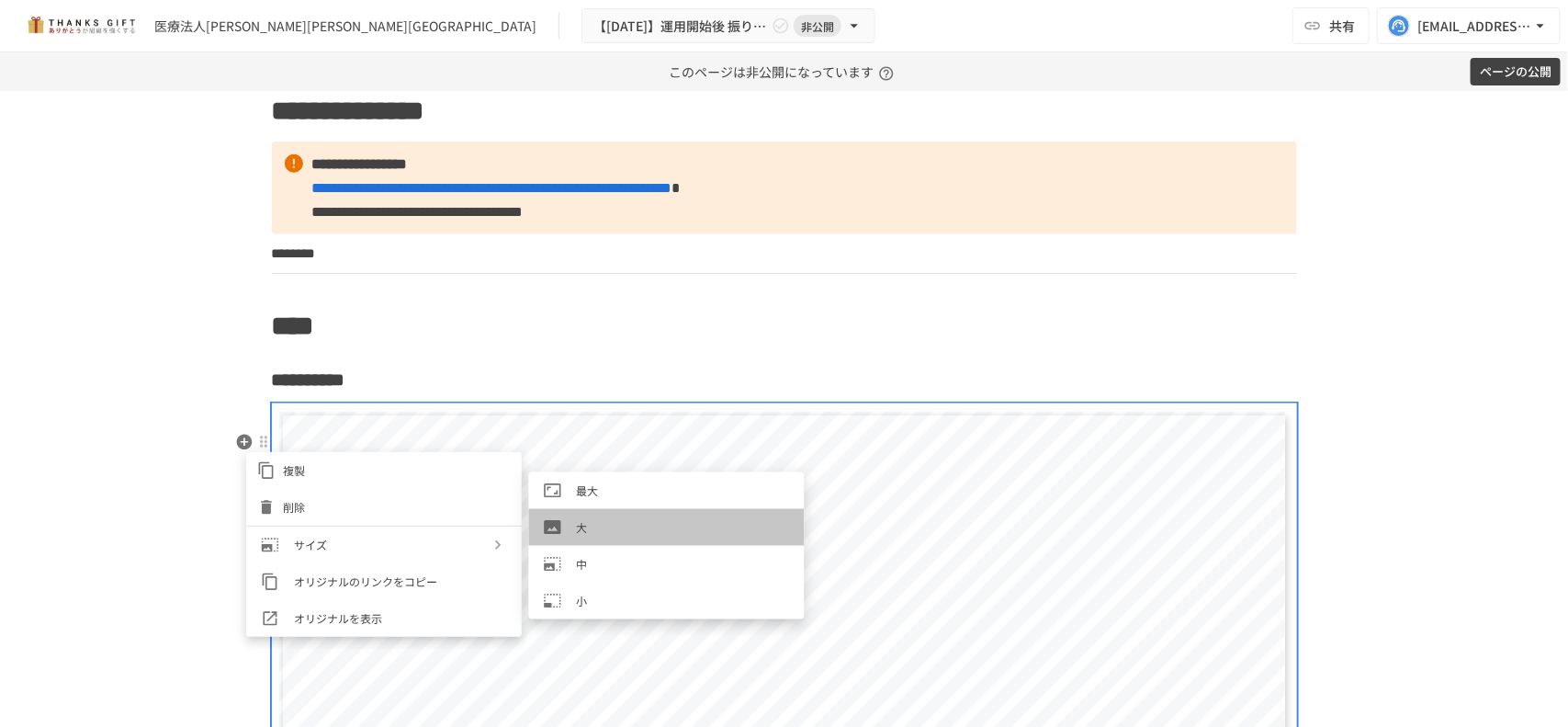click on "大" at bounding box center (683, 527) 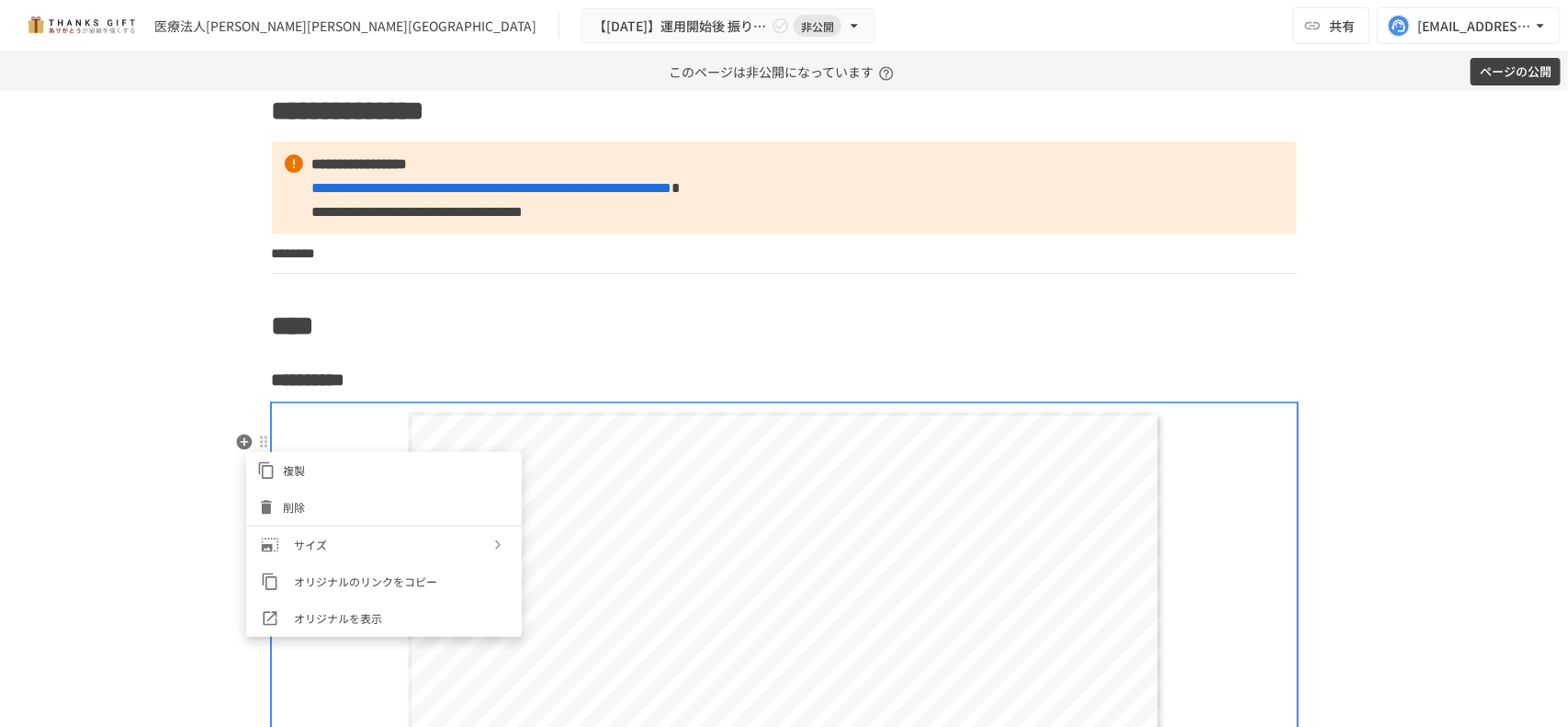 click at bounding box center (784, 363) 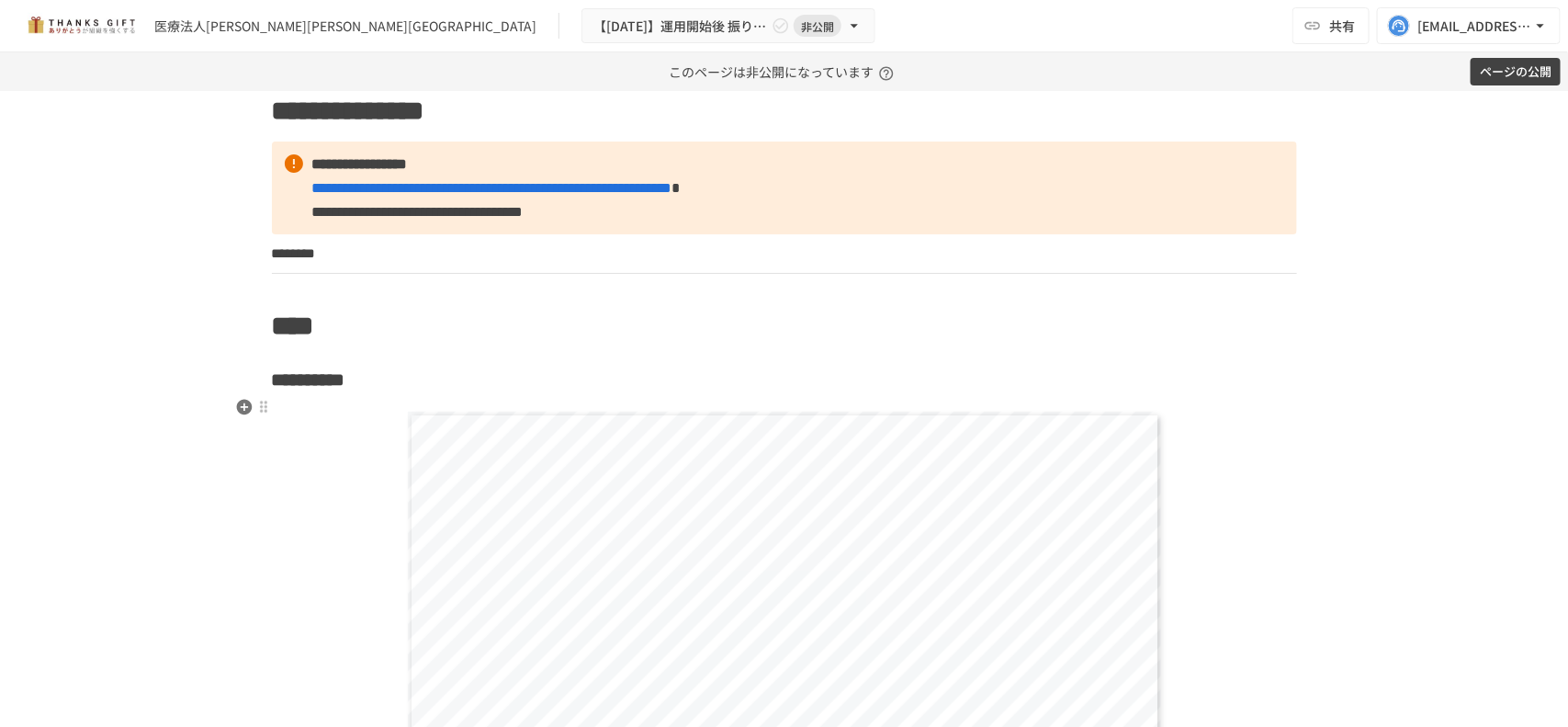 click on "**********" at bounding box center (784, 380) 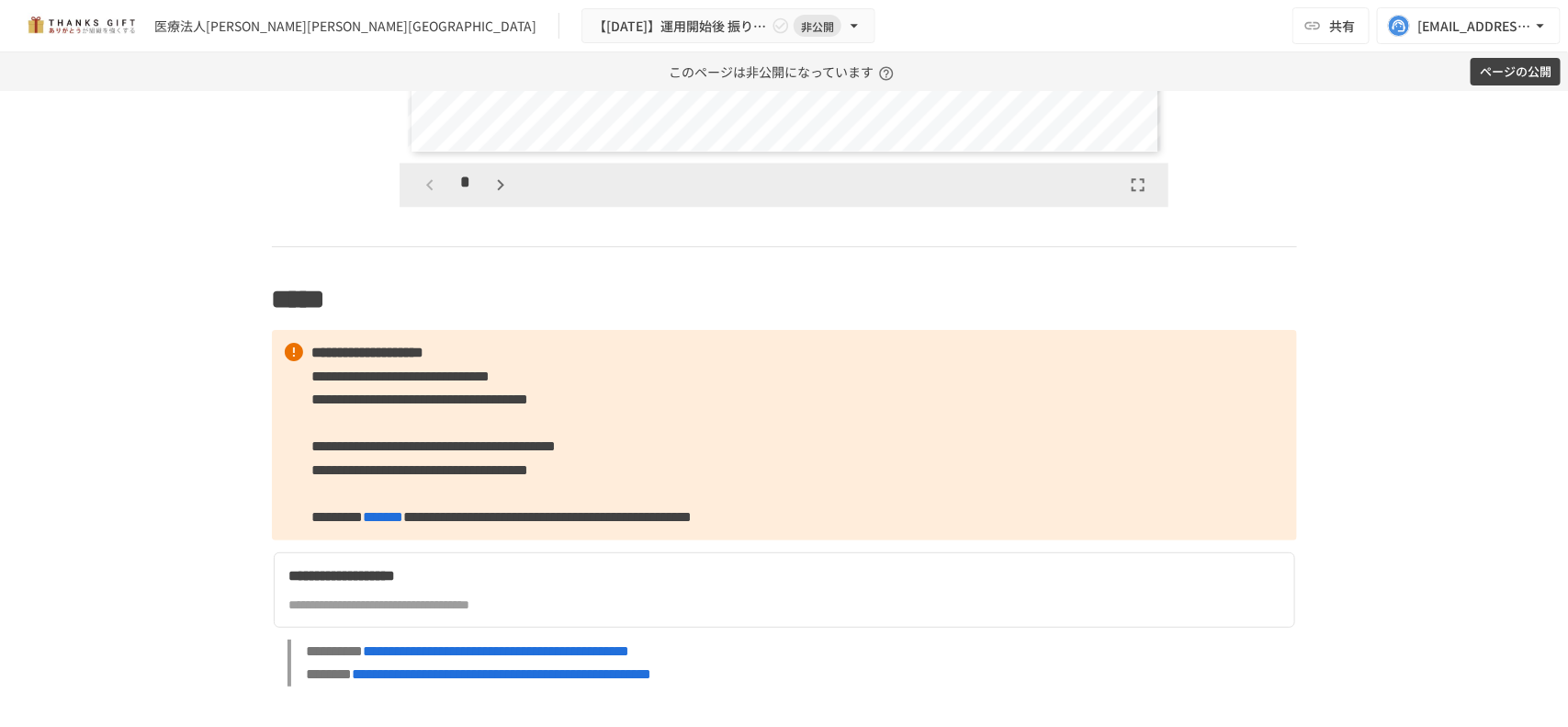 scroll, scrollTop: 5219, scrollLeft: 0, axis: vertical 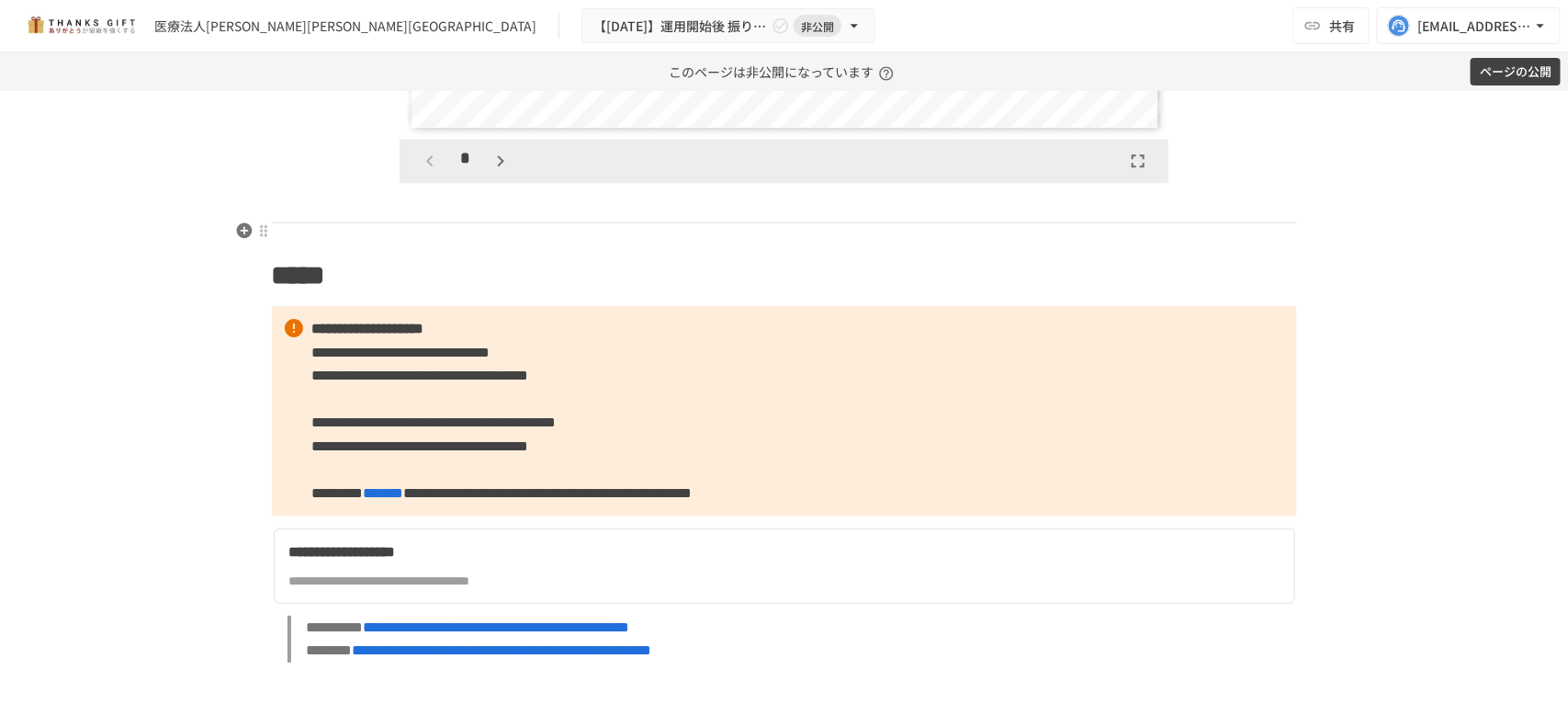 click at bounding box center (784, 203) 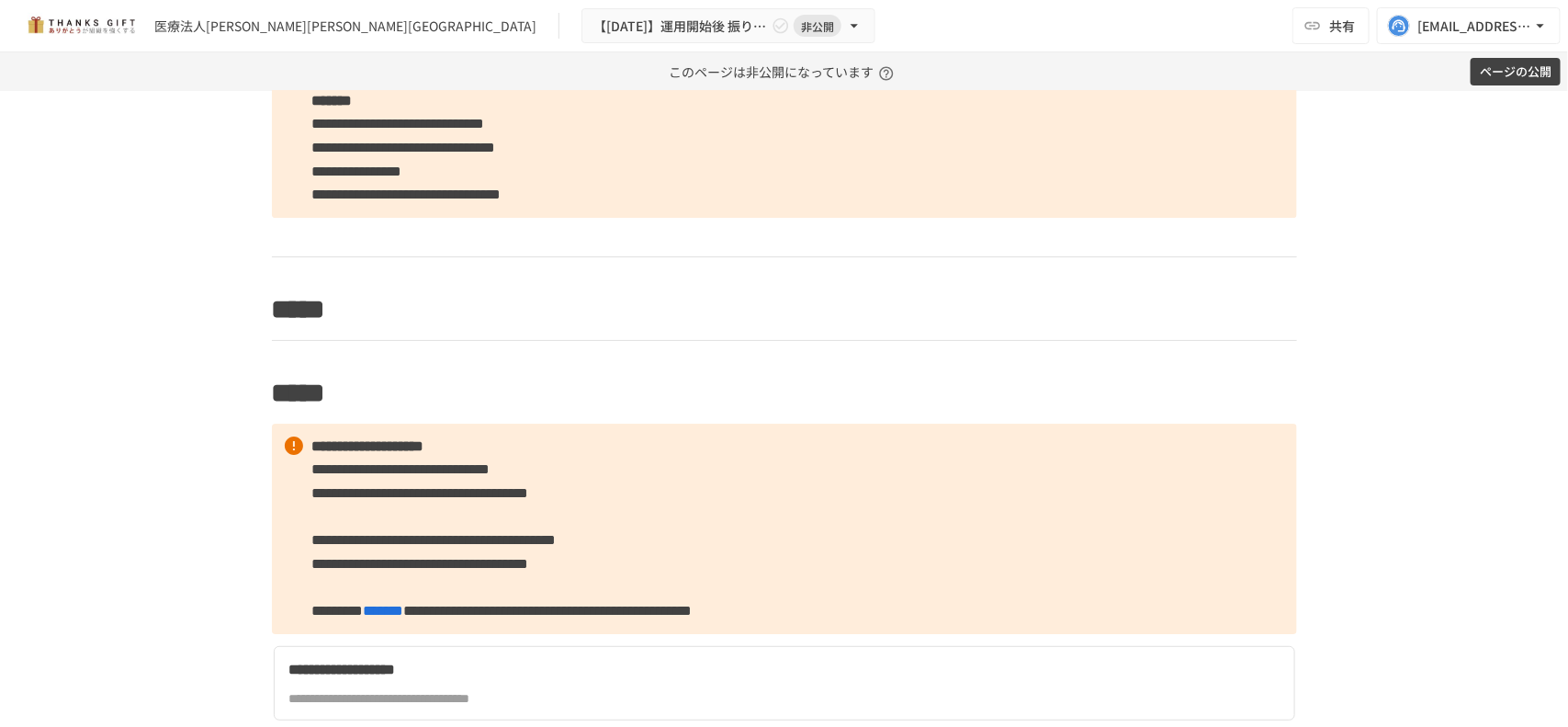 scroll, scrollTop: 5731, scrollLeft: 0, axis: vertical 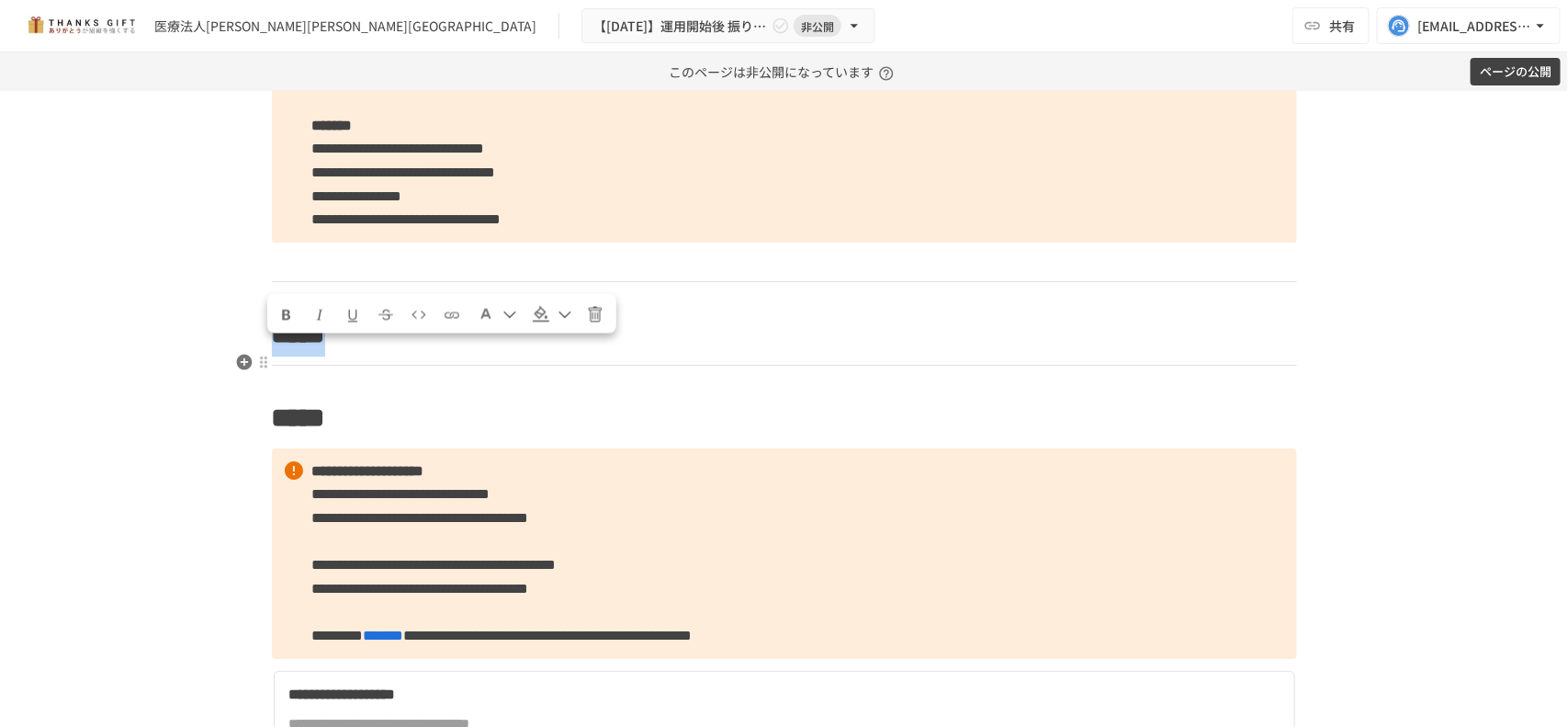 drag, startPoint x: 395, startPoint y: 359, endPoint x: 276, endPoint y: 351, distance: 119.2686 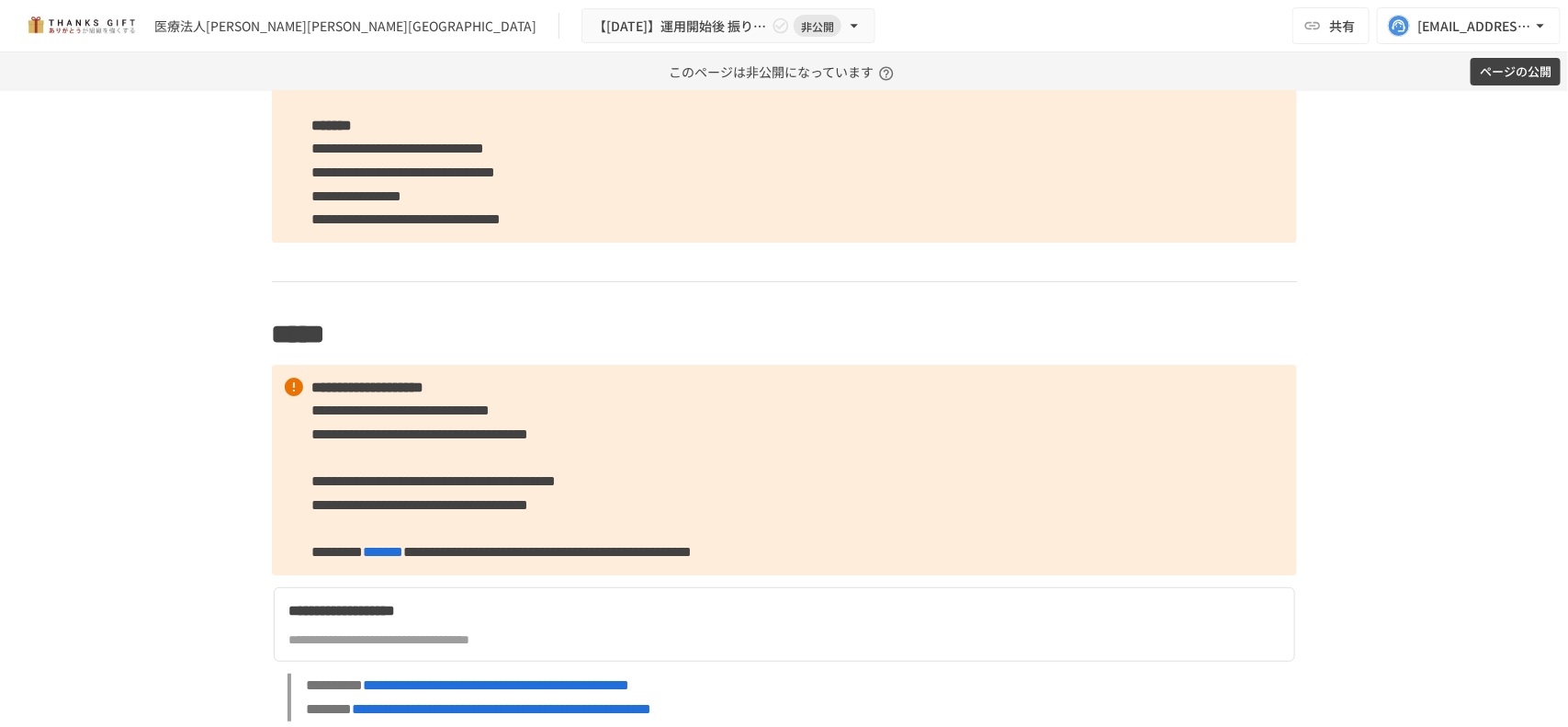 click on "**********" at bounding box center [784, -2422] 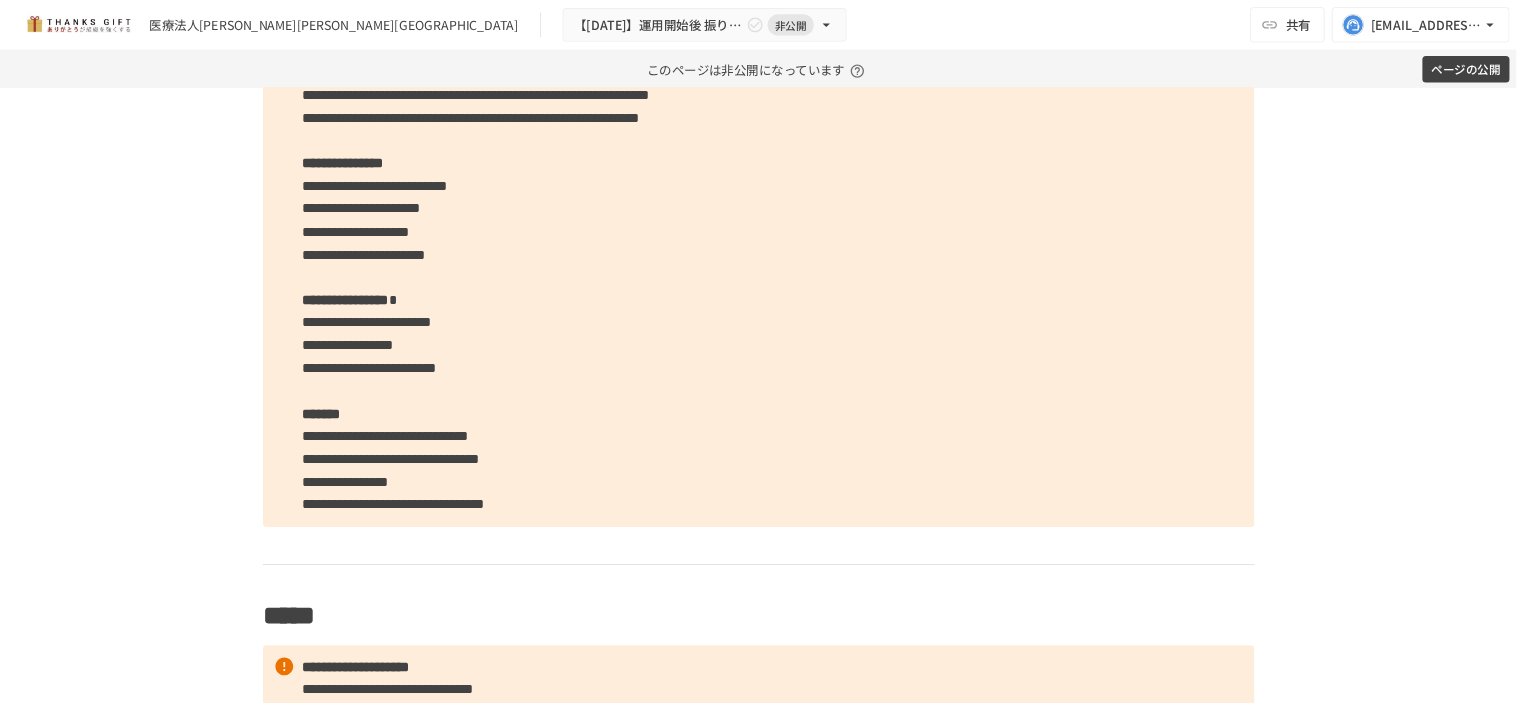 scroll, scrollTop: 5735, scrollLeft: 0, axis: vertical 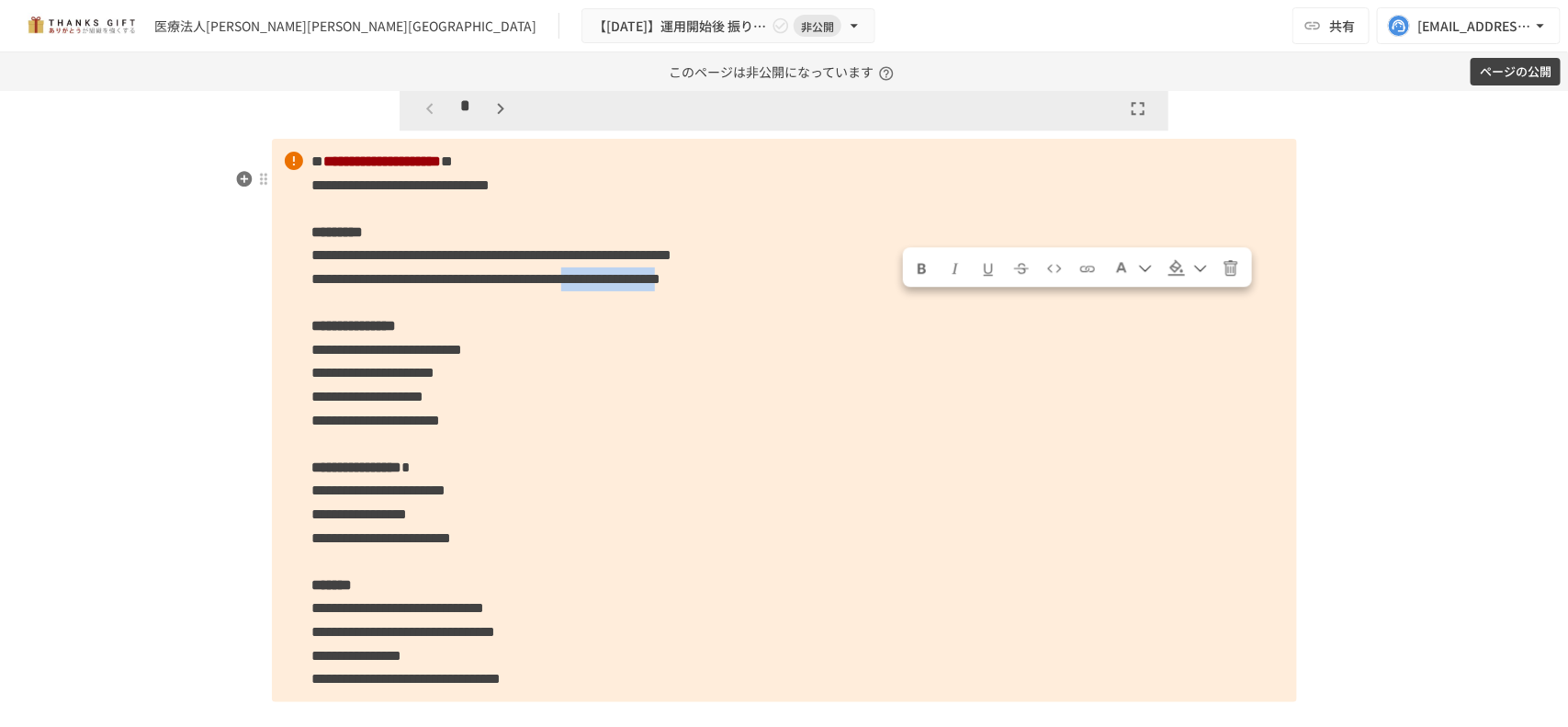 drag, startPoint x: 906, startPoint y: 305, endPoint x: 1107, endPoint y: 317, distance: 201.3579 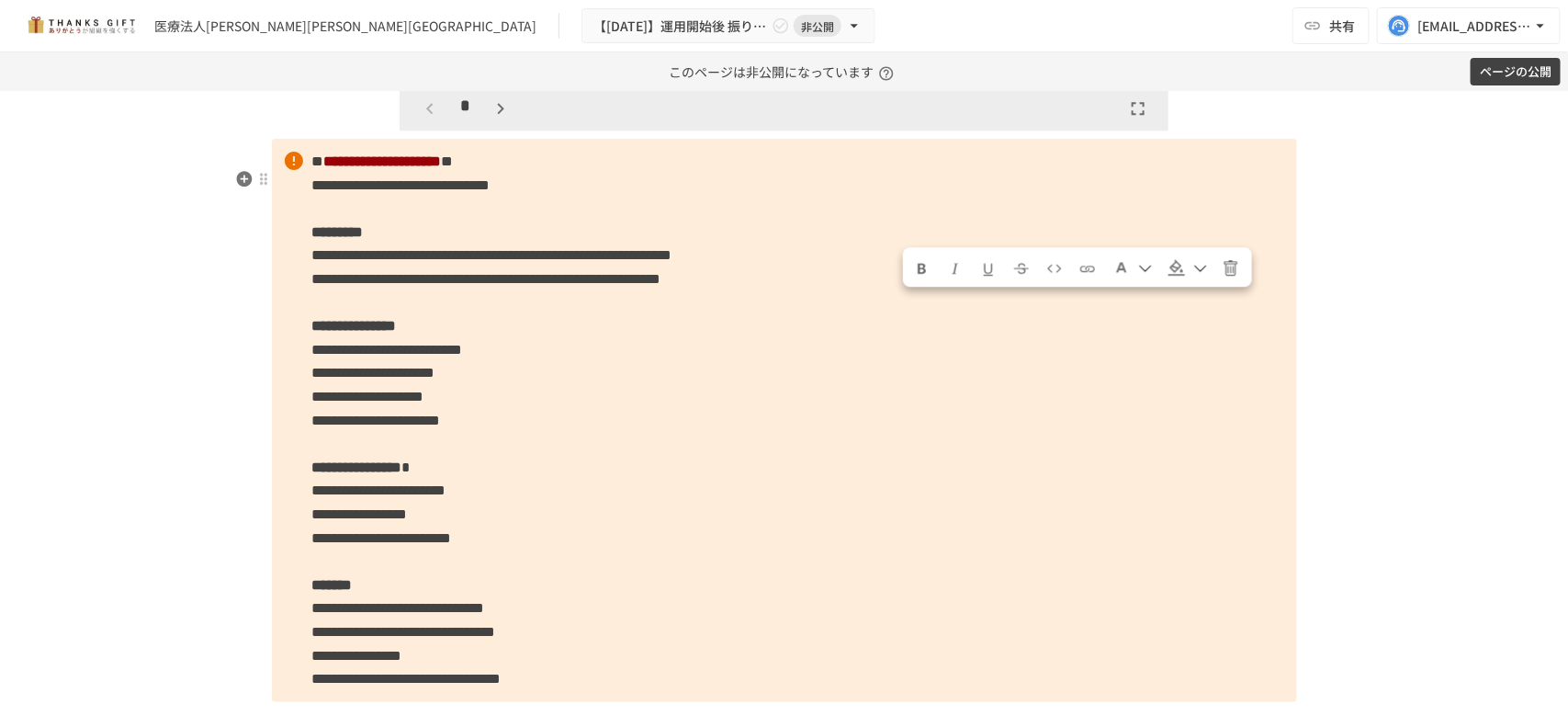 click on "**********" at bounding box center [784, 420] 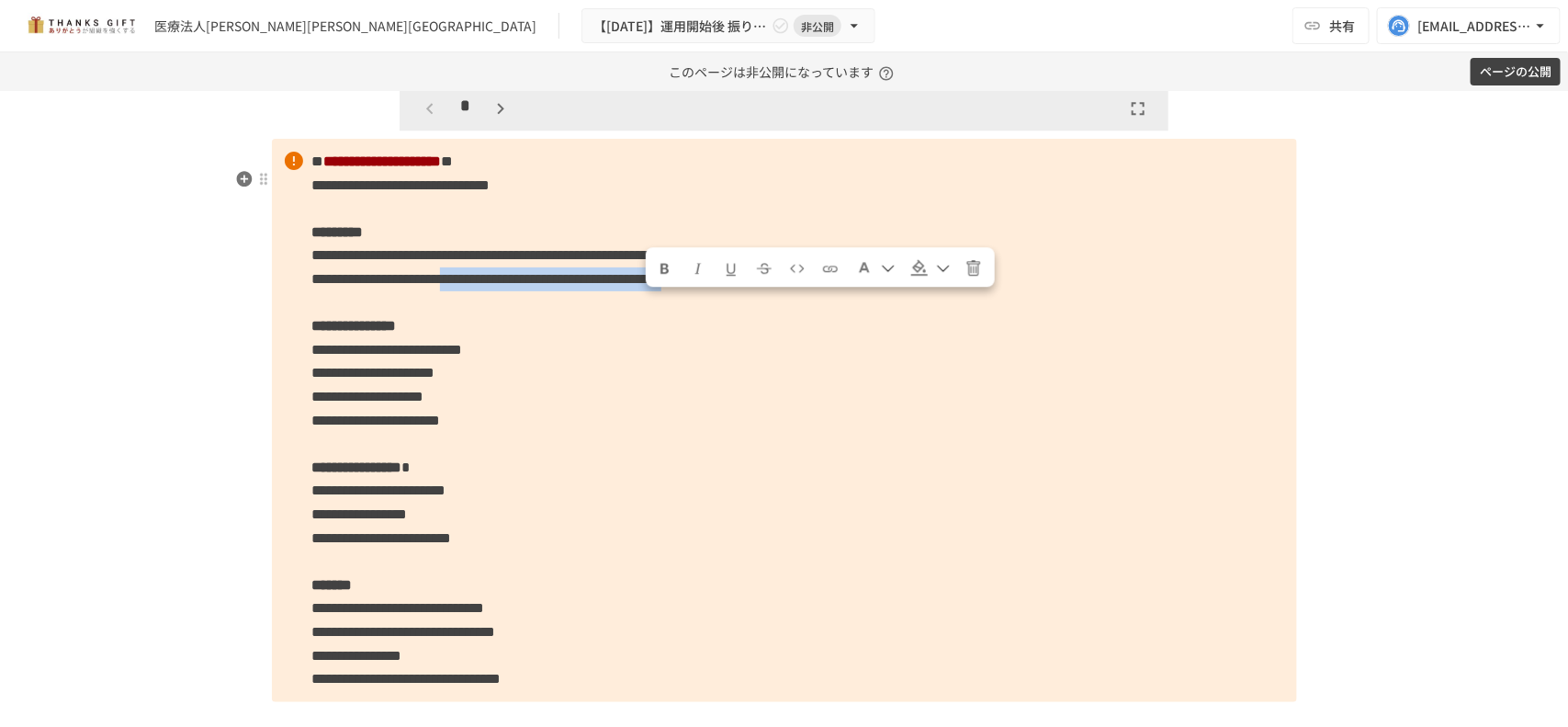 drag, startPoint x: 1125, startPoint y: 309, endPoint x: 639, endPoint y: 306, distance: 486.0093 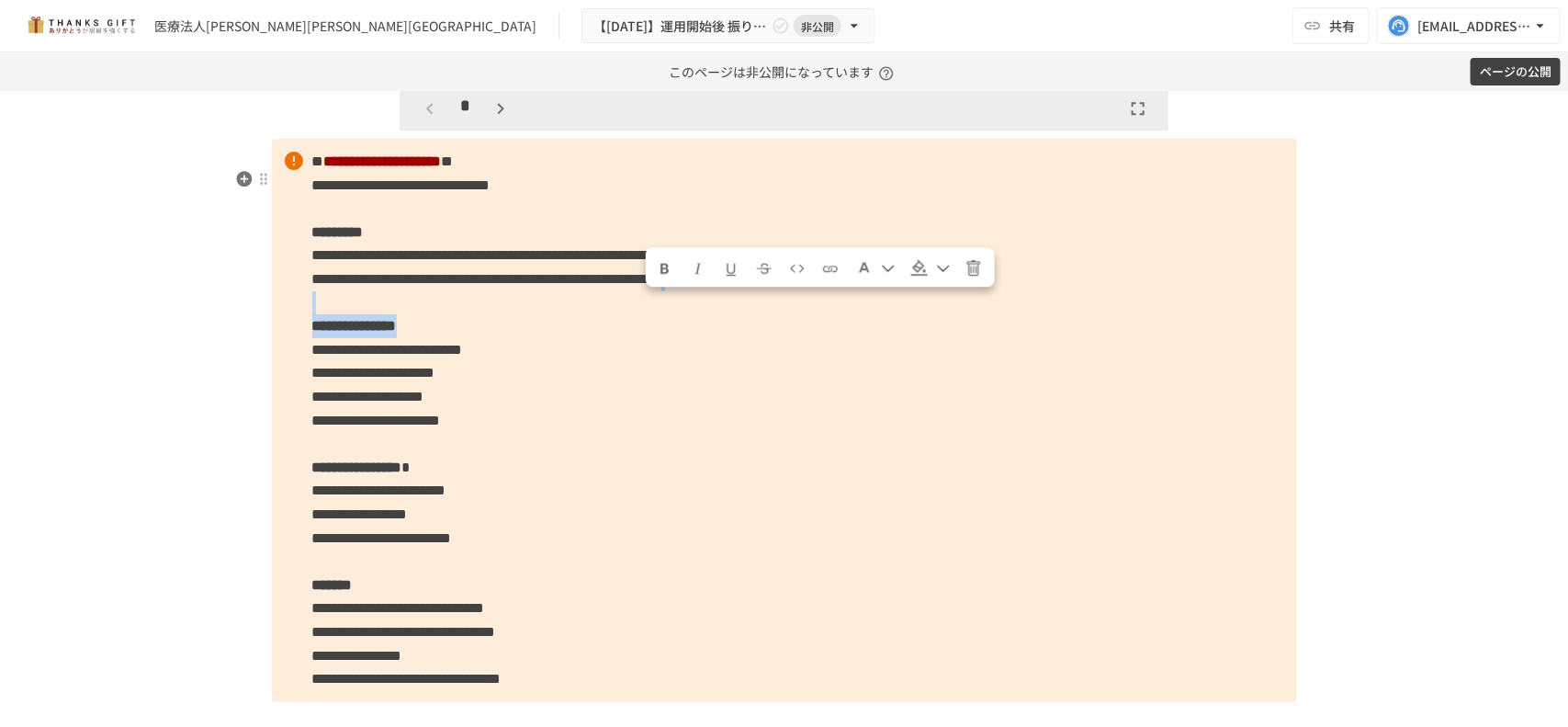 click on "**********" at bounding box center [784, 420] 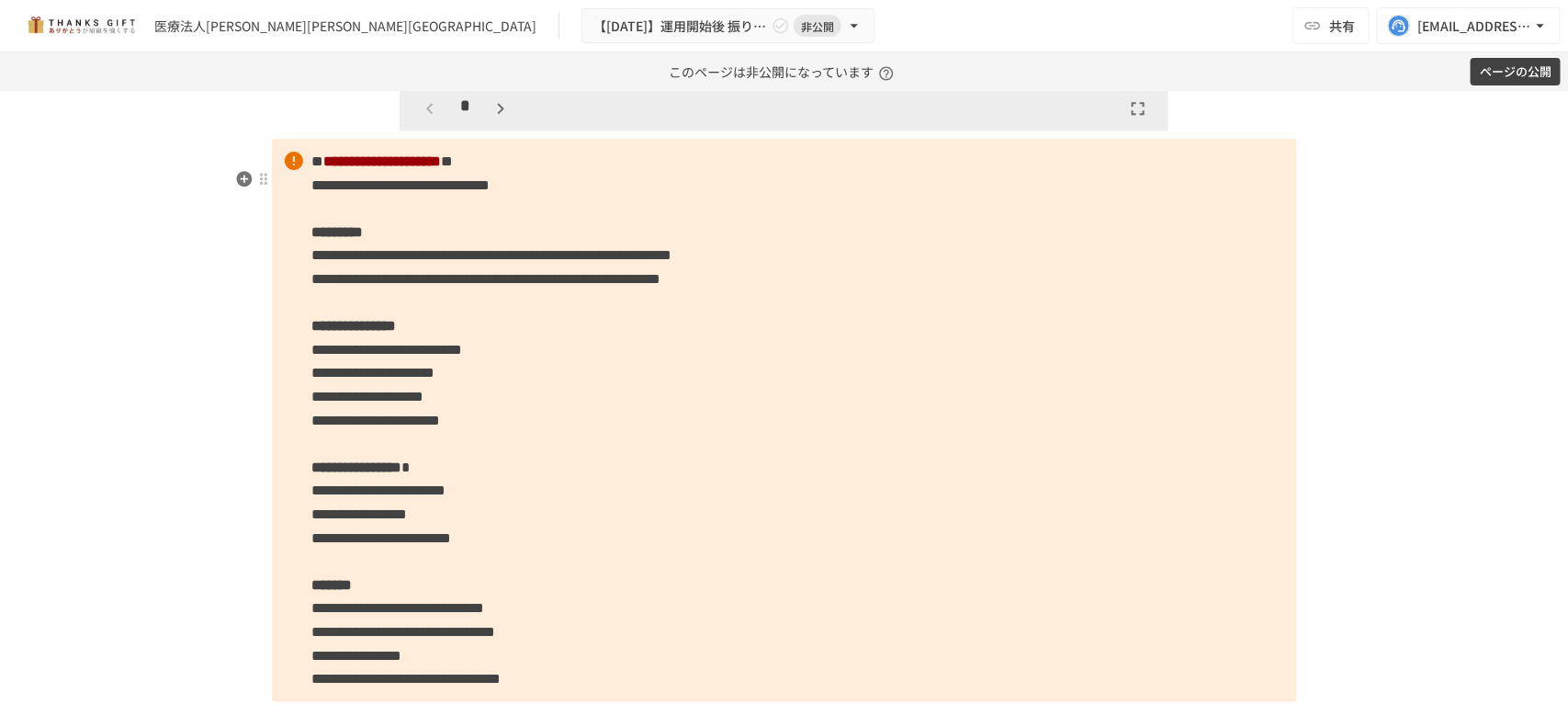 click on "**********" at bounding box center (374, 372) 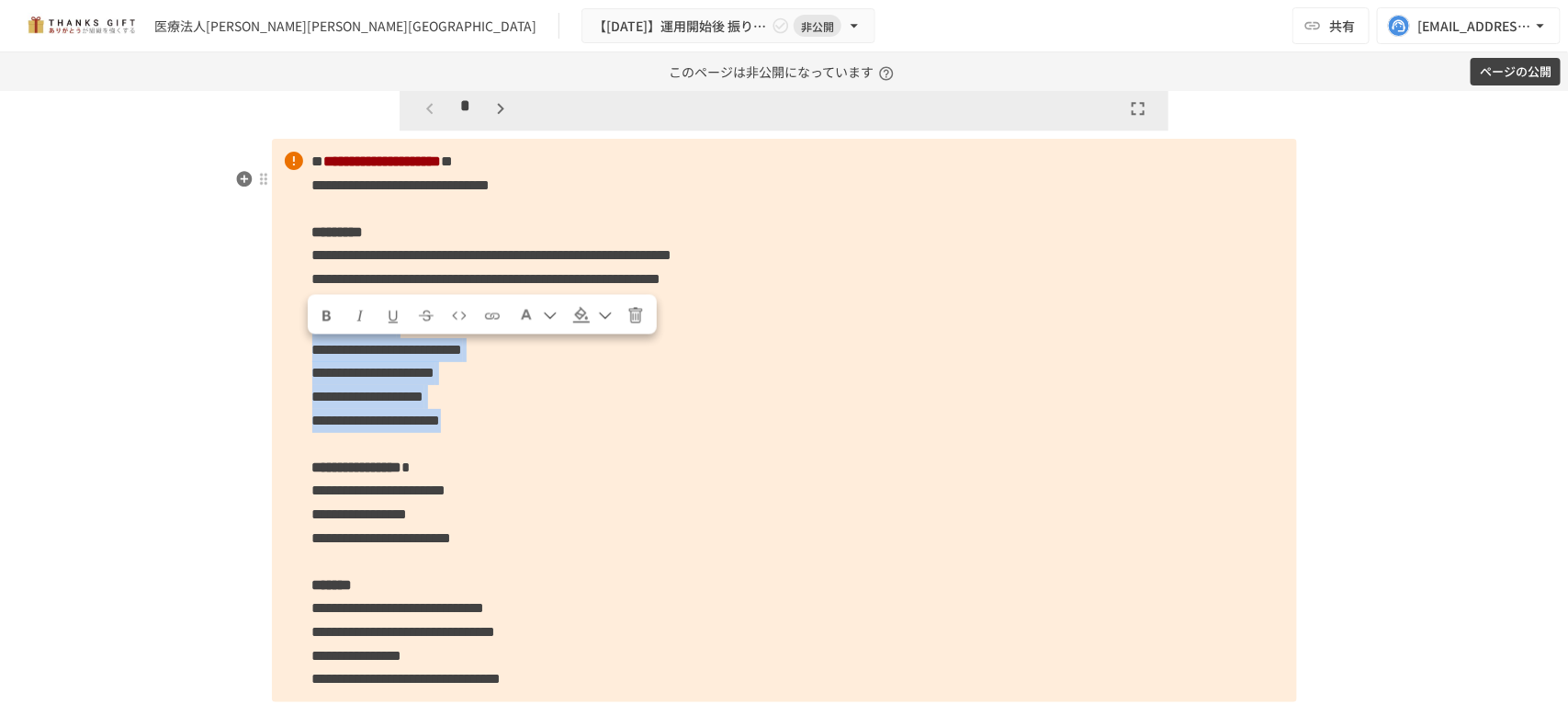 drag, startPoint x: 308, startPoint y: 349, endPoint x: 631, endPoint y: 452, distance: 339.02507 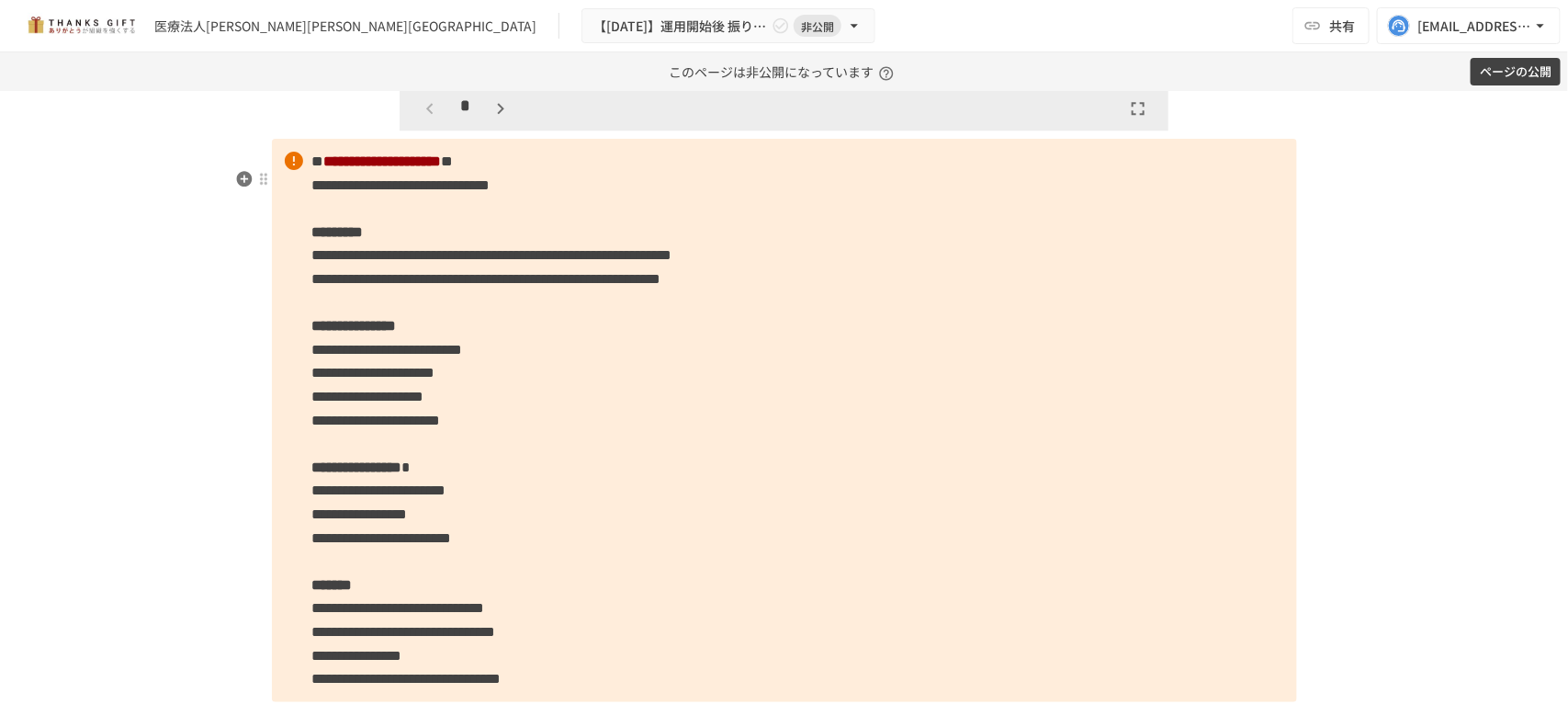 click on "**********" at bounding box center [784, 420] 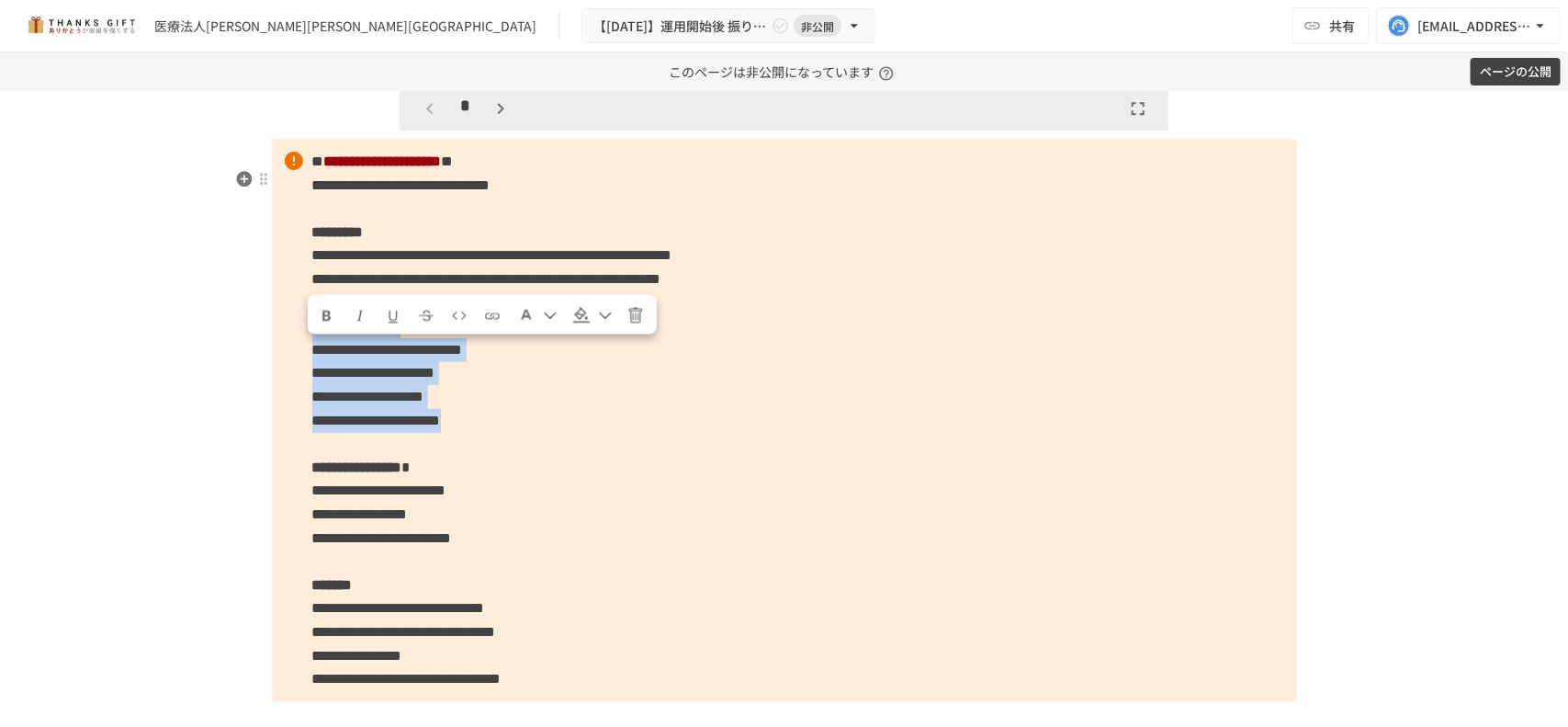 drag, startPoint x: 632, startPoint y: 449, endPoint x: 337, endPoint y: 369, distance: 305.655 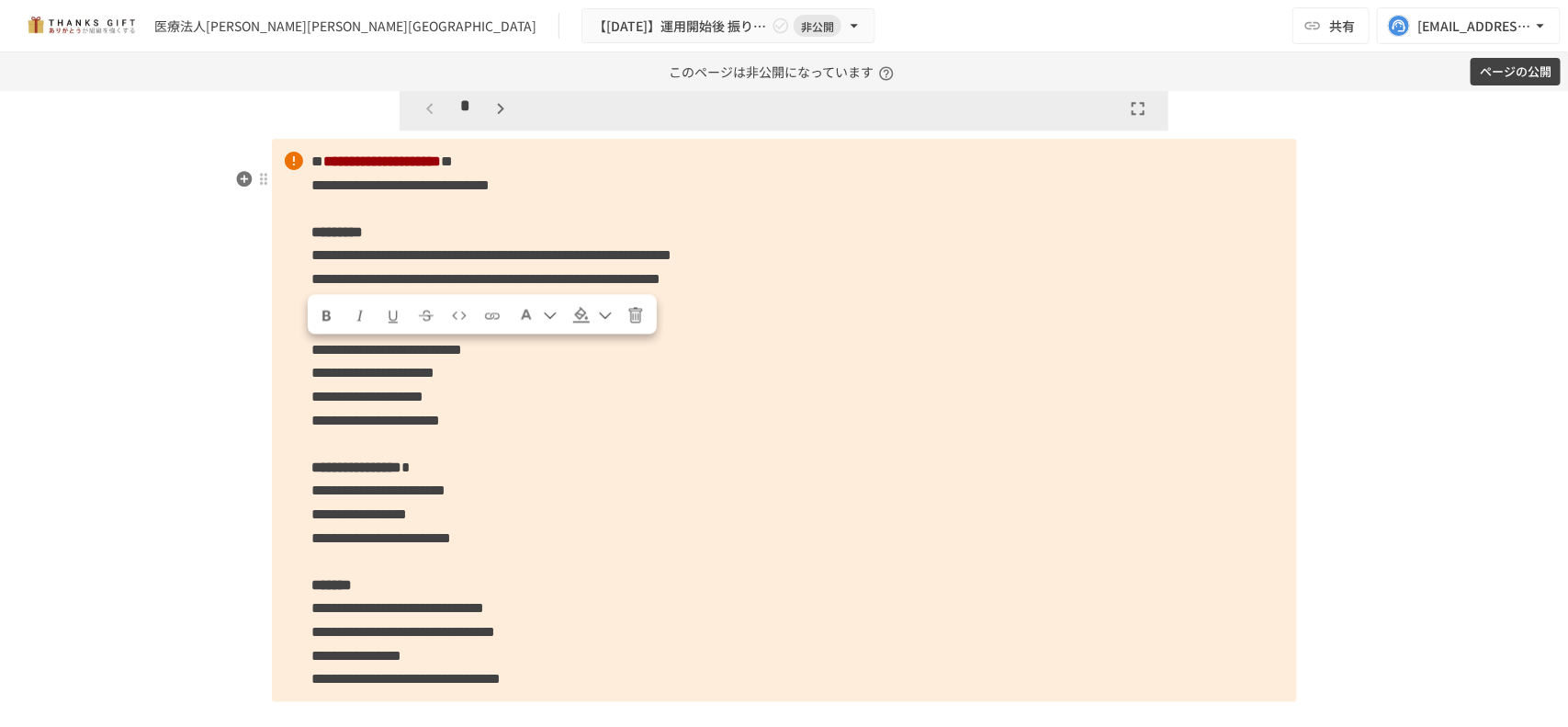 click on "**********" at bounding box center [784, 420] 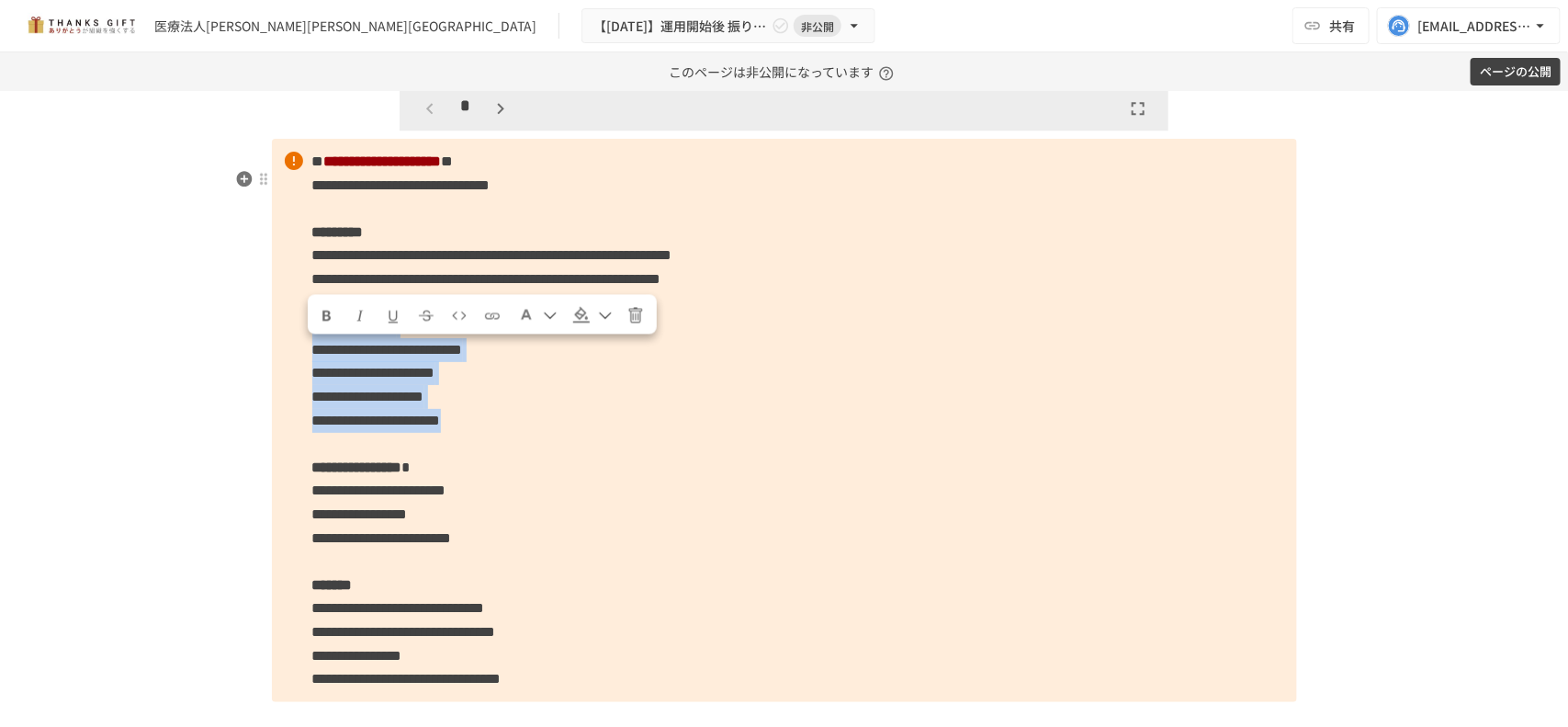 drag, startPoint x: 654, startPoint y: 460, endPoint x: 299, endPoint y: 359, distance: 369.08807 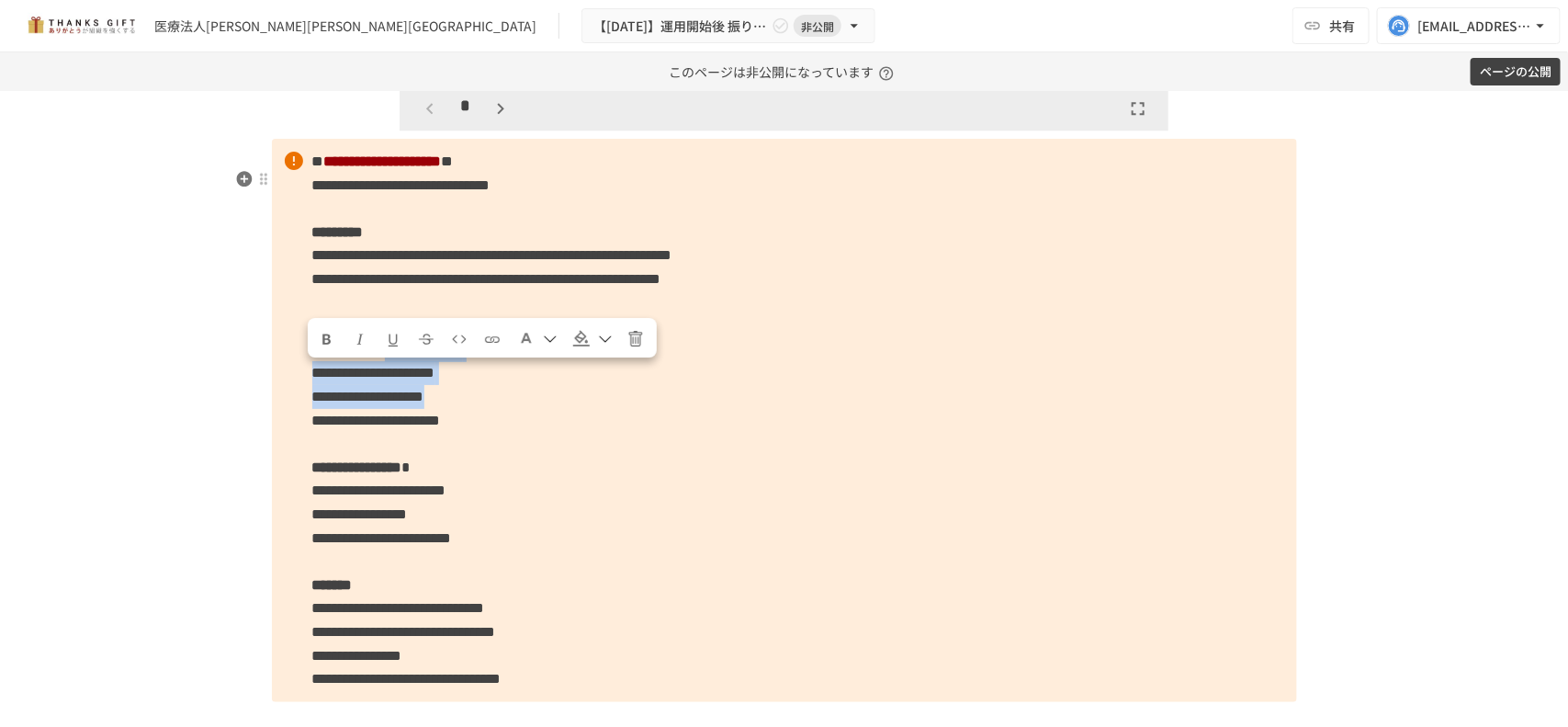 drag, startPoint x: 671, startPoint y: 435, endPoint x: 480, endPoint y: 379, distance: 199.0402 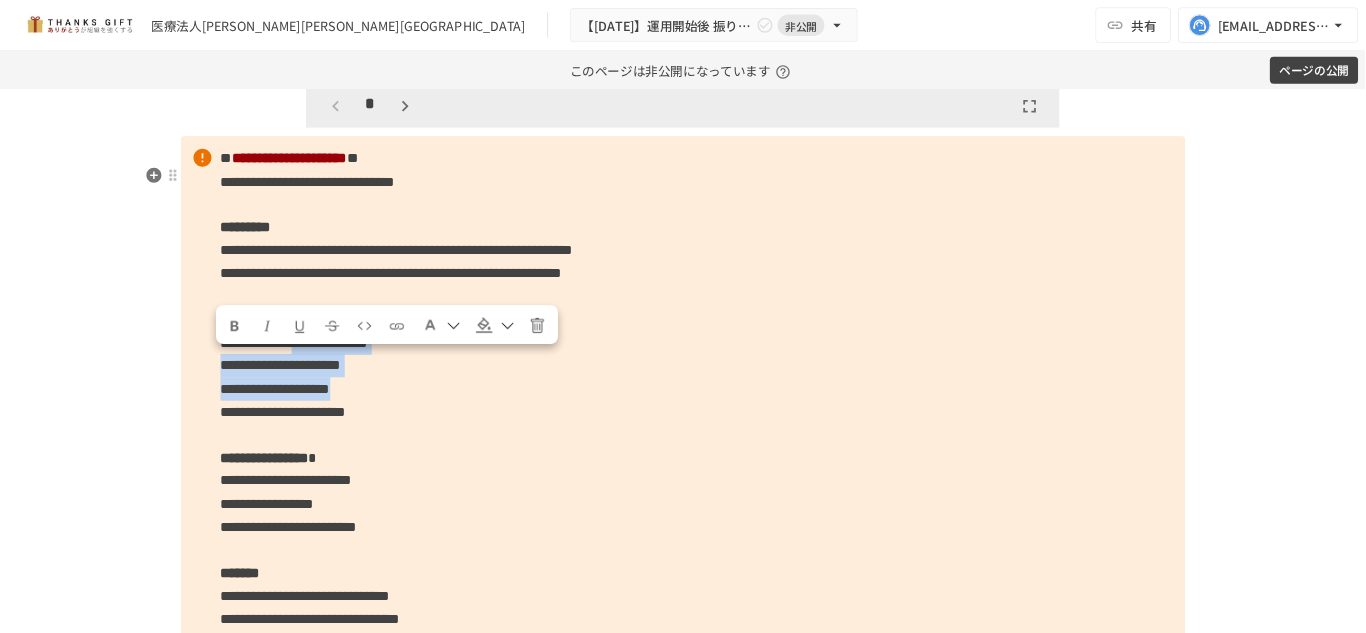 scroll, scrollTop: 5736, scrollLeft: 0, axis: vertical 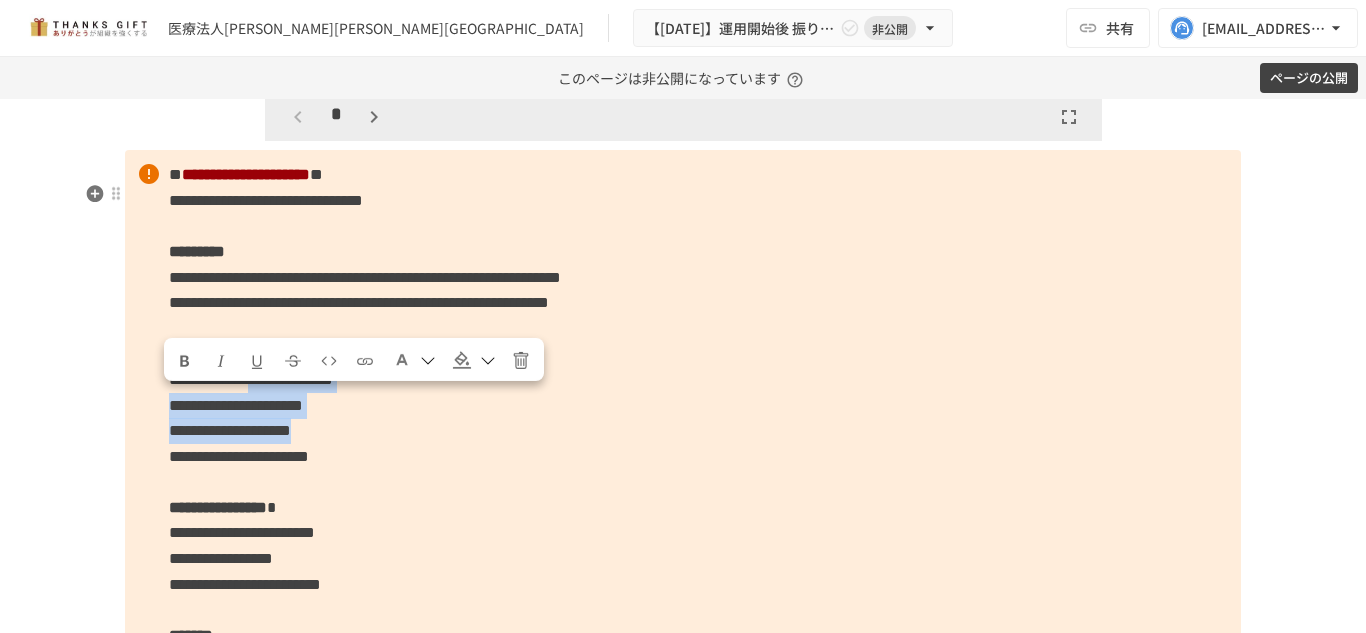 click on "**********" at bounding box center (683, 456) 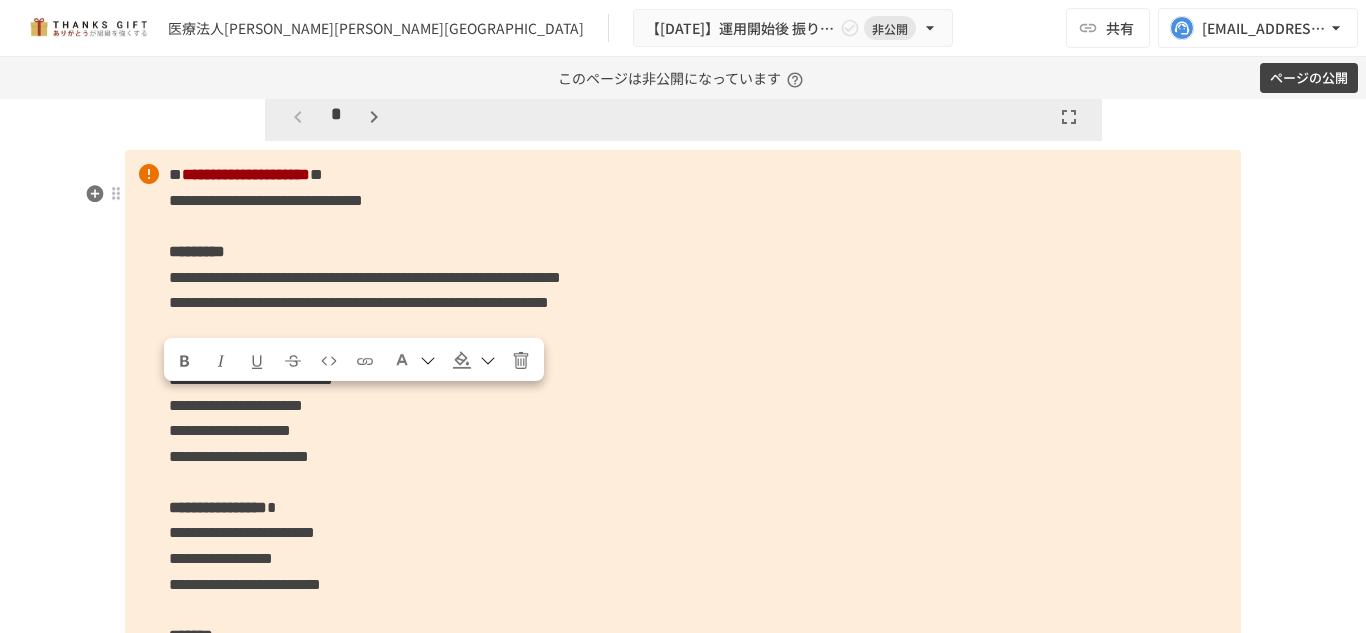 click on "**********" at bounding box center [683, 456] 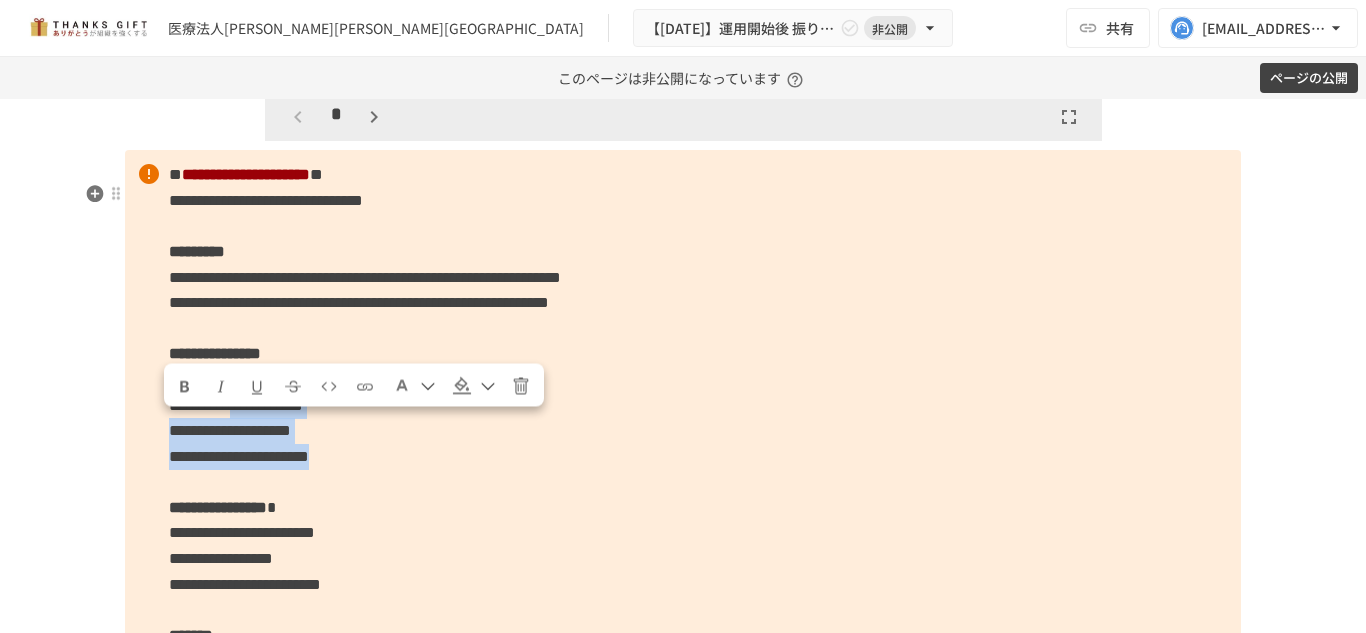 drag, startPoint x: 507, startPoint y: 475, endPoint x: 319, endPoint y: 440, distance: 191.23022 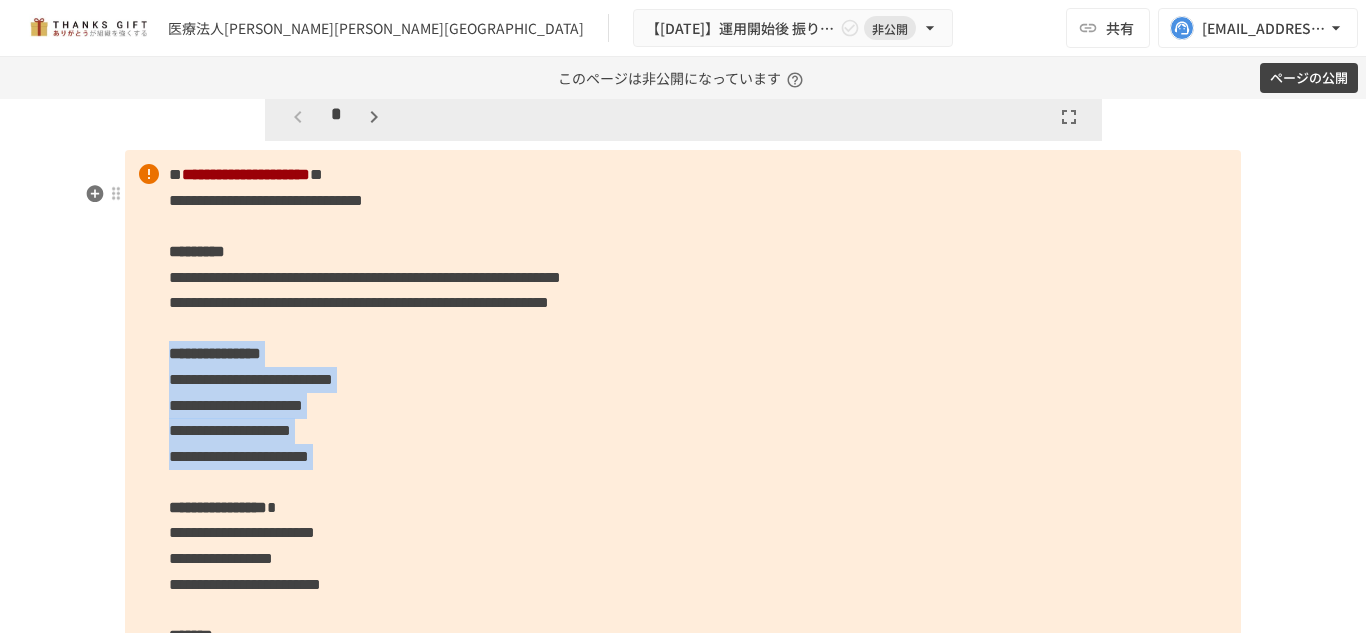 drag, startPoint x: 166, startPoint y: 381, endPoint x: 522, endPoint y: 497, distance: 374.4222 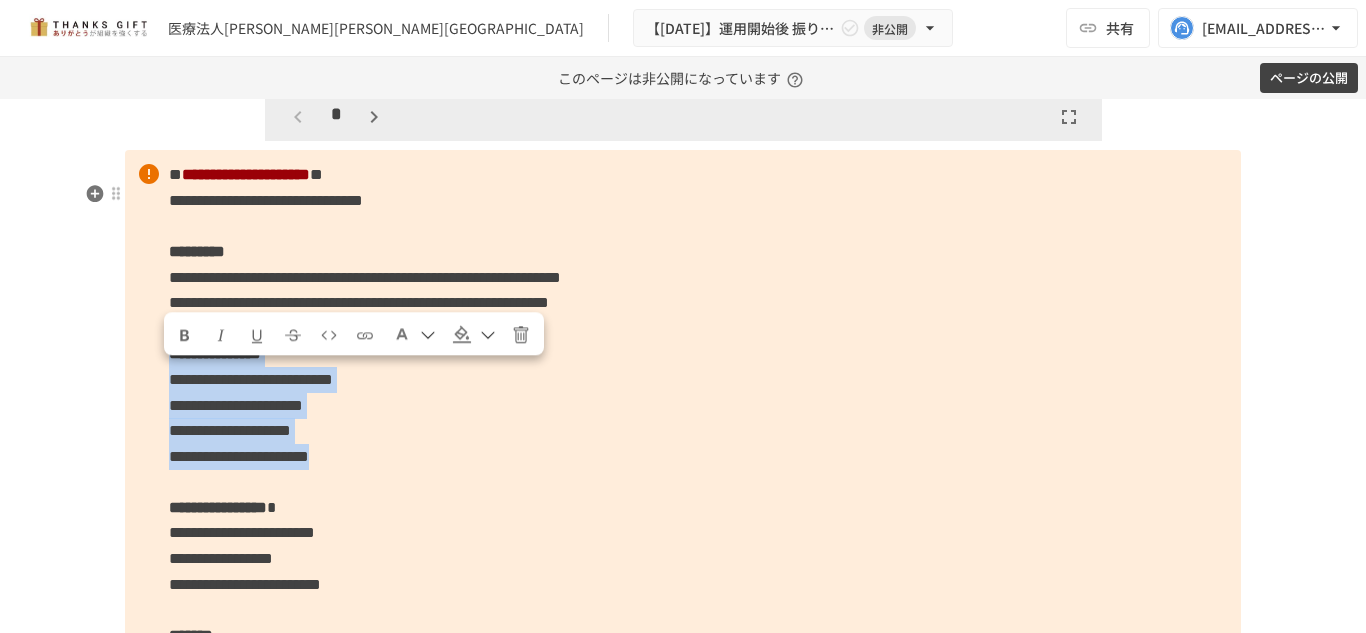 drag, startPoint x: 523, startPoint y: 485, endPoint x: 128, endPoint y: 374, distance: 410.2999 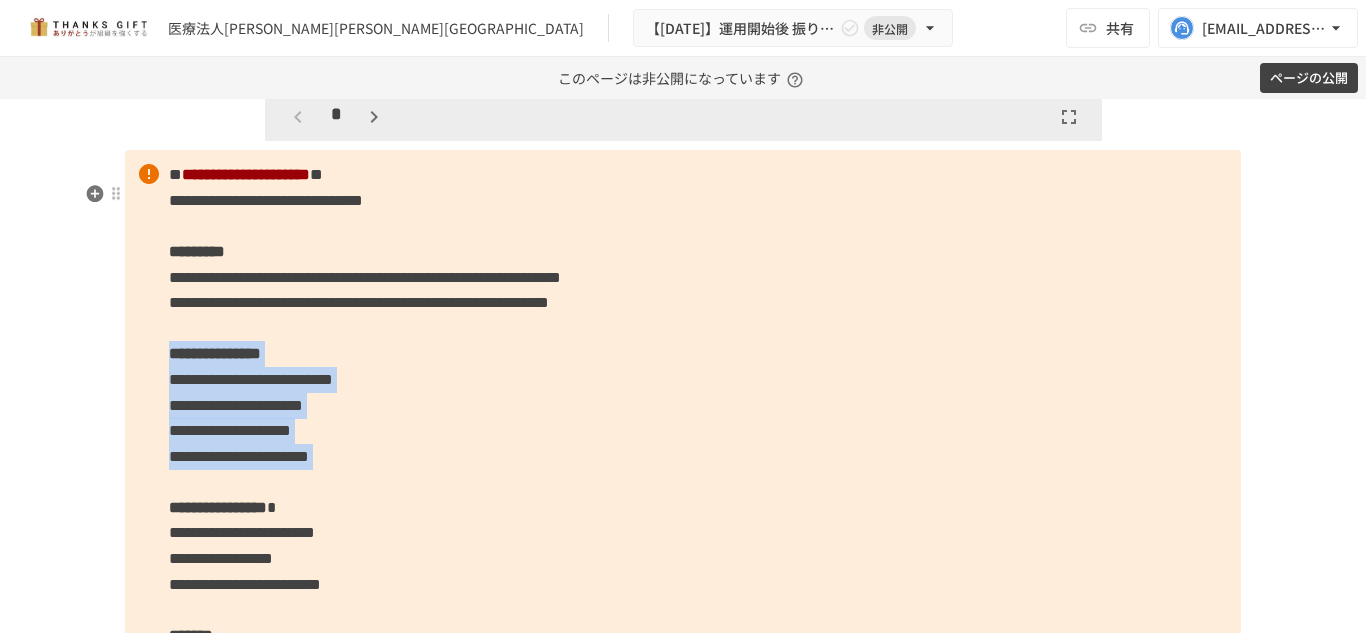 drag, startPoint x: 162, startPoint y: 379, endPoint x: 549, endPoint y: 496, distance: 404.2994 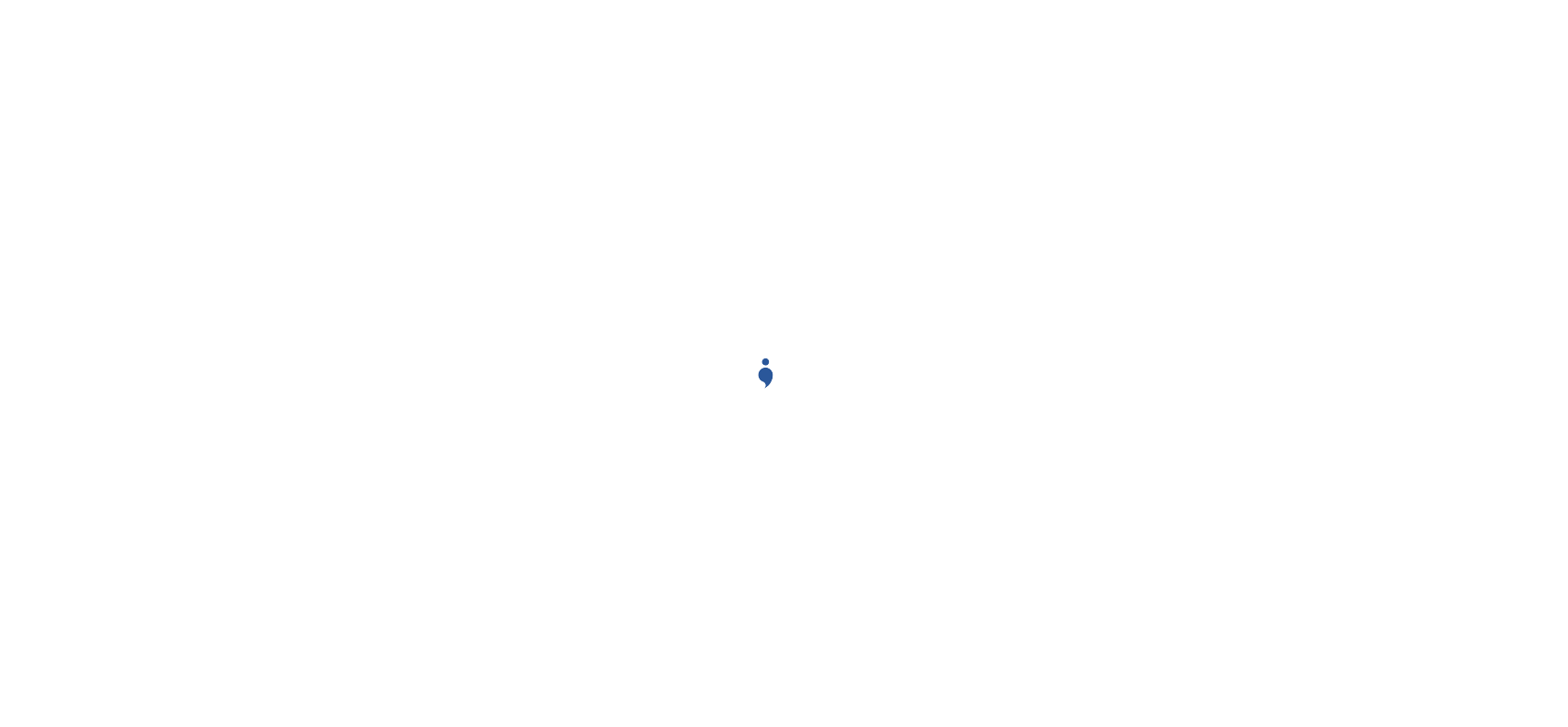 scroll, scrollTop: 0, scrollLeft: 0, axis: both 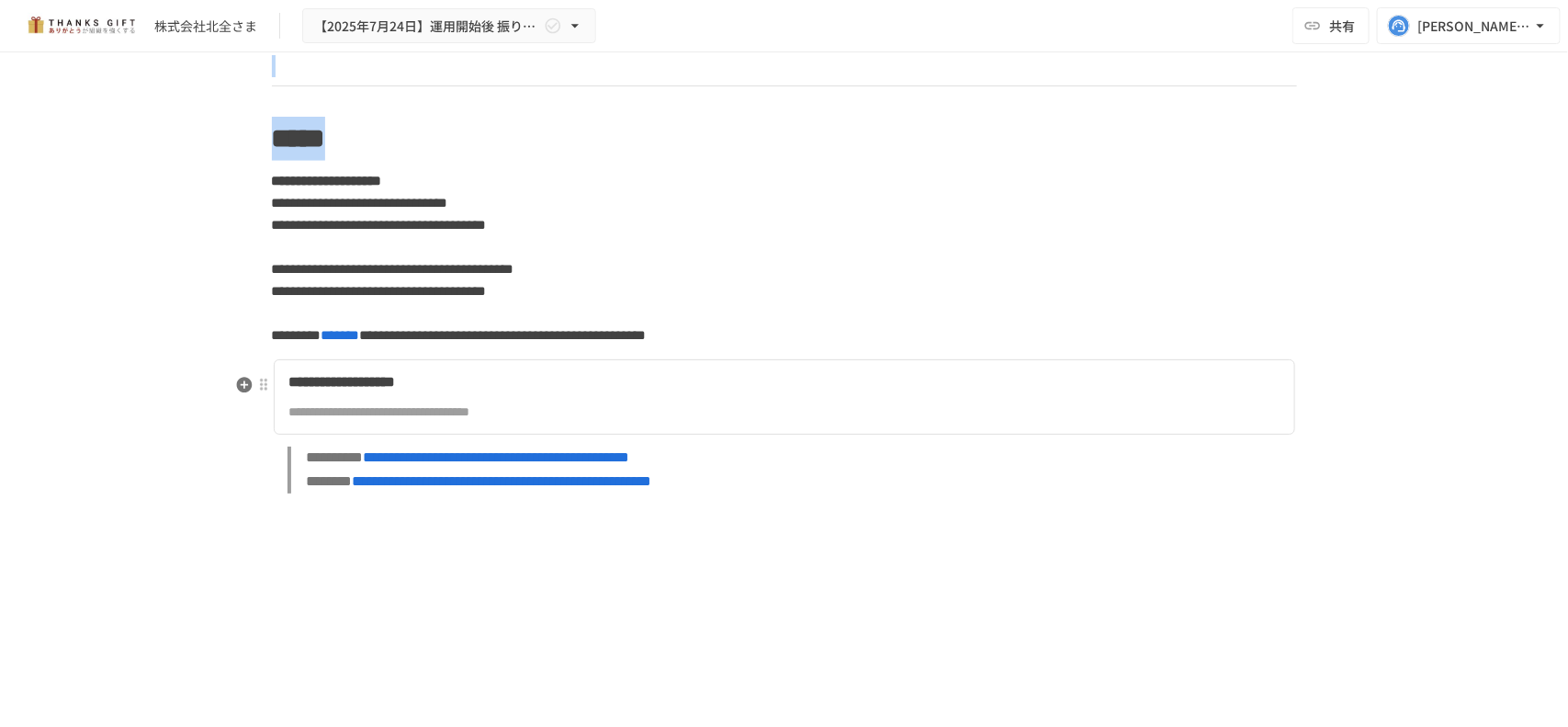 drag, startPoint x: 309, startPoint y: 210, endPoint x: 427, endPoint y: 369, distance: 198.00253 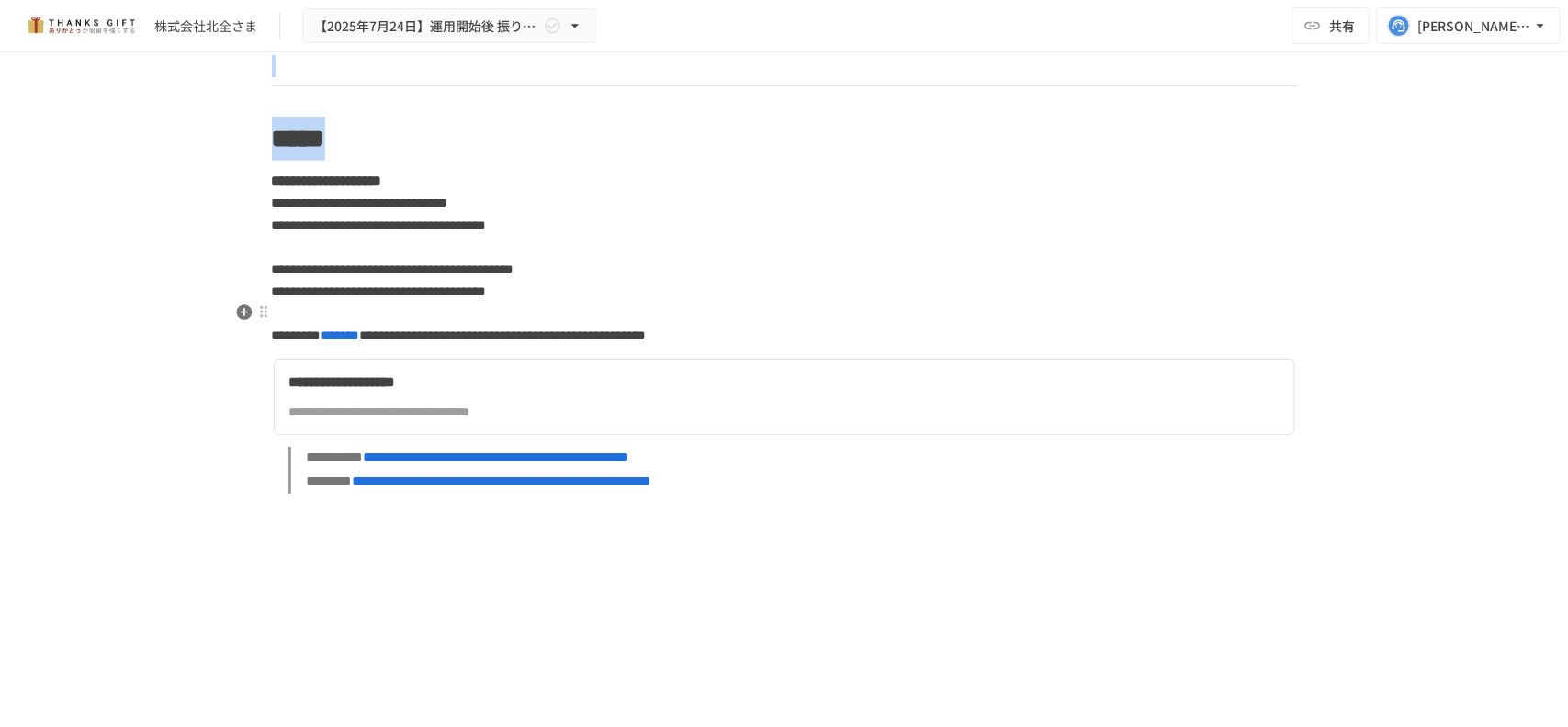 copy on "**********" 